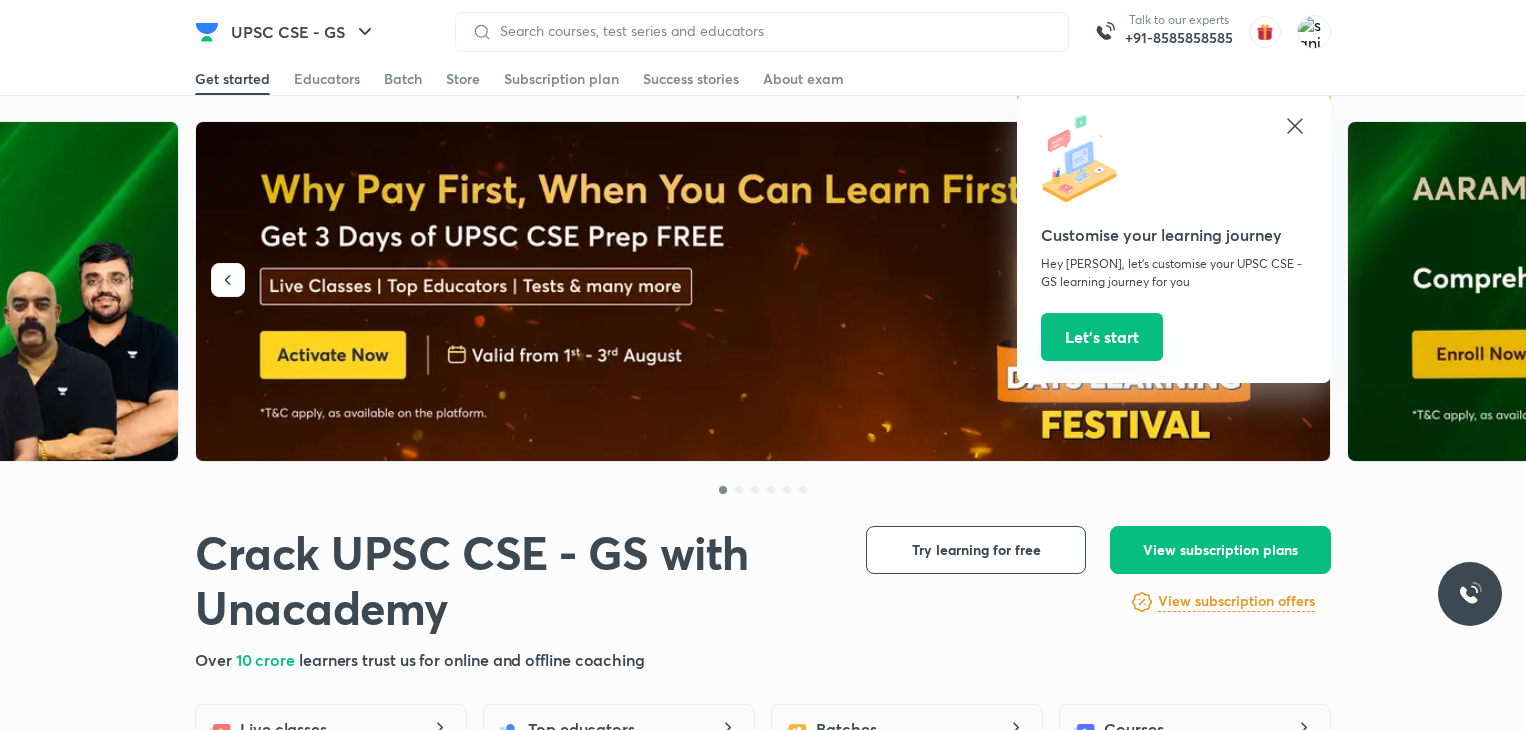 scroll, scrollTop: 0, scrollLeft: 0, axis: both 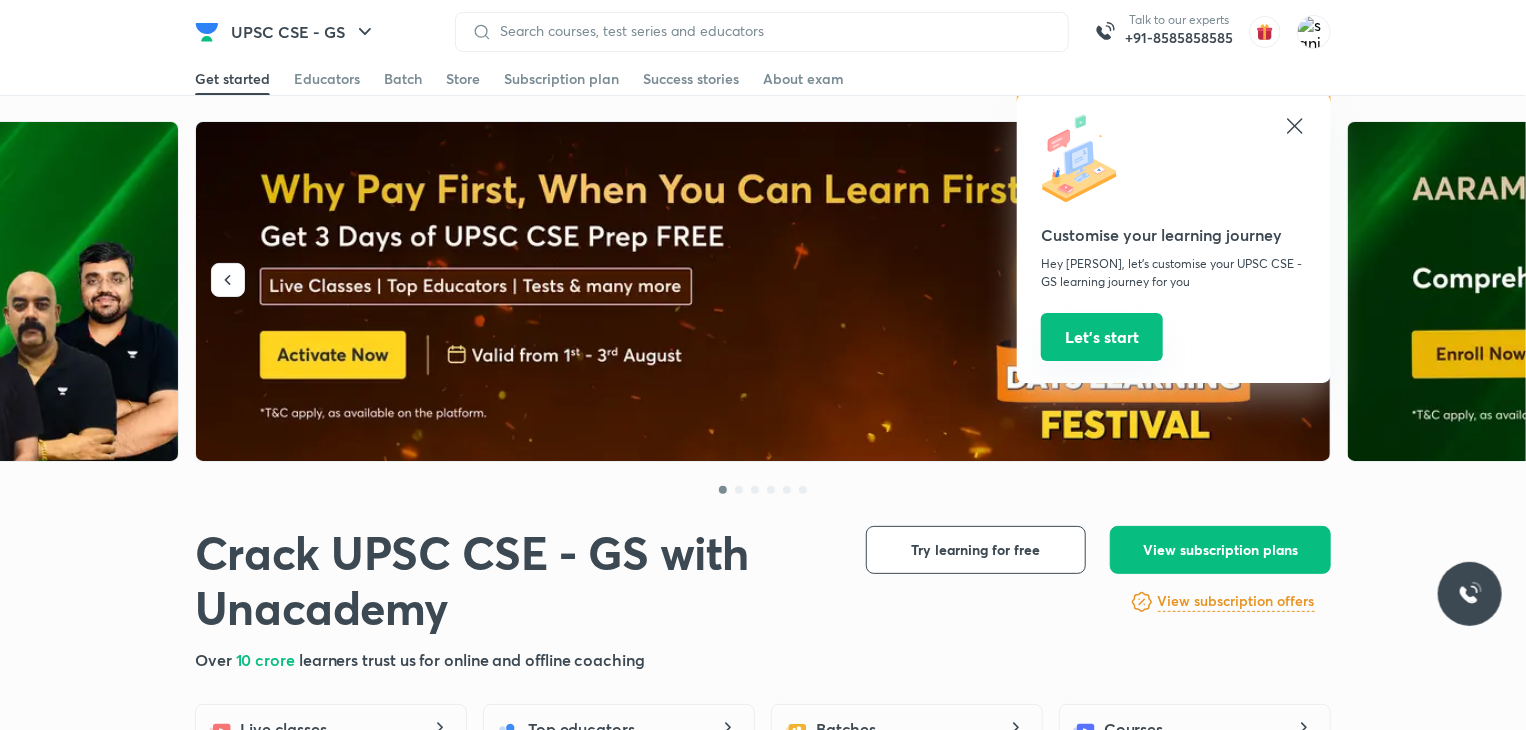 click on "Let’s start" at bounding box center (1102, 337) 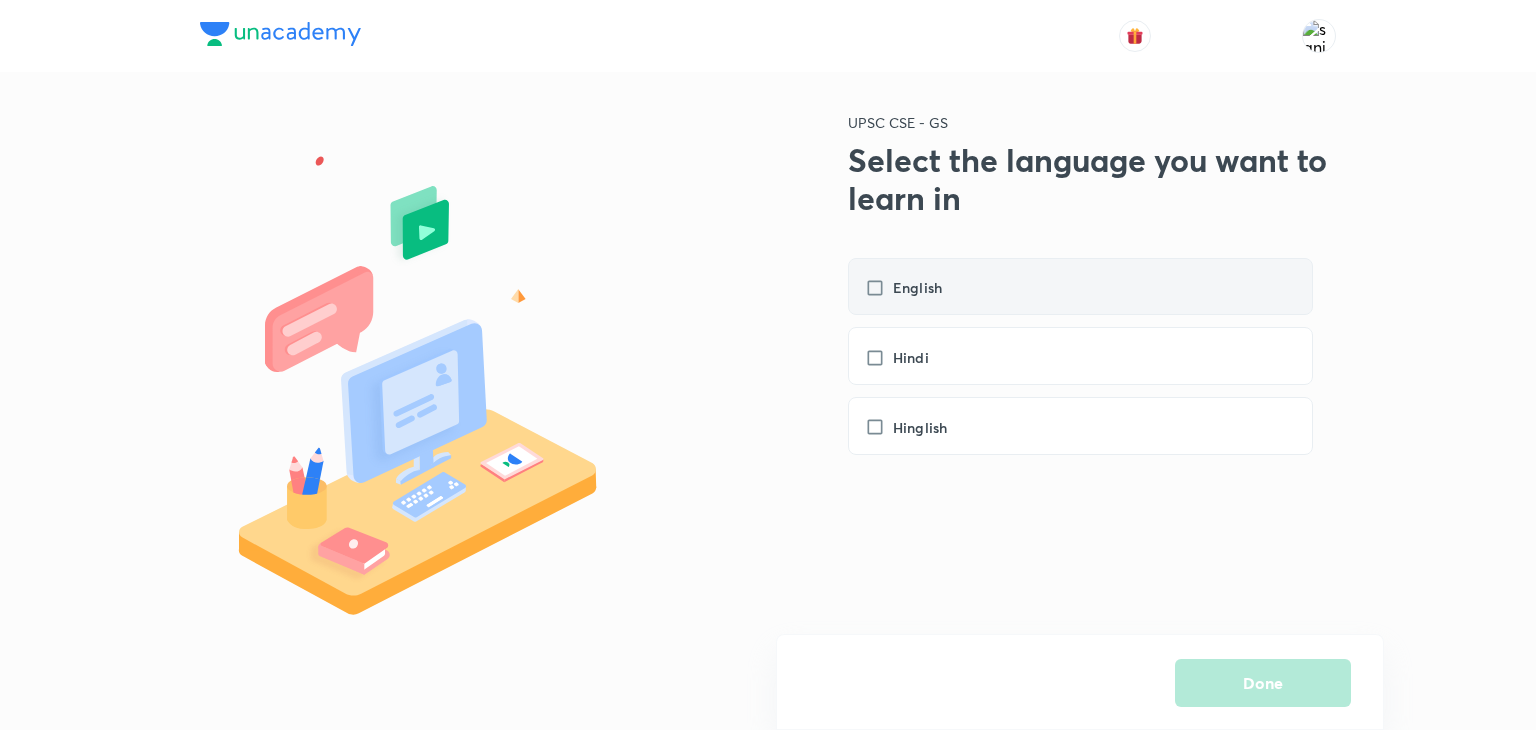 click on "English" at bounding box center [913, 287] 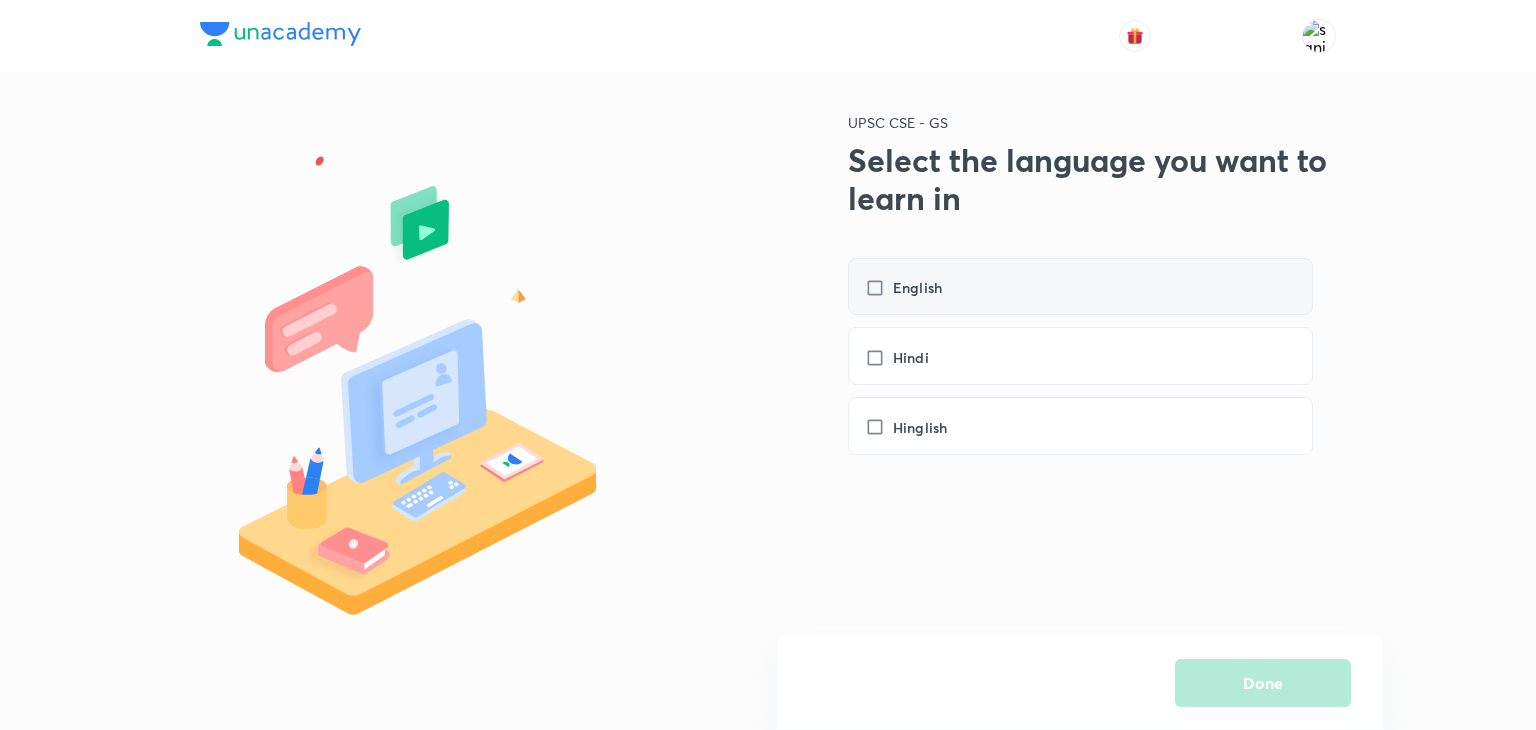 checkbox on "true" 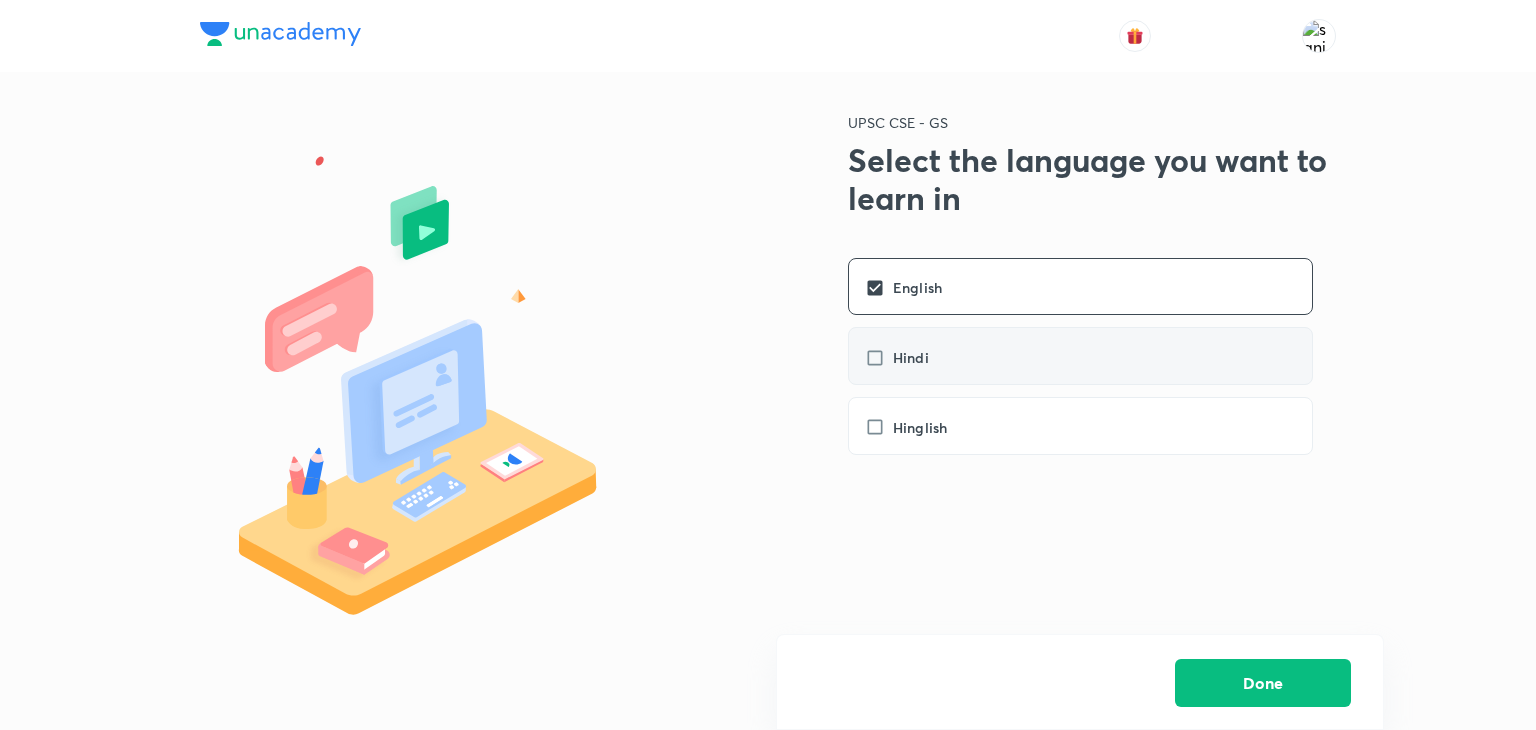 click on "Hindi" at bounding box center [907, 357] 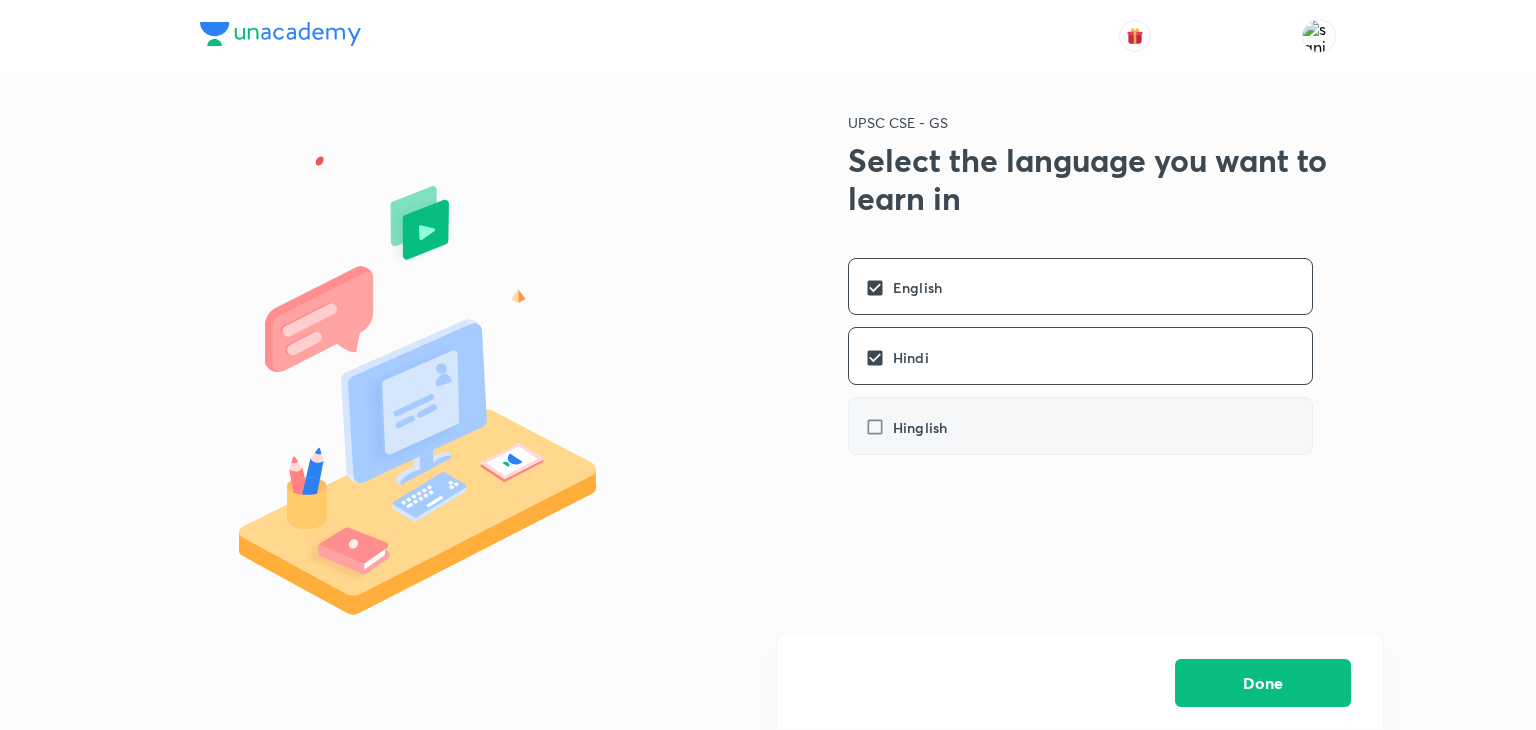 click on "Hinglish" at bounding box center (916, 427) 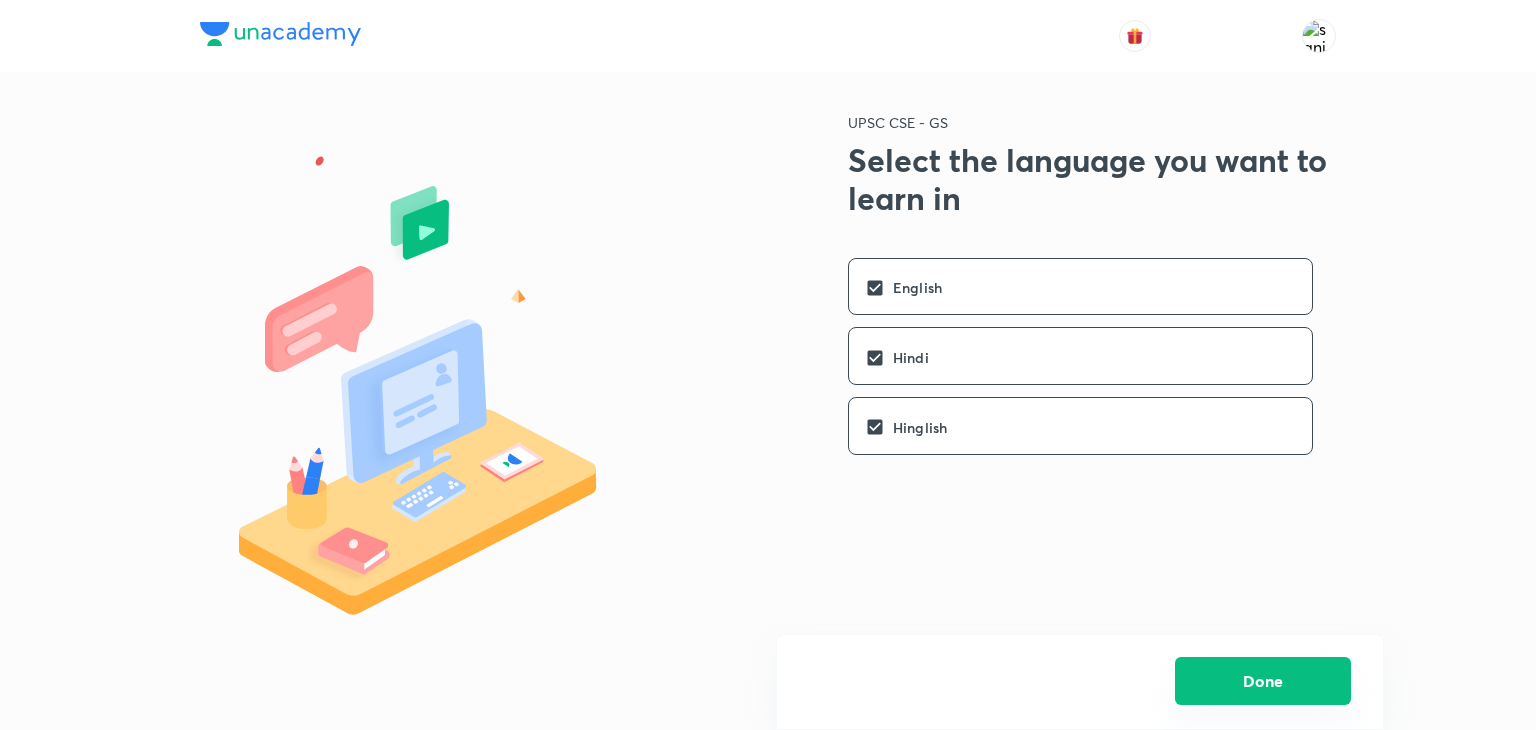 click on "Done" at bounding box center (1263, 681) 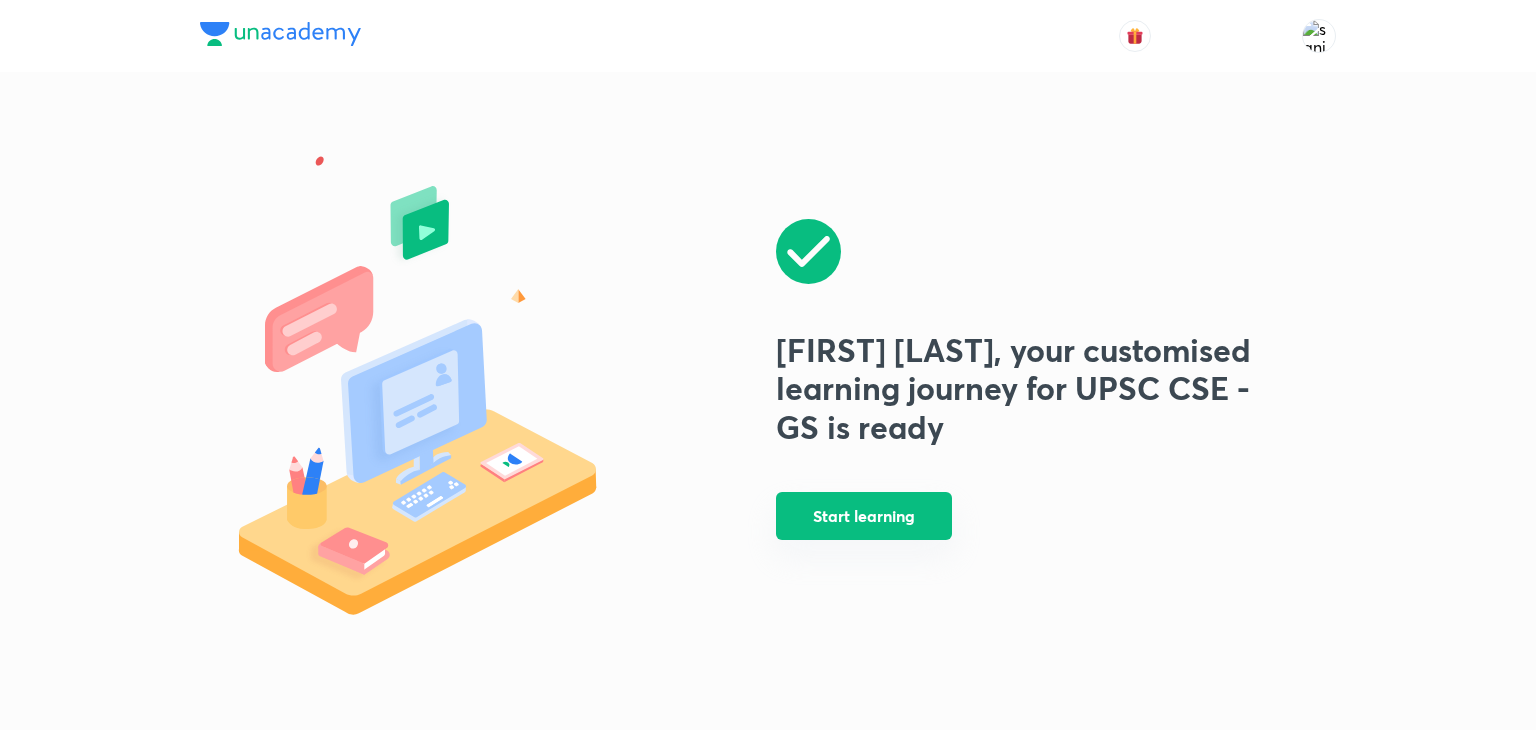 click on "Start learning" at bounding box center (864, 516) 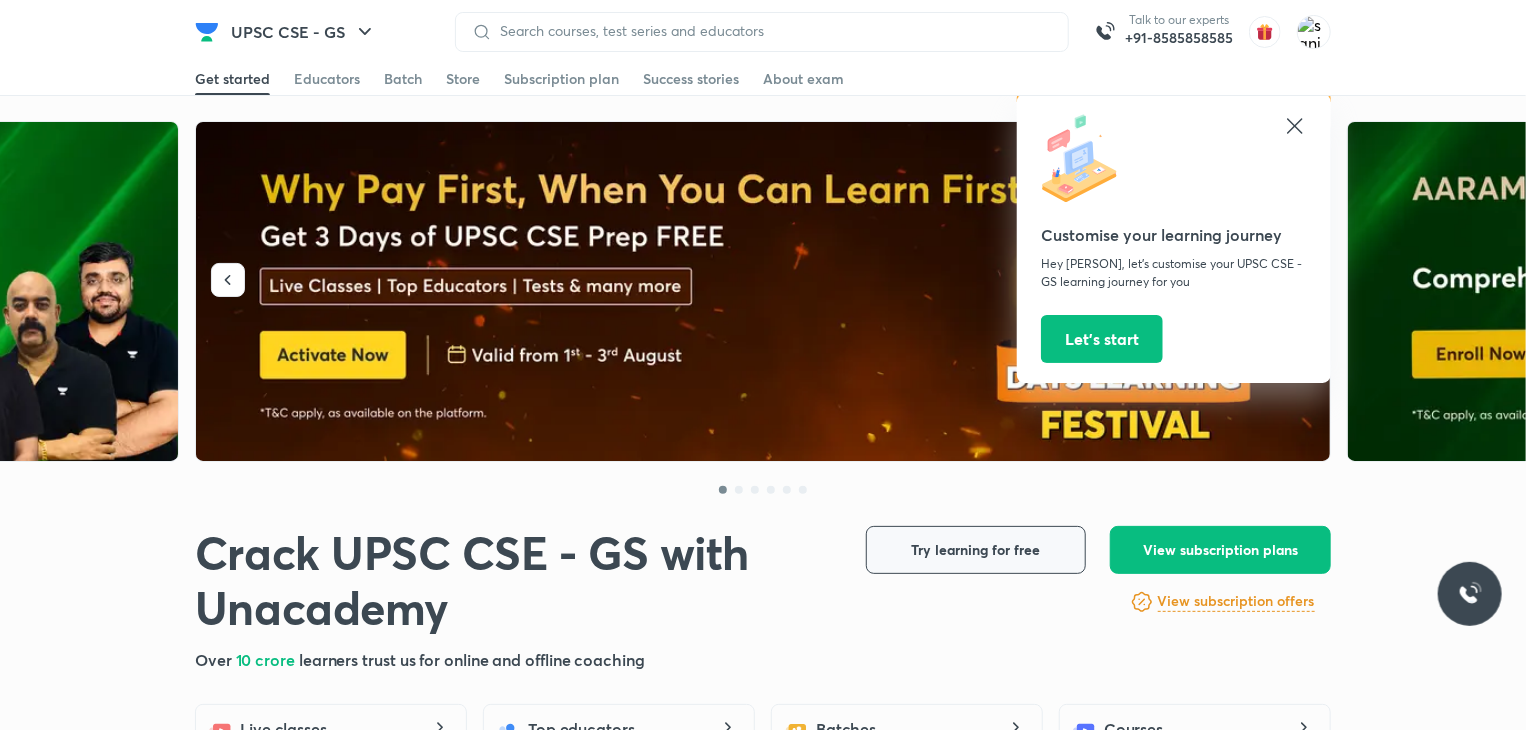 click on "Try learning for free" at bounding box center [976, 550] 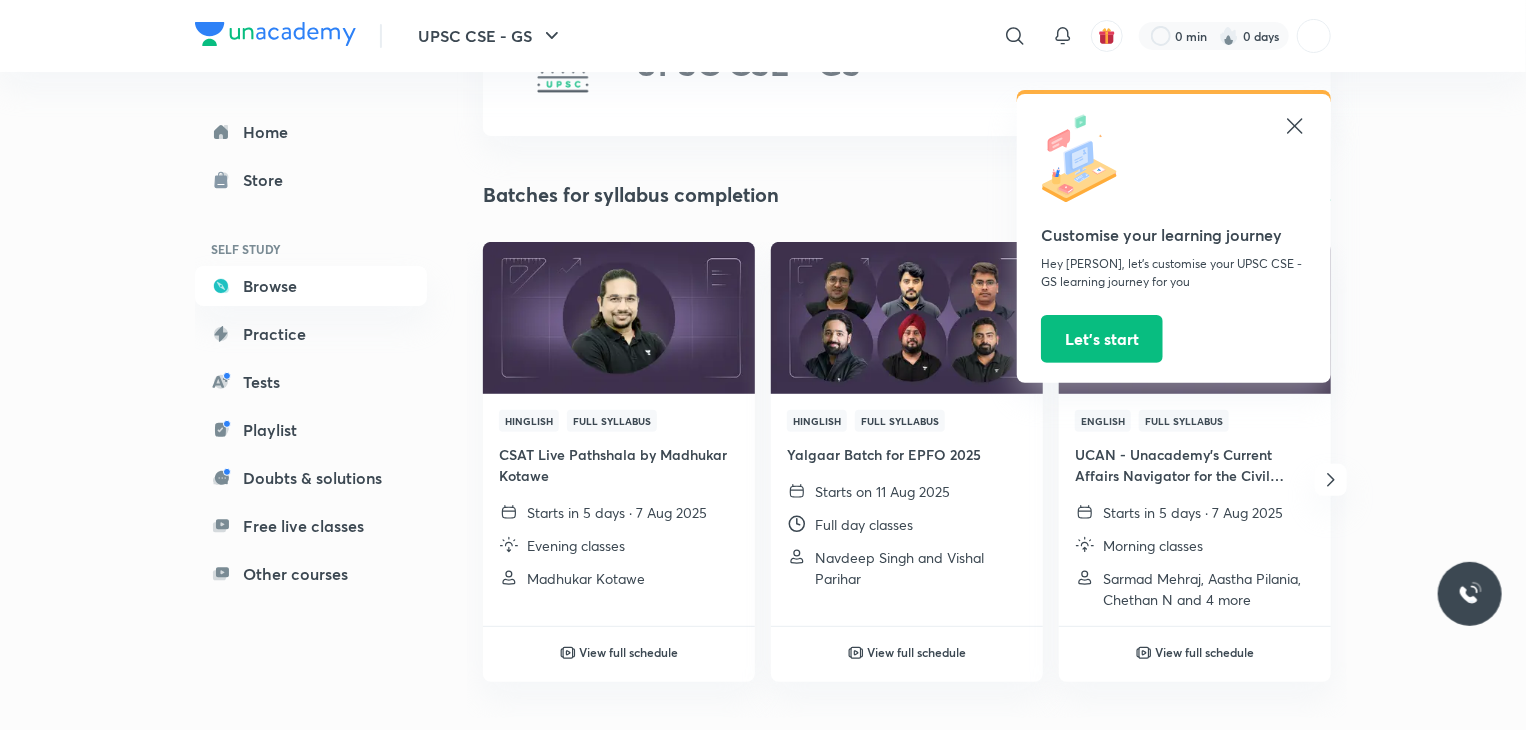 scroll, scrollTop: 0, scrollLeft: 0, axis: both 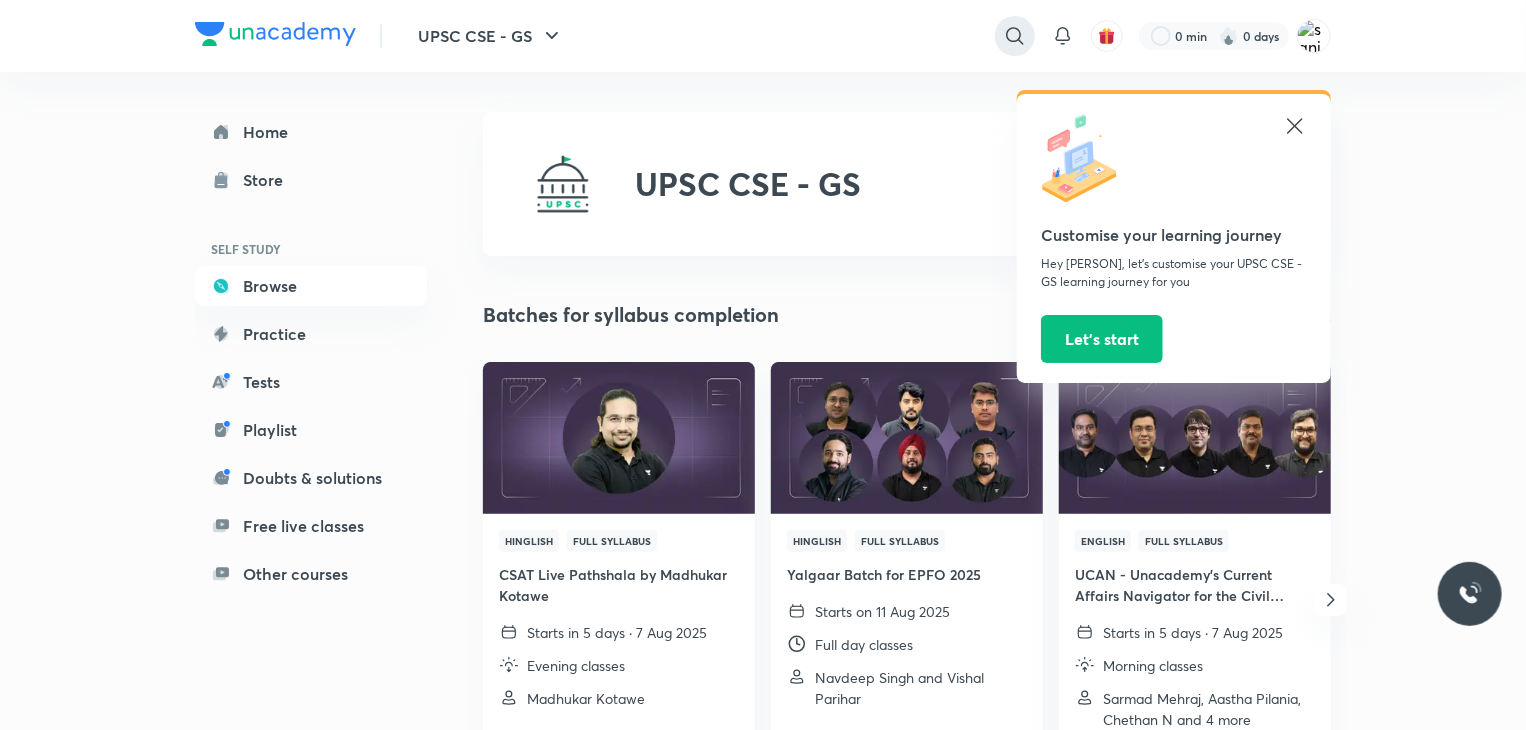 click 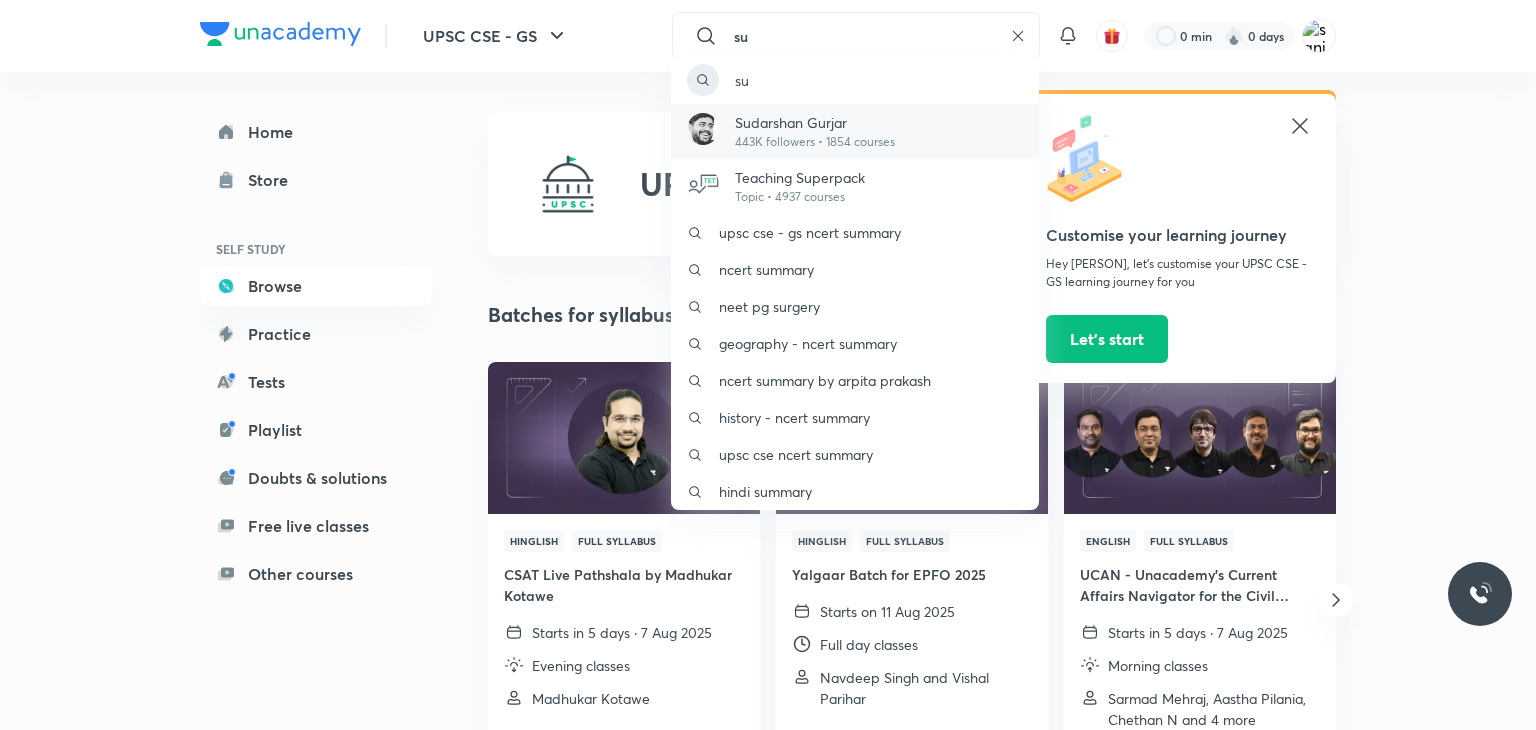 type on "su" 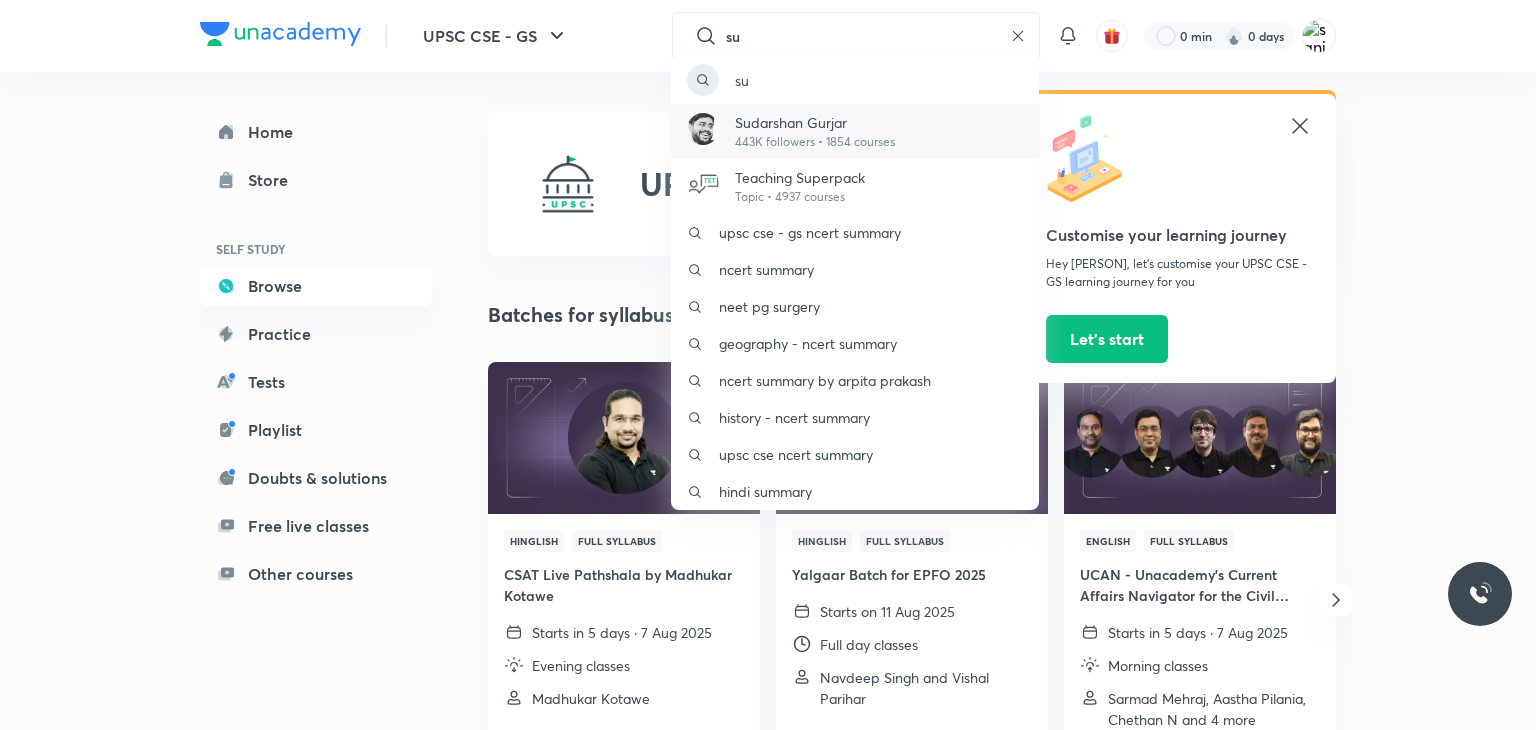 click on "Sudarshan Gurjar" at bounding box center [815, 122] 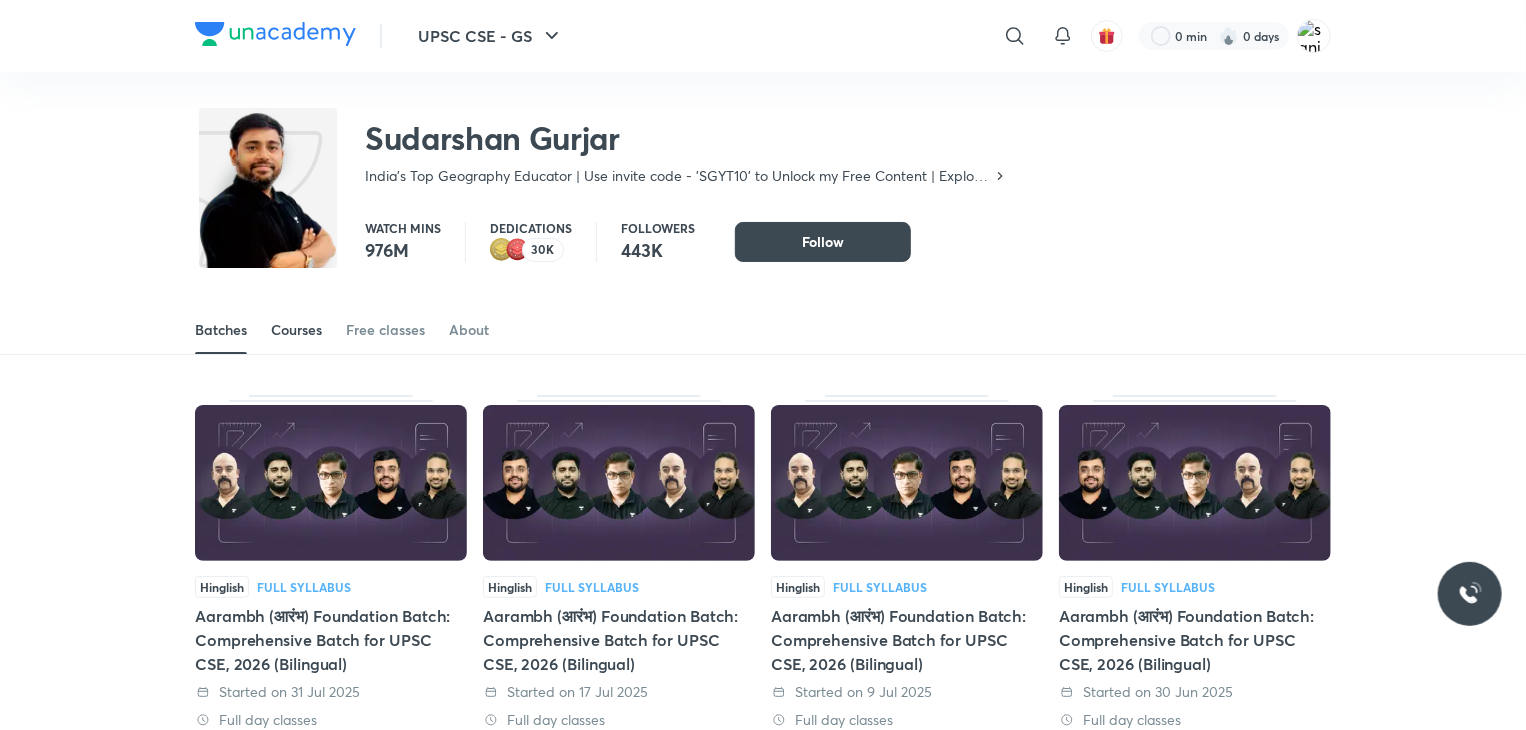 click on "Courses" at bounding box center [296, 330] 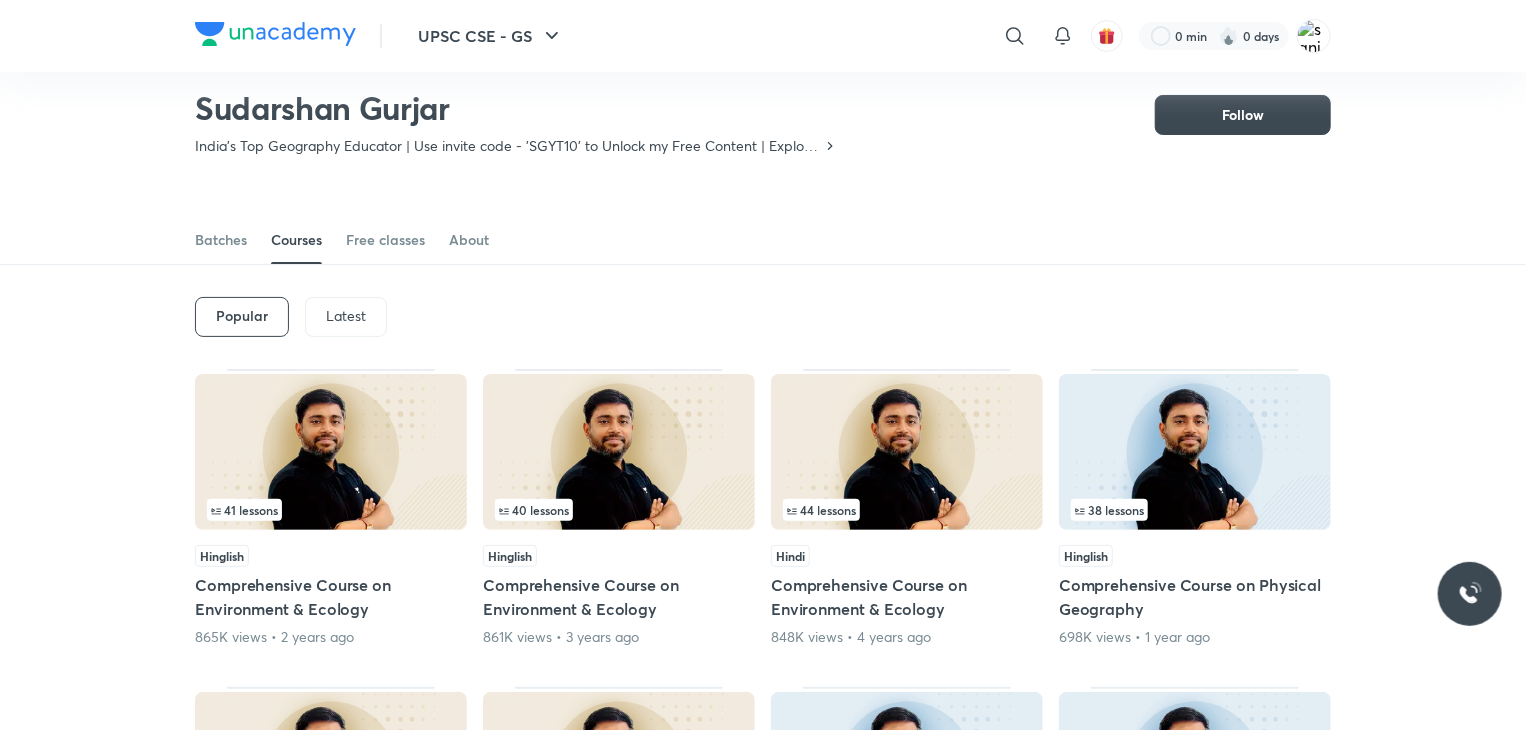 scroll, scrollTop: 0, scrollLeft: 0, axis: both 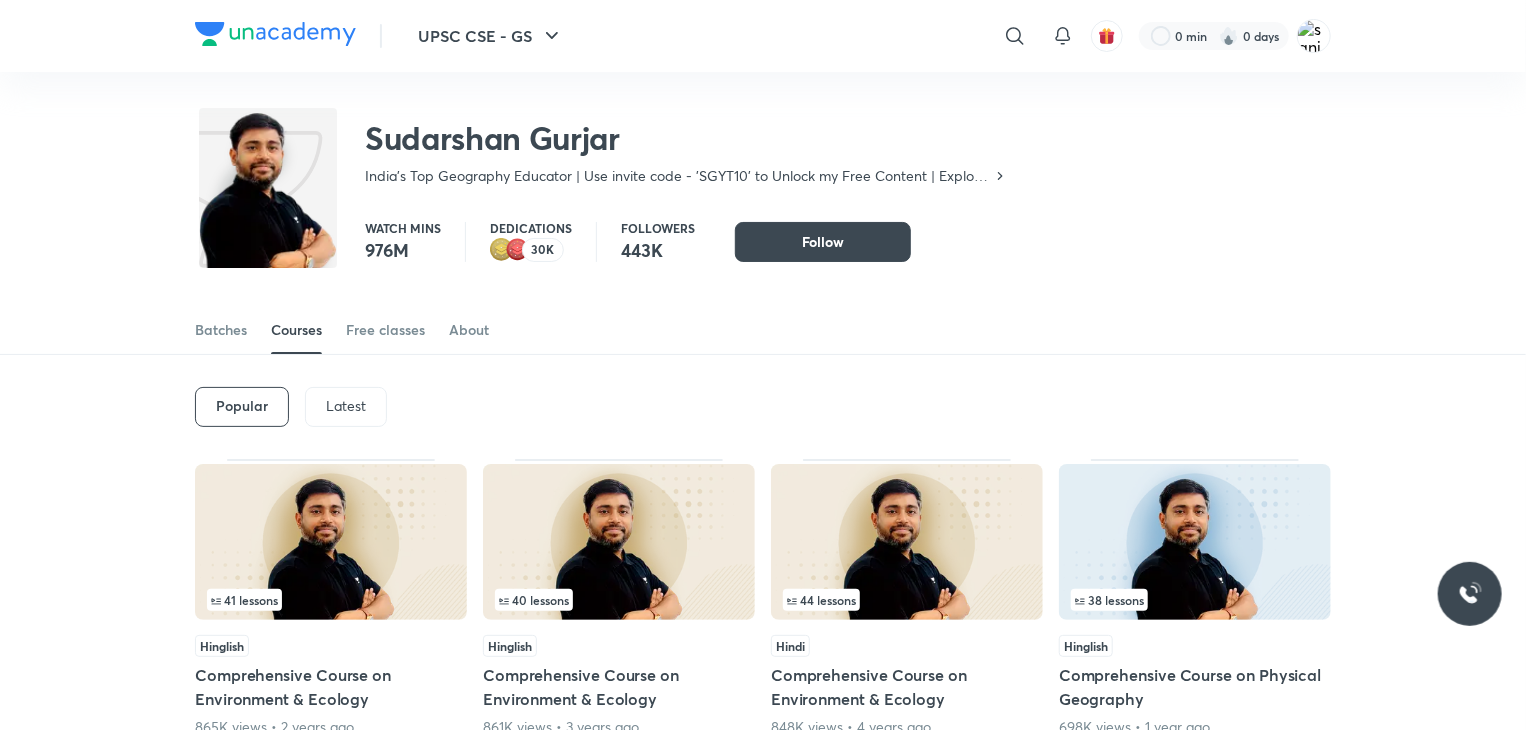 click on "Latest" at bounding box center (346, 406) 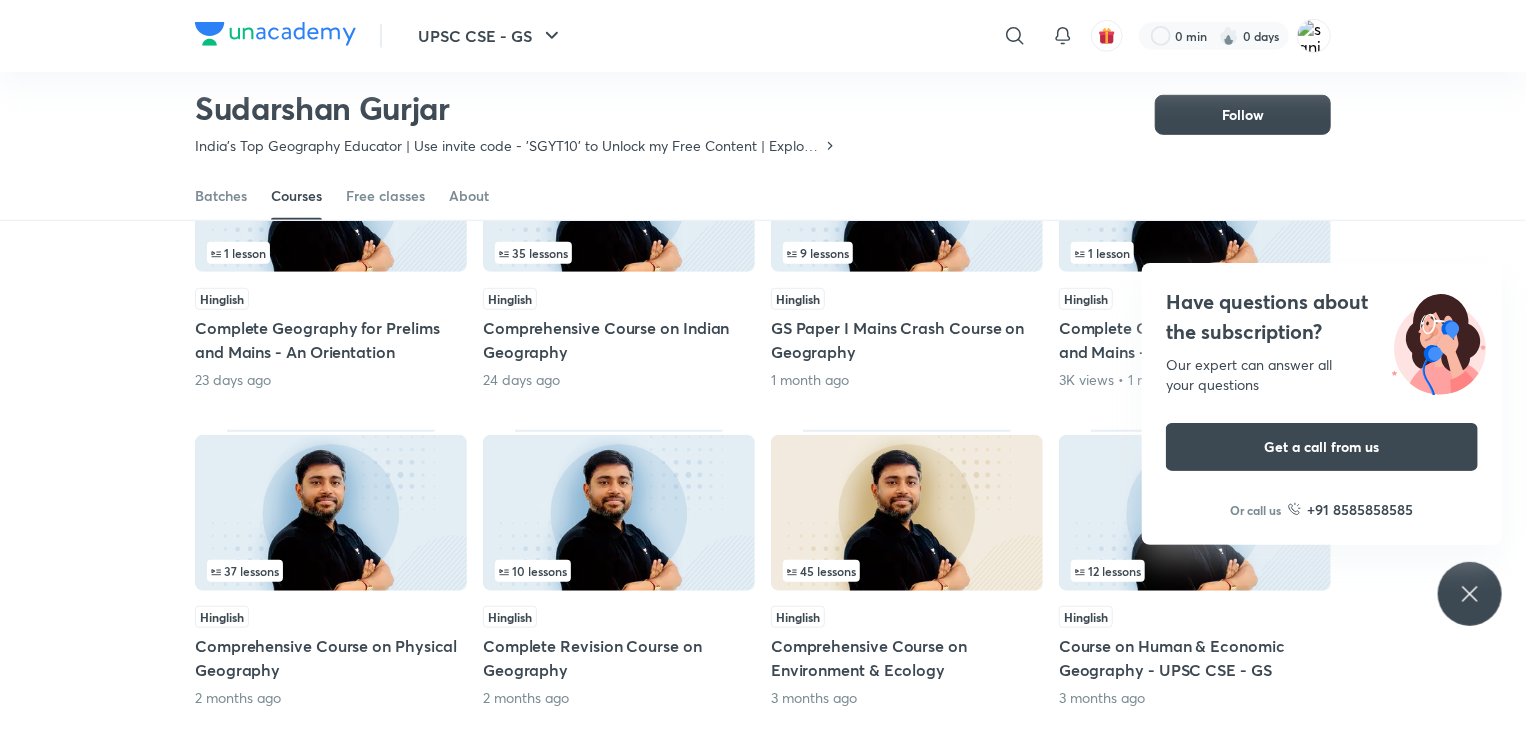 scroll, scrollTop: 638, scrollLeft: 0, axis: vertical 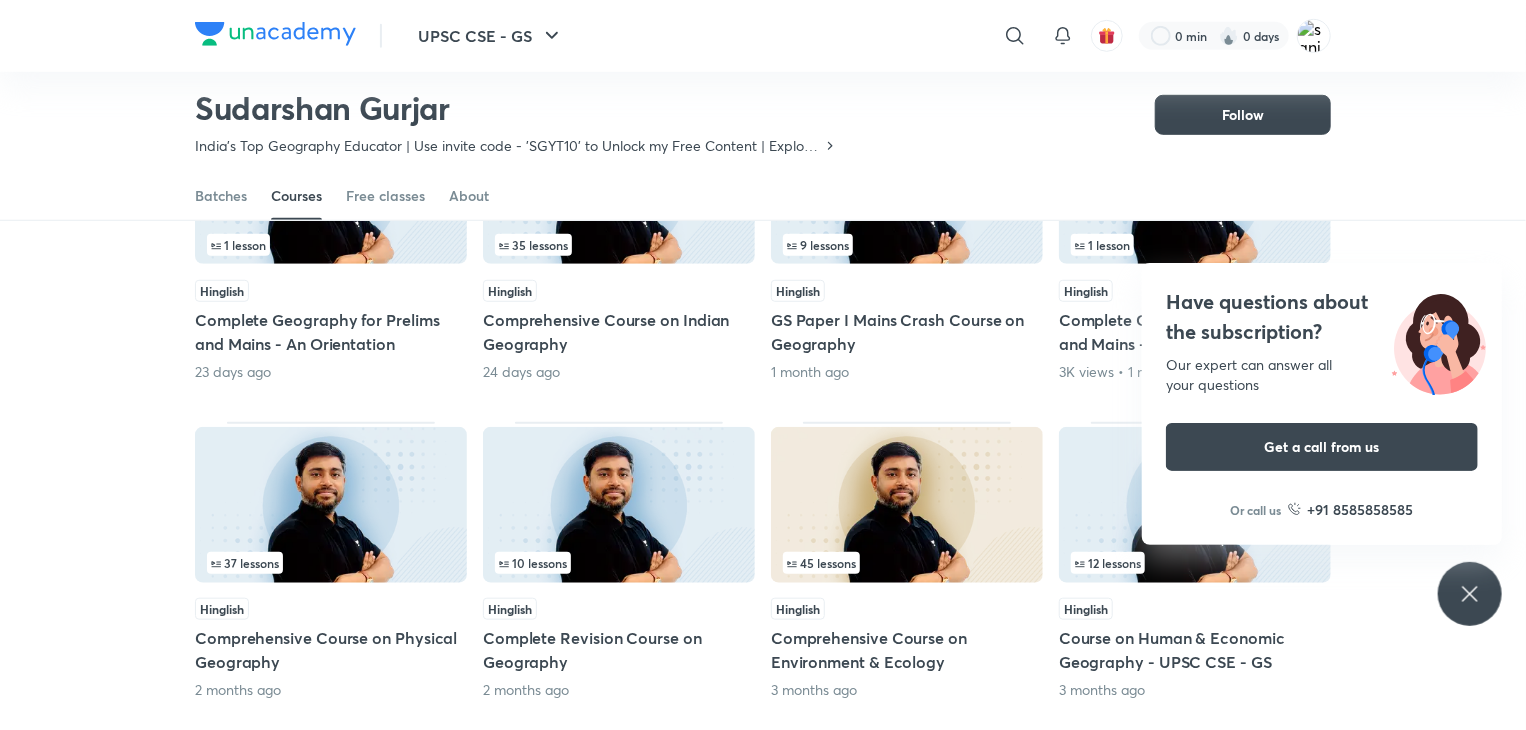 click on "Comprehensive Course on Indian Geography" at bounding box center [619, 332] 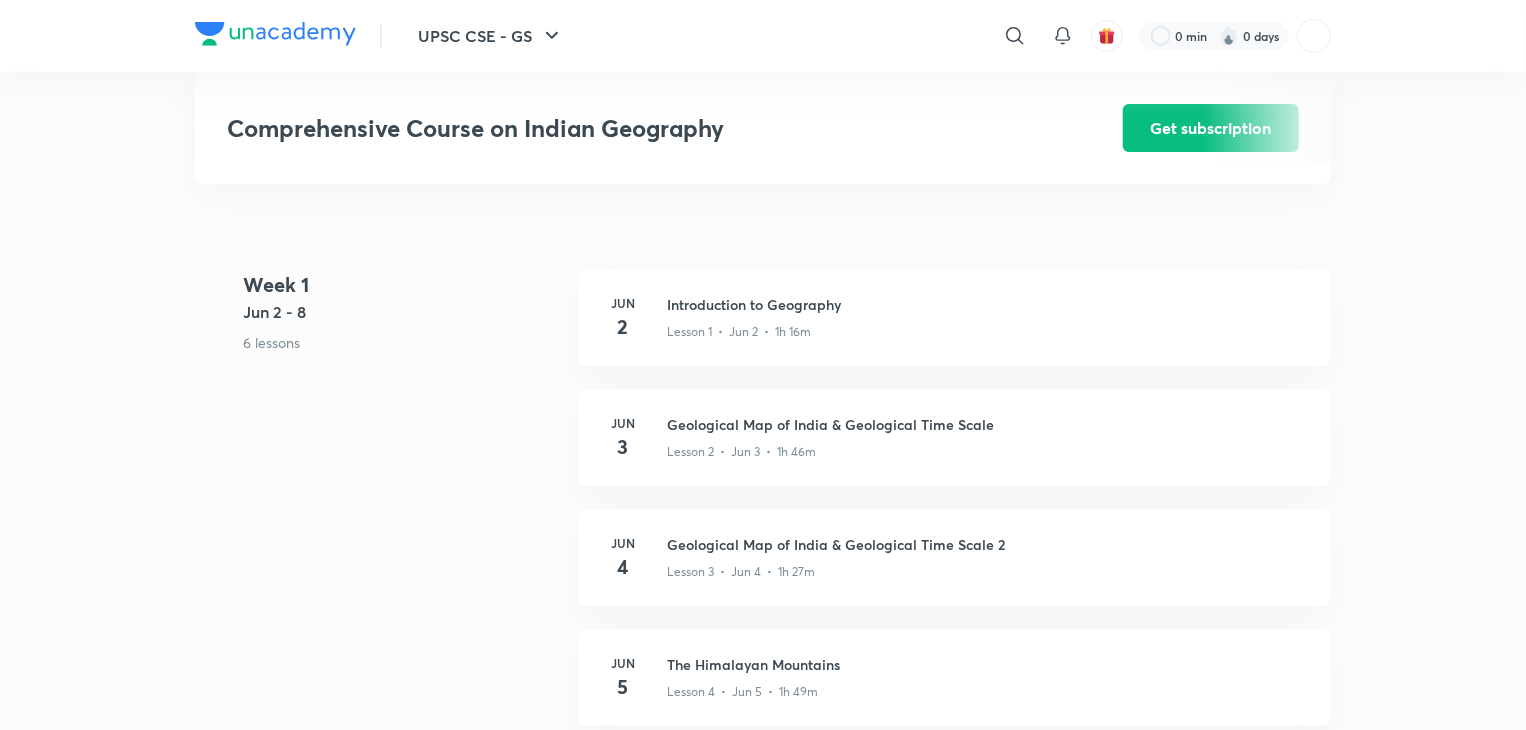 scroll, scrollTop: 794, scrollLeft: 0, axis: vertical 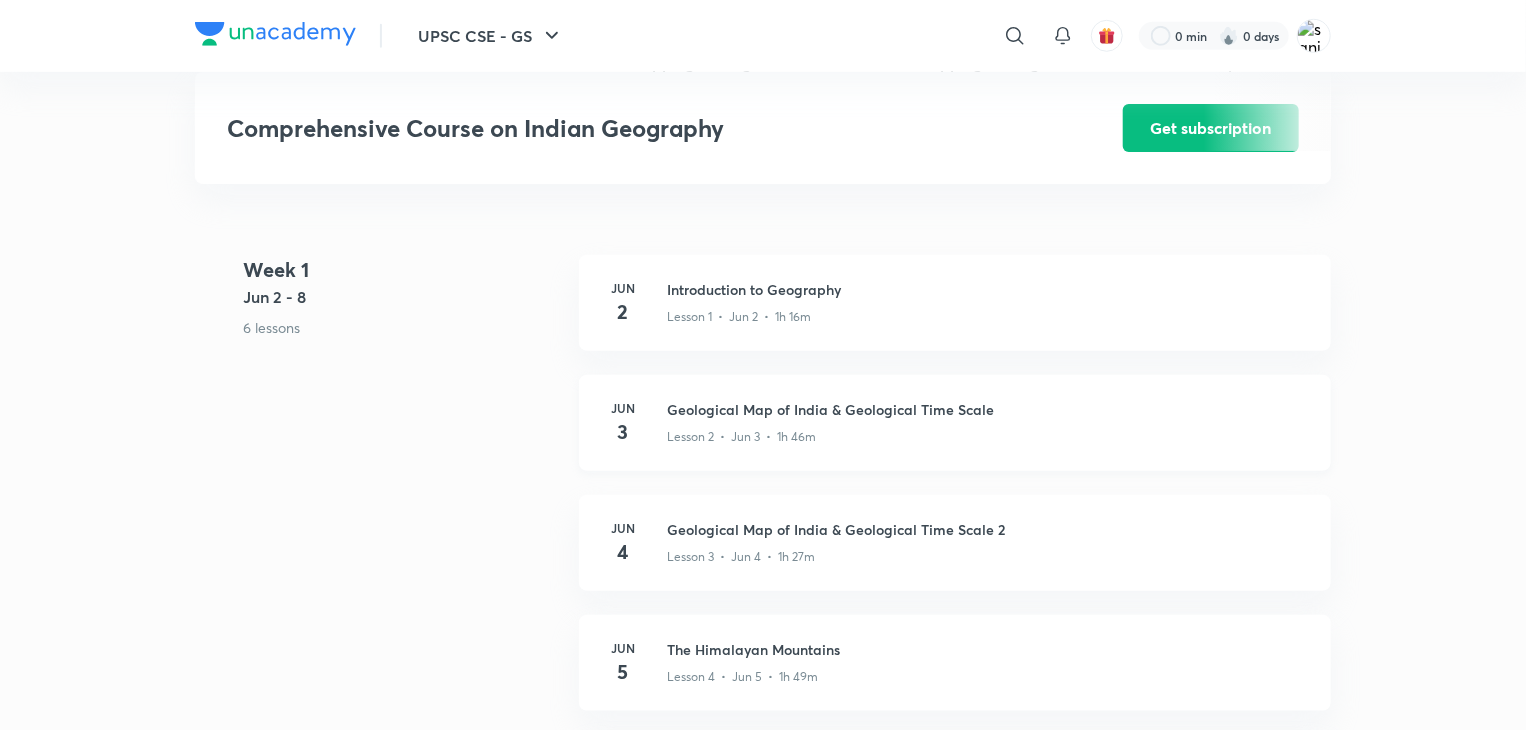 click on "Lesson 2  •  Jun 3  •  1h 46m" at bounding box center [987, 433] 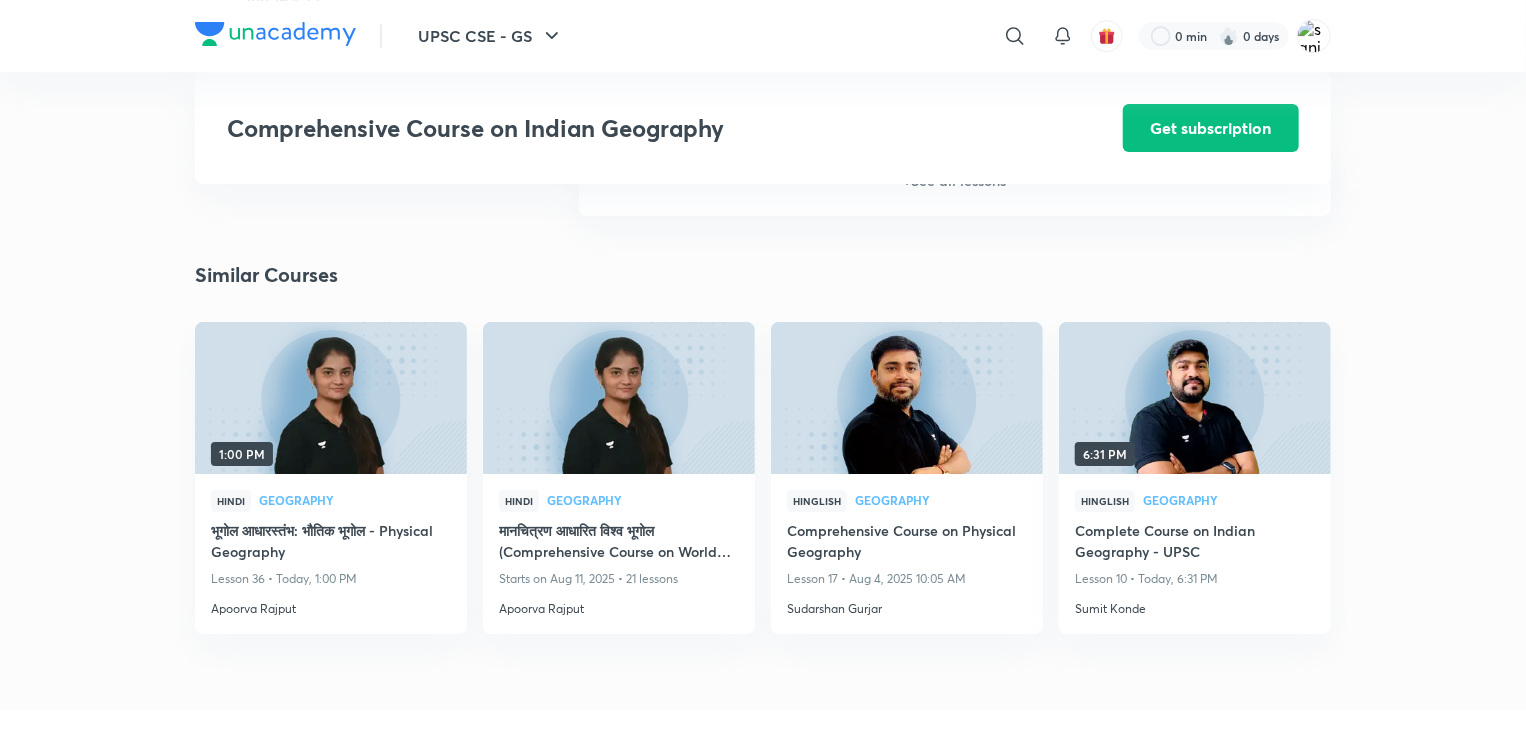 scroll, scrollTop: 3348, scrollLeft: 0, axis: vertical 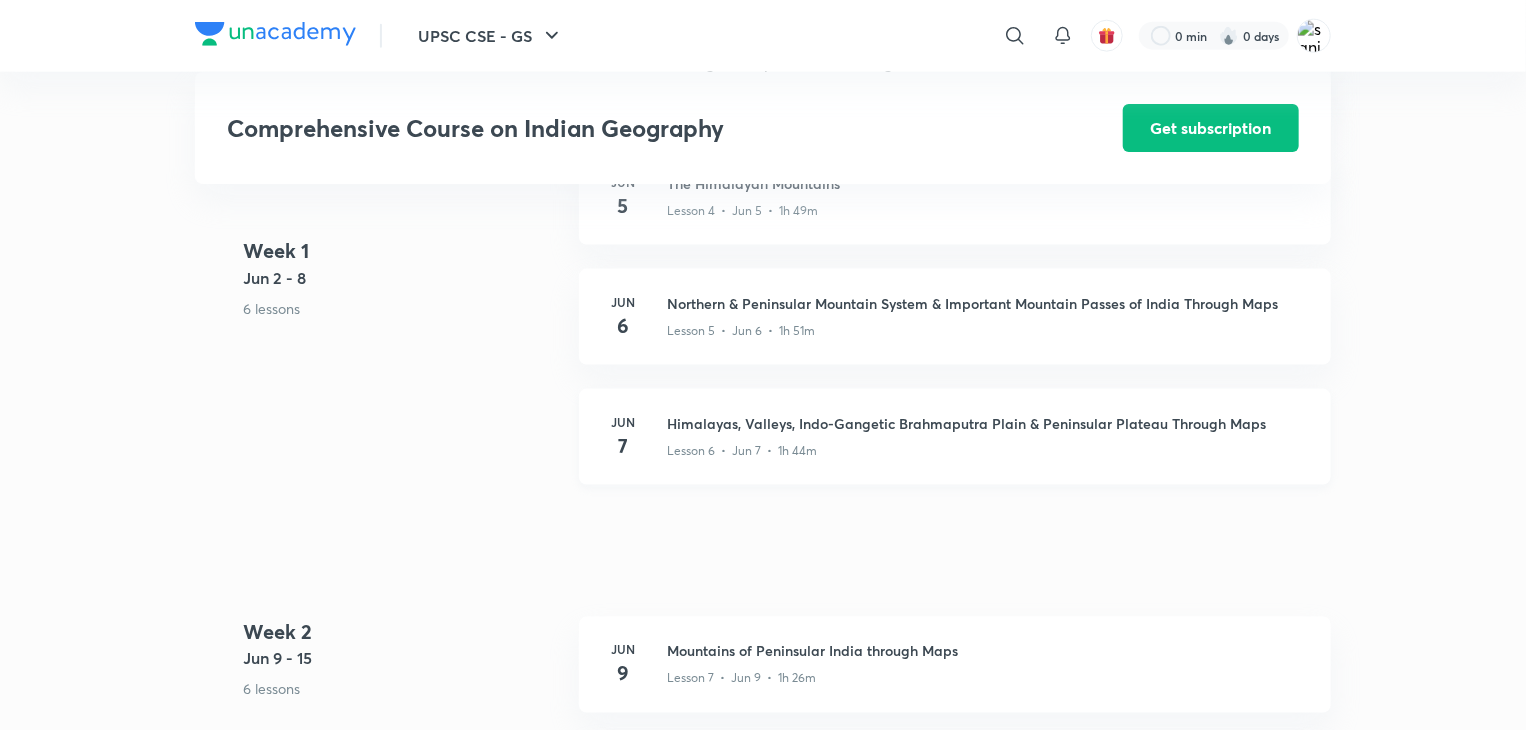 click on "7" at bounding box center [623, 446] 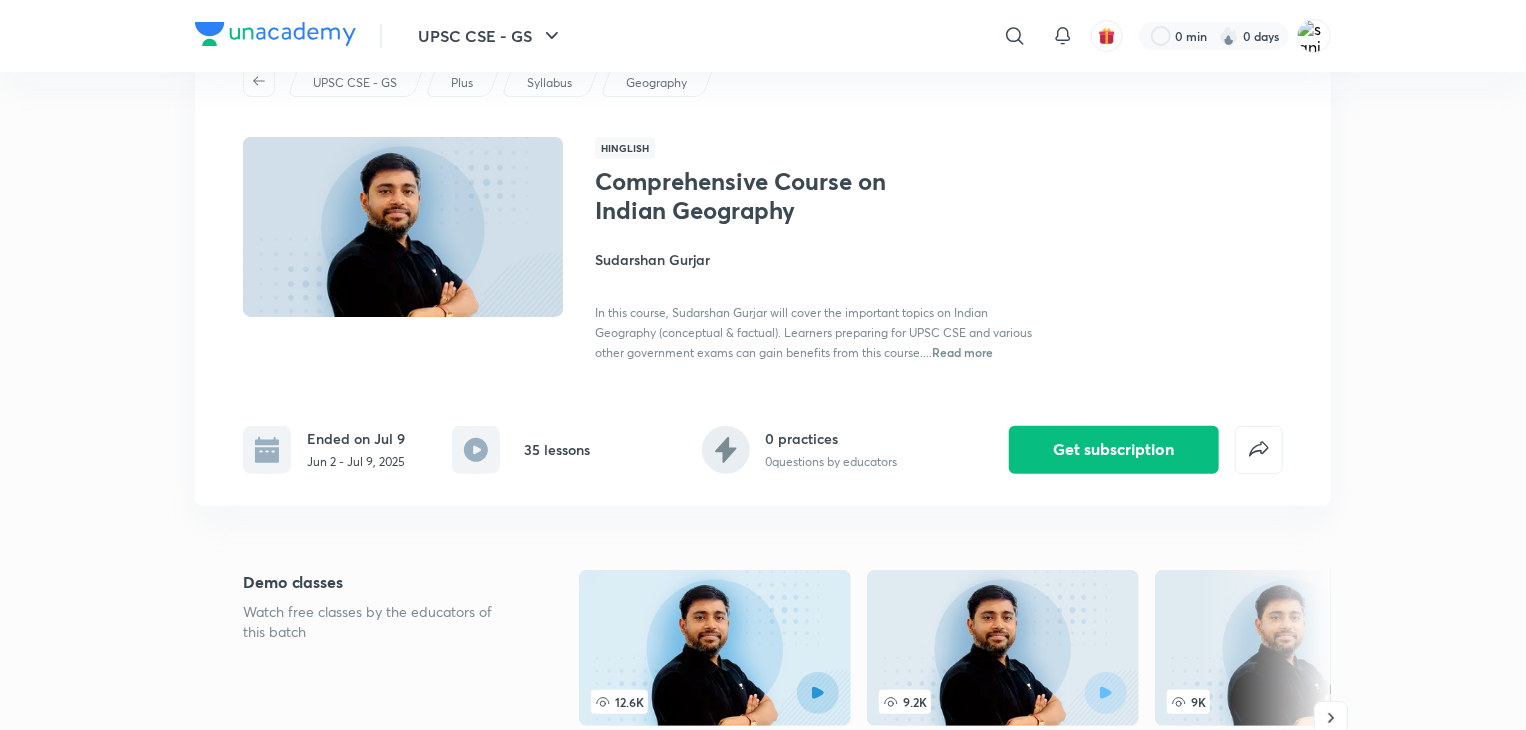 scroll, scrollTop: 0, scrollLeft: 0, axis: both 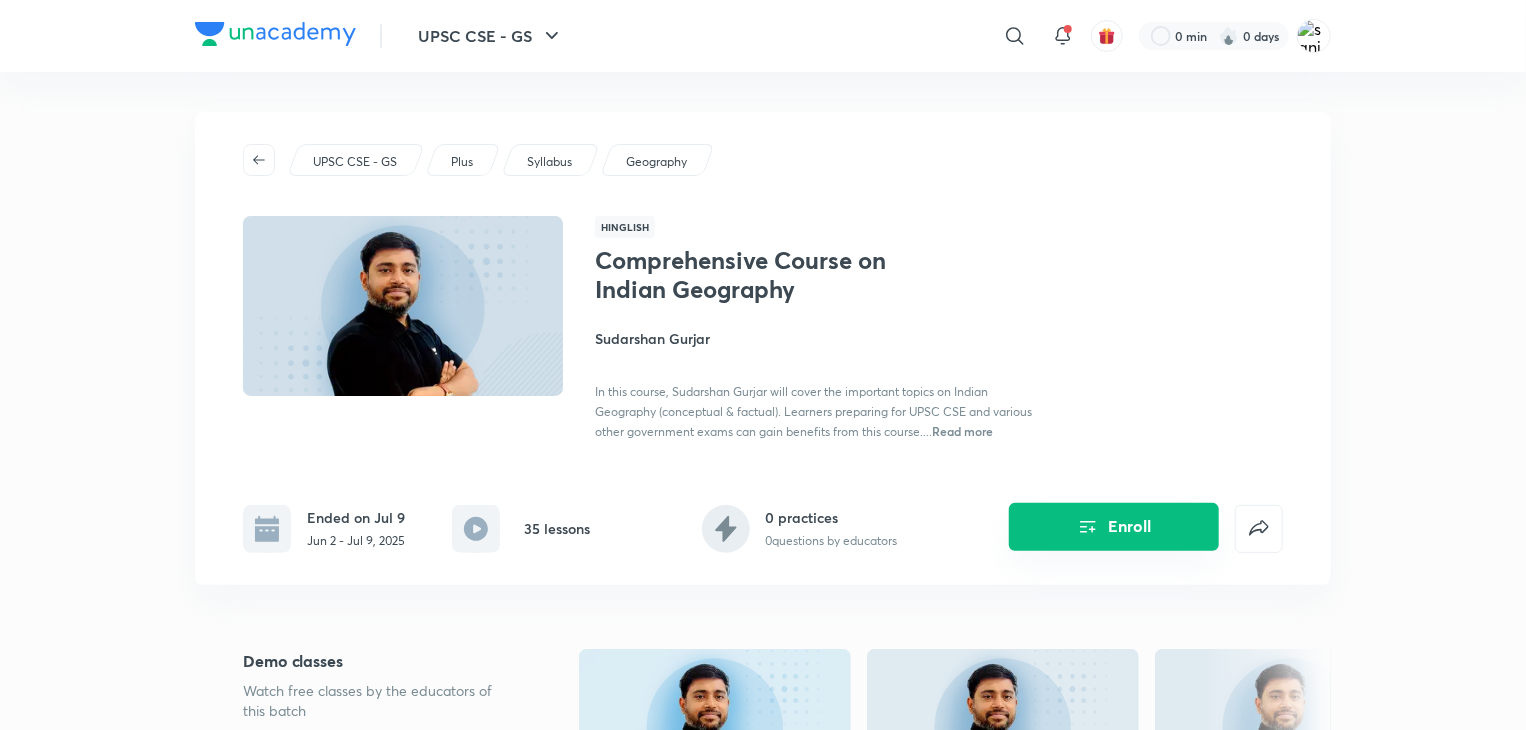 click on "Enroll" at bounding box center (1114, 527) 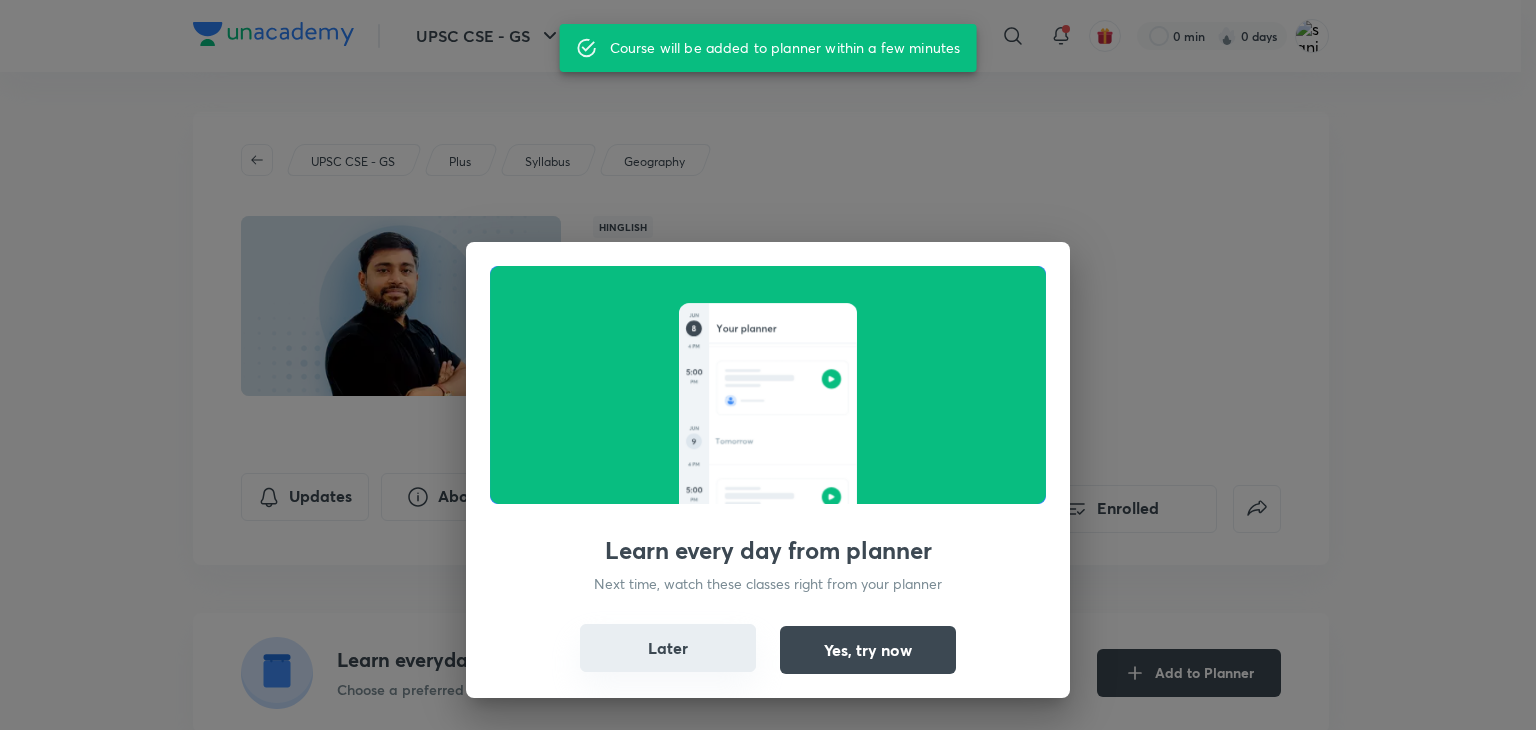 click on "Later" at bounding box center (668, 648) 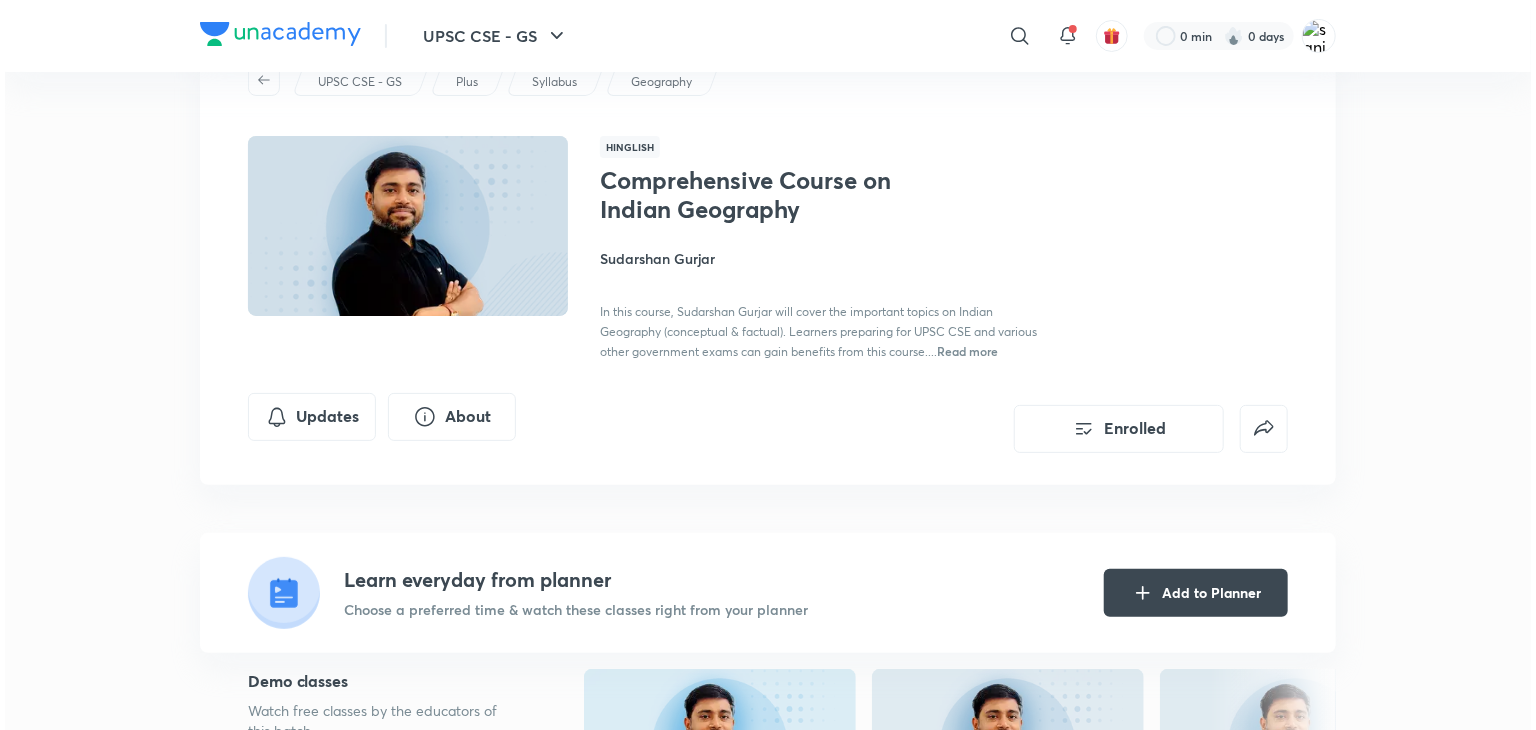 scroll, scrollTop: 0, scrollLeft: 0, axis: both 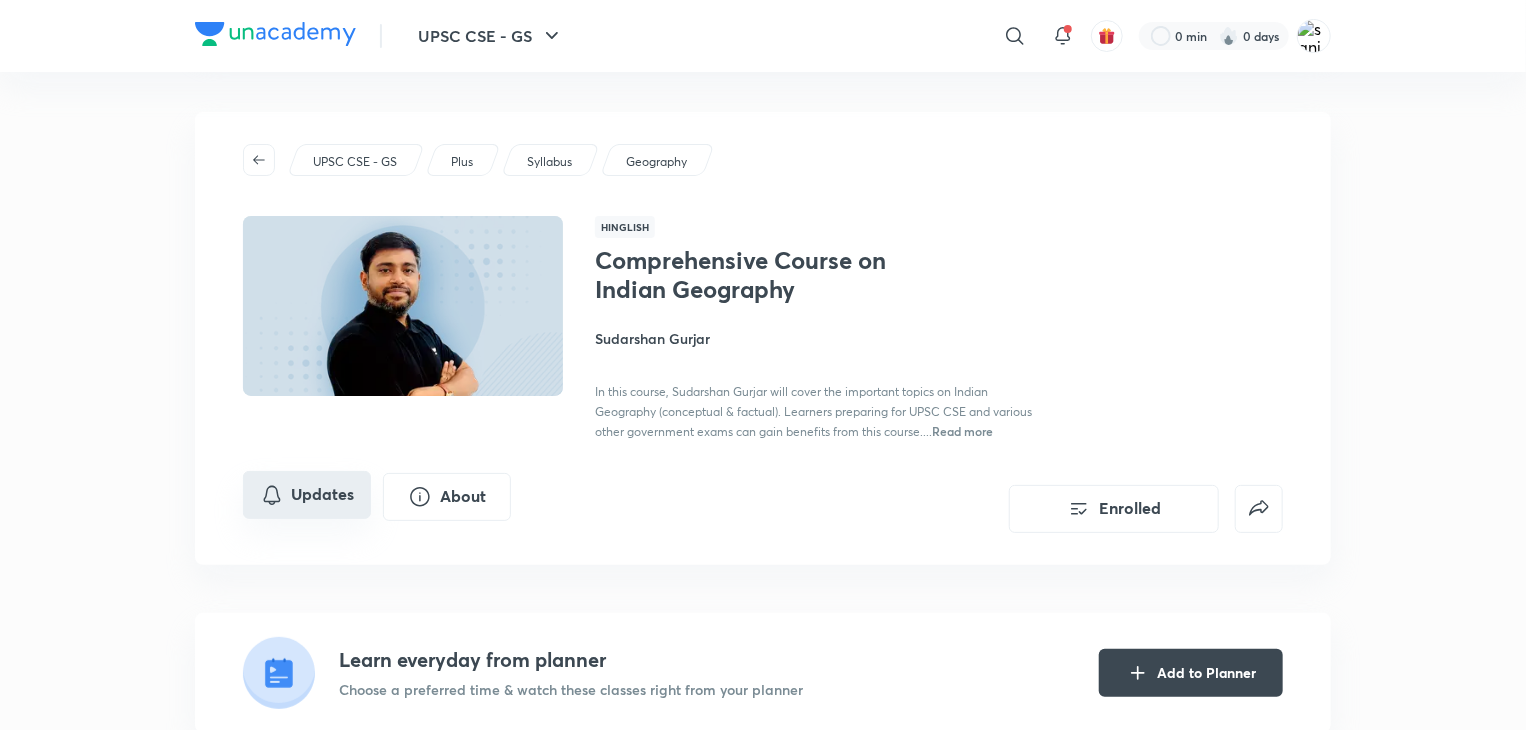 click on "Updates" at bounding box center [307, 495] 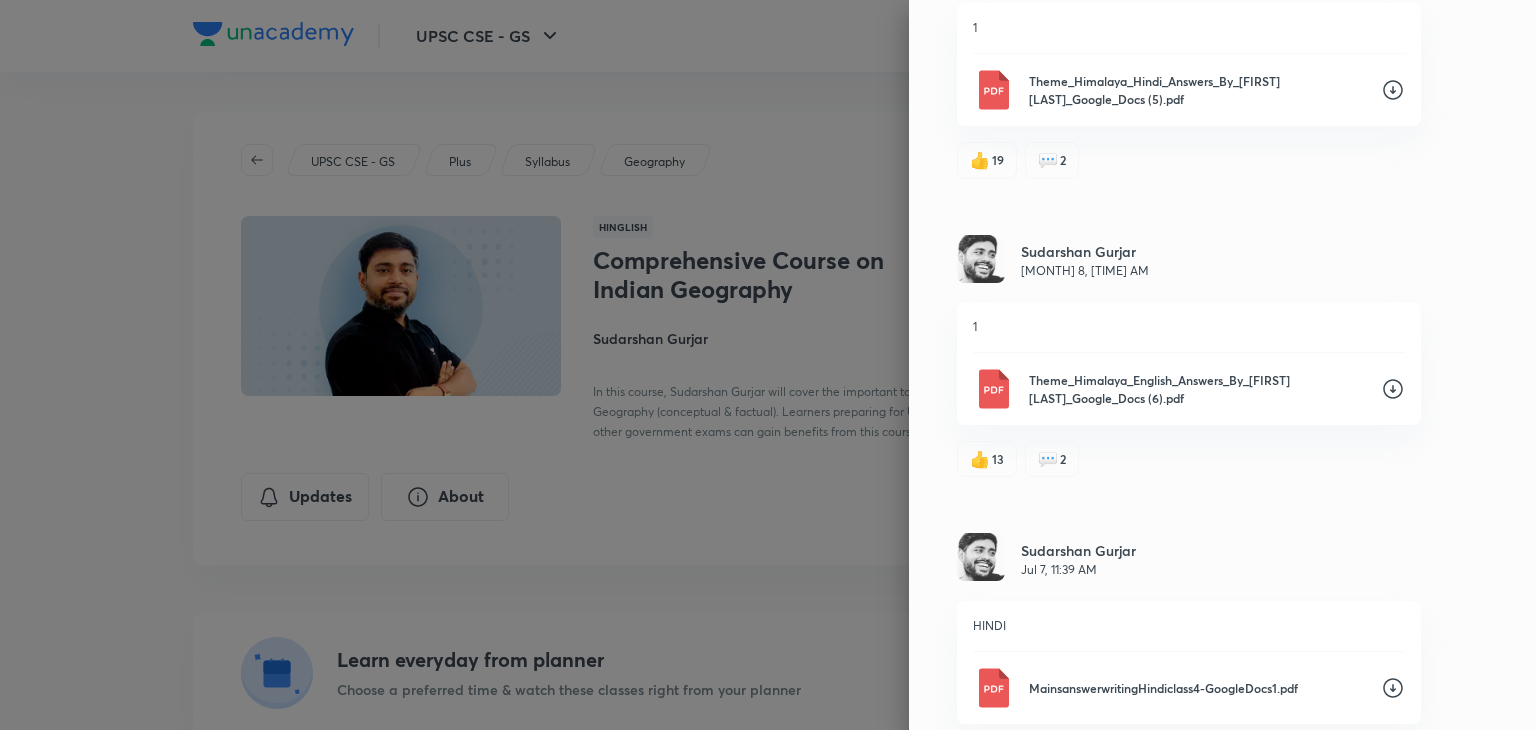 scroll, scrollTop: 0, scrollLeft: 0, axis: both 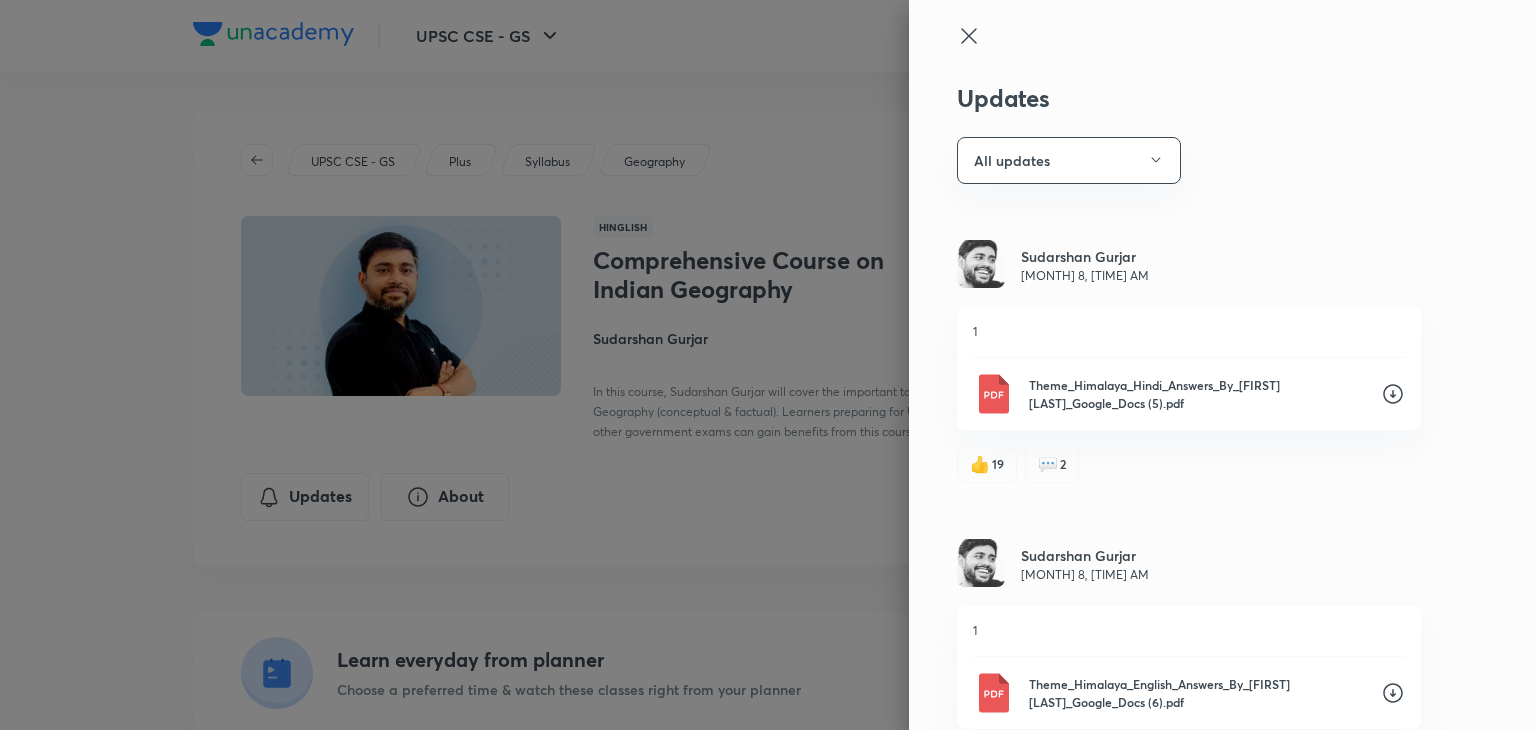 click 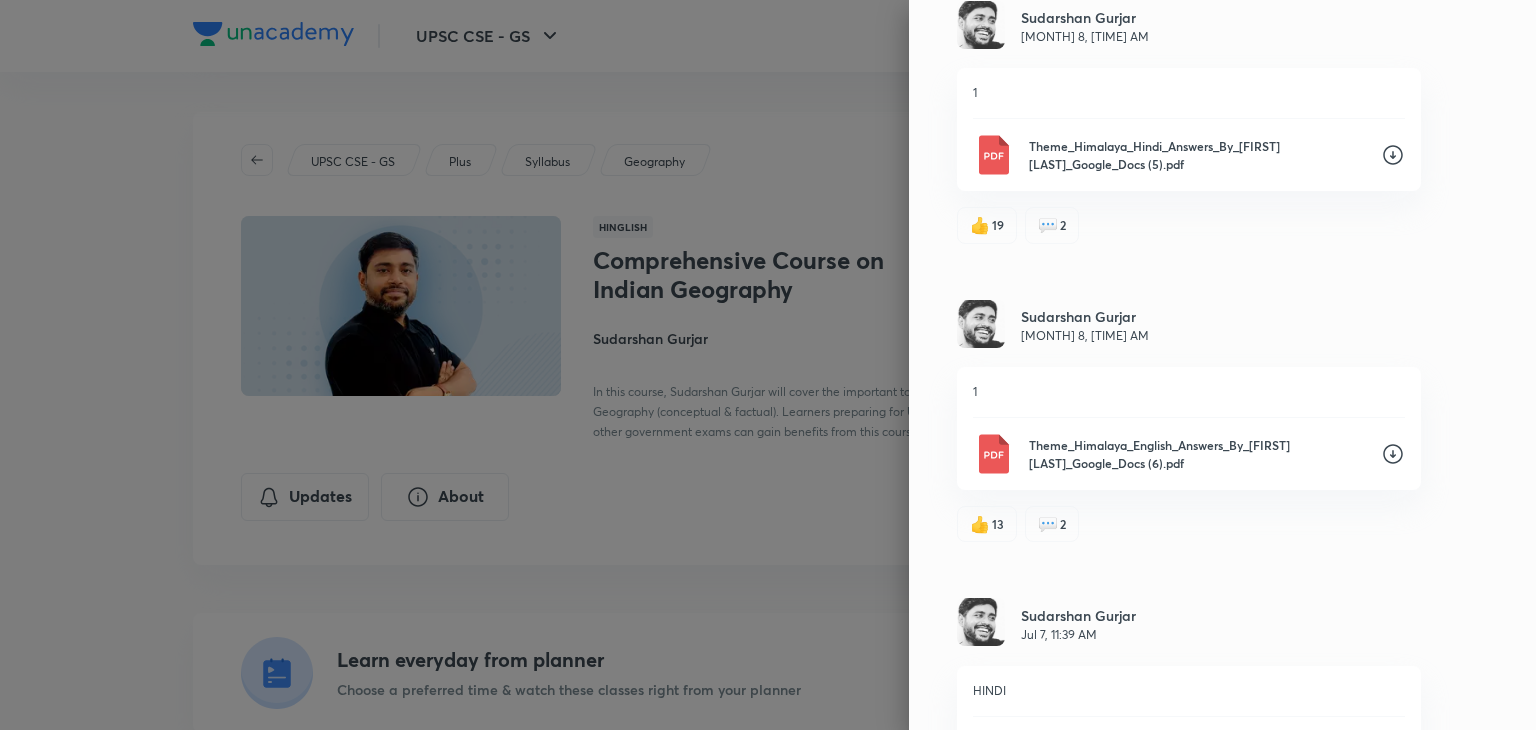 scroll, scrollTop: 240, scrollLeft: 0, axis: vertical 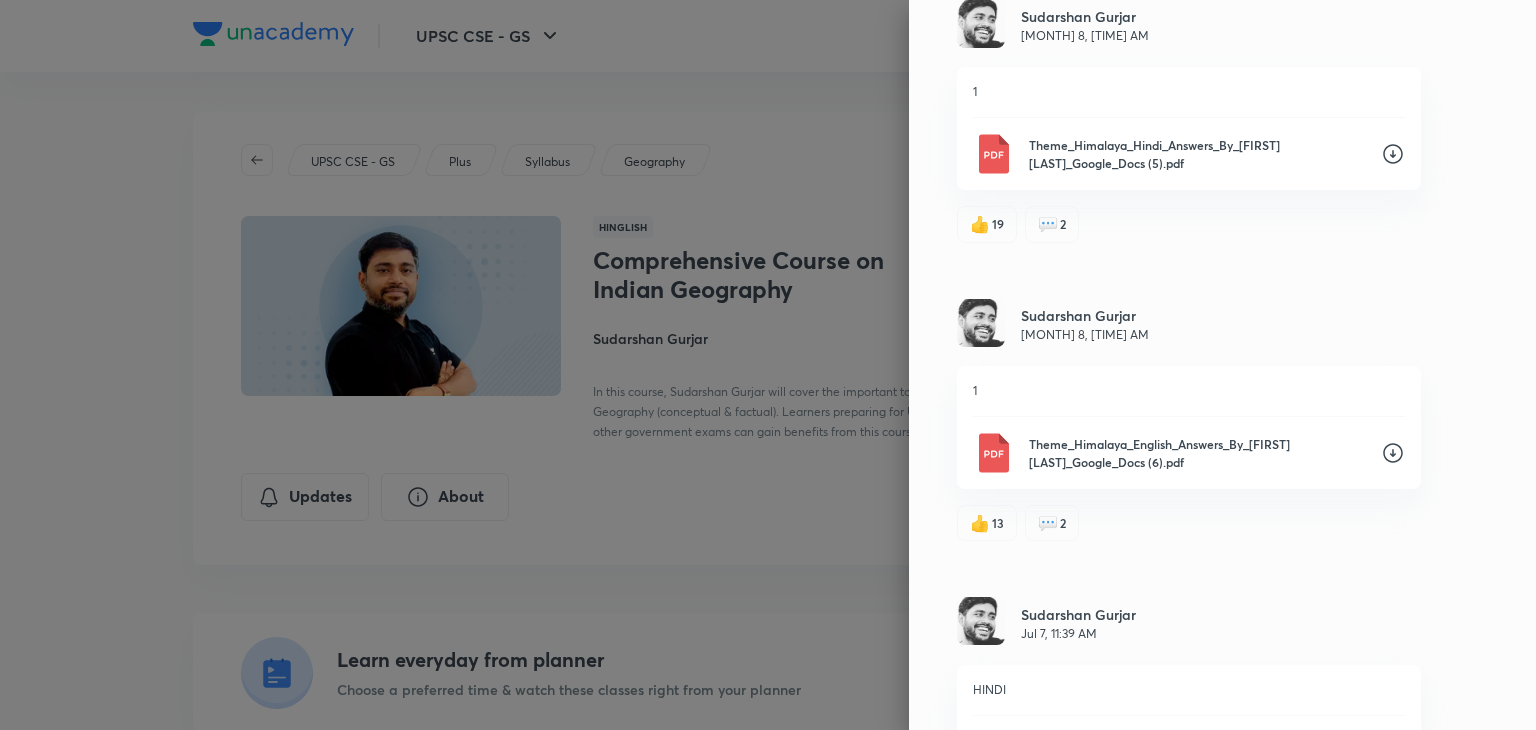 click 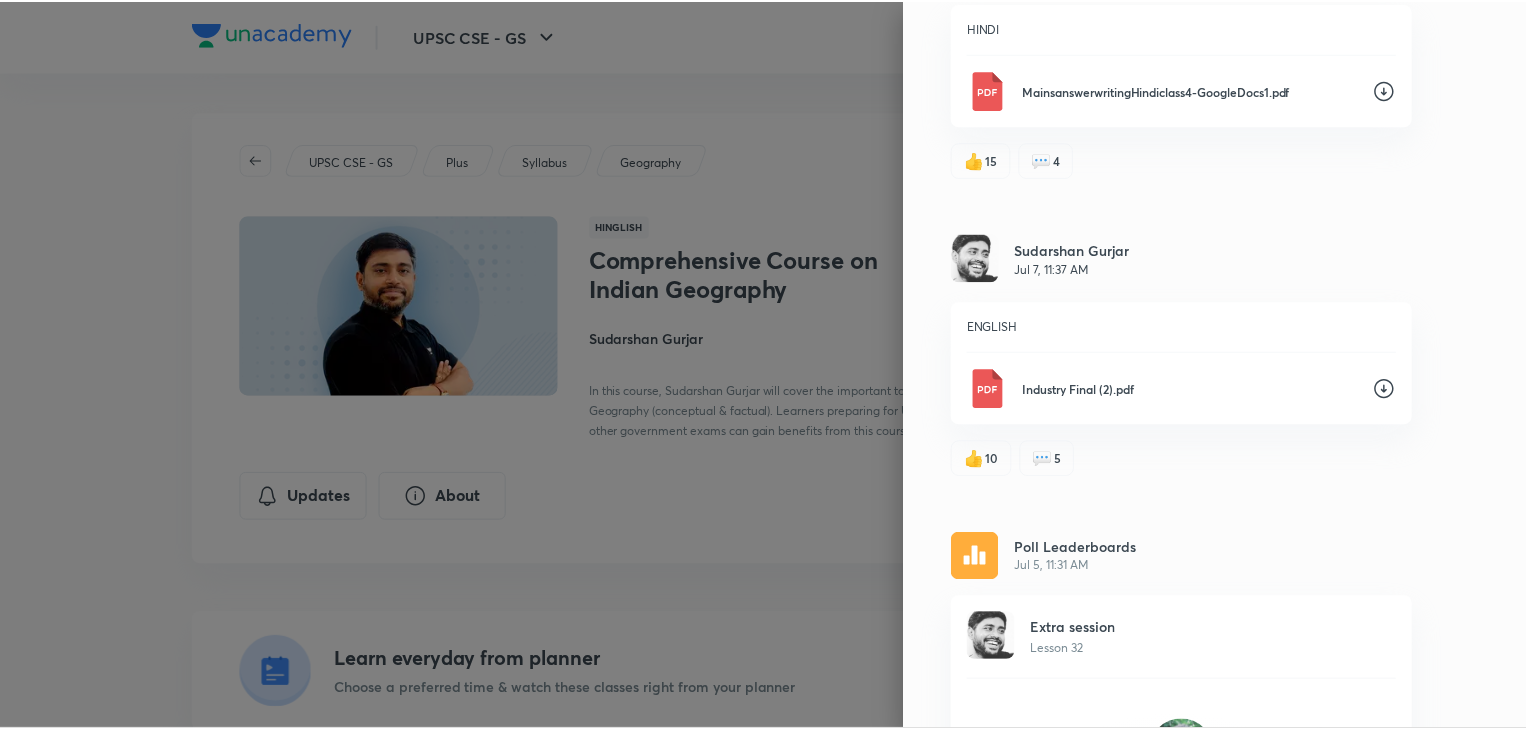 scroll, scrollTop: 903, scrollLeft: 0, axis: vertical 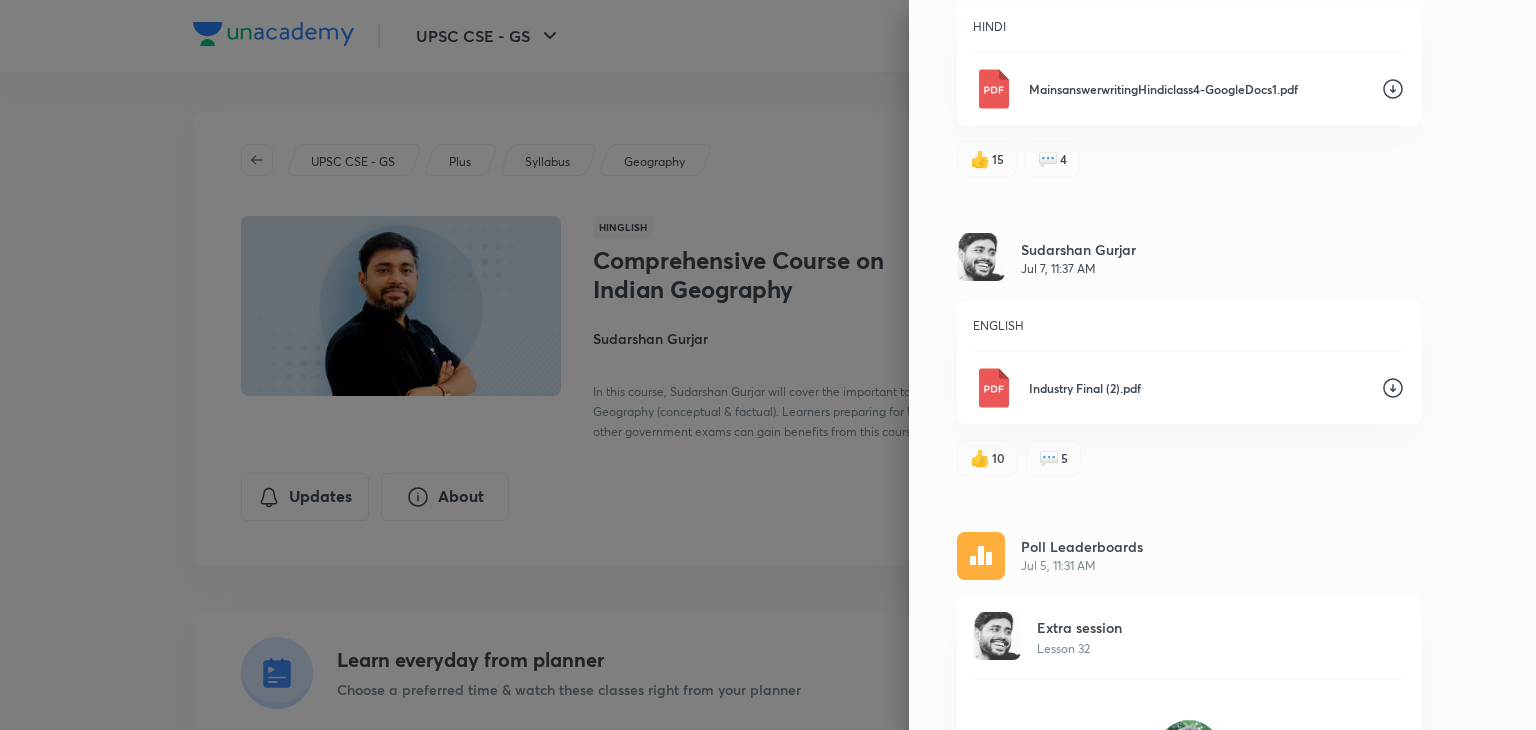 click at bounding box center [768, 365] 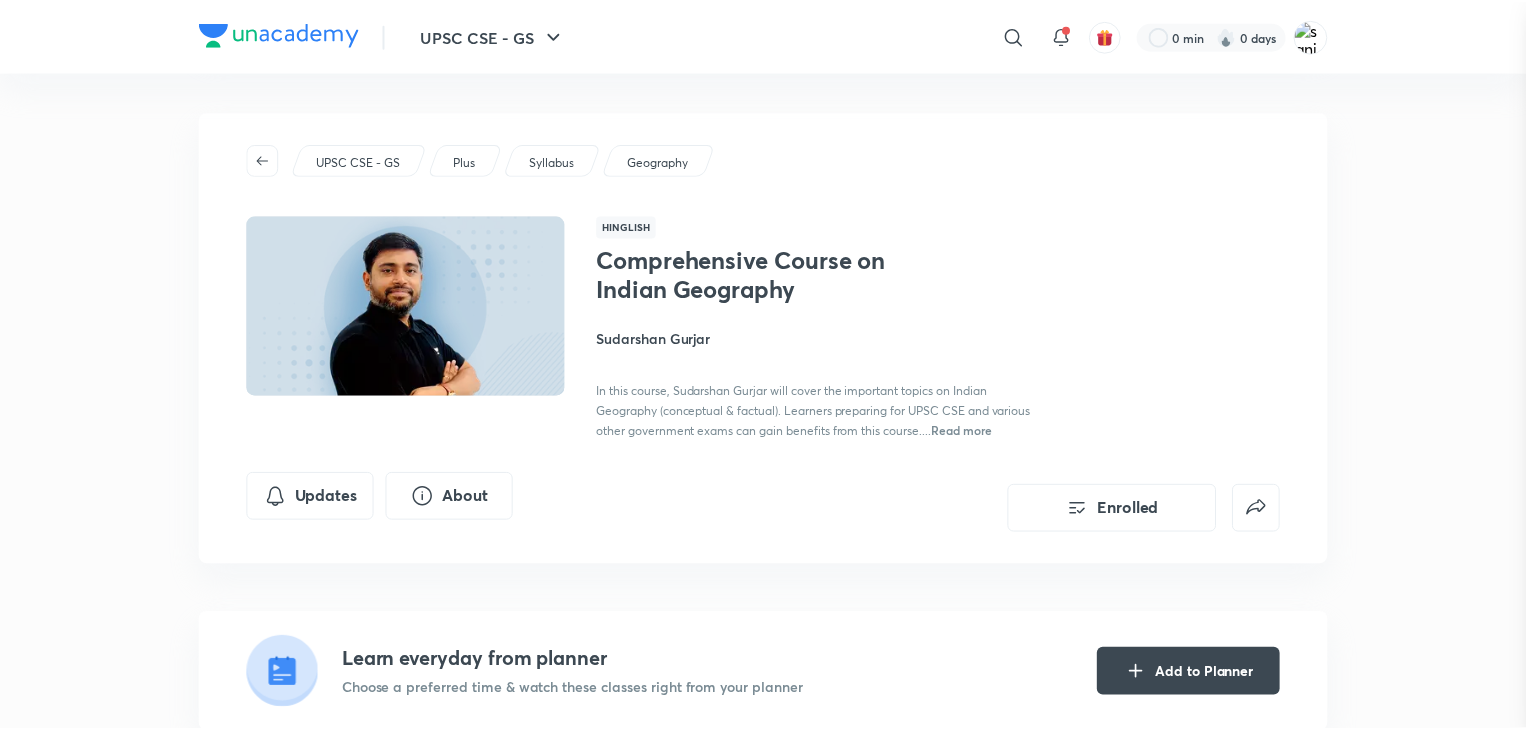 scroll, scrollTop: 0, scrollLeft: 0, axis: both 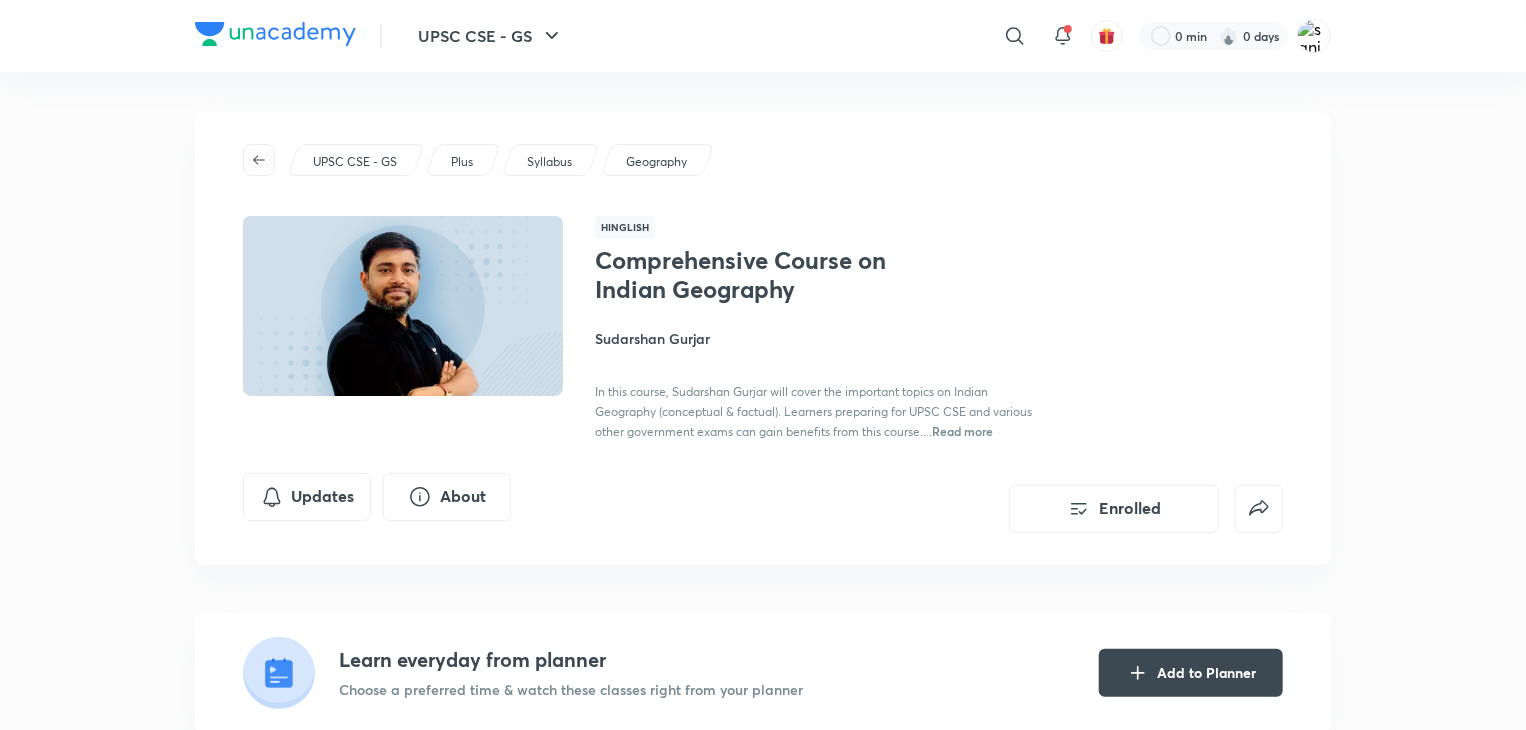 click at bounding box center [259, 160] 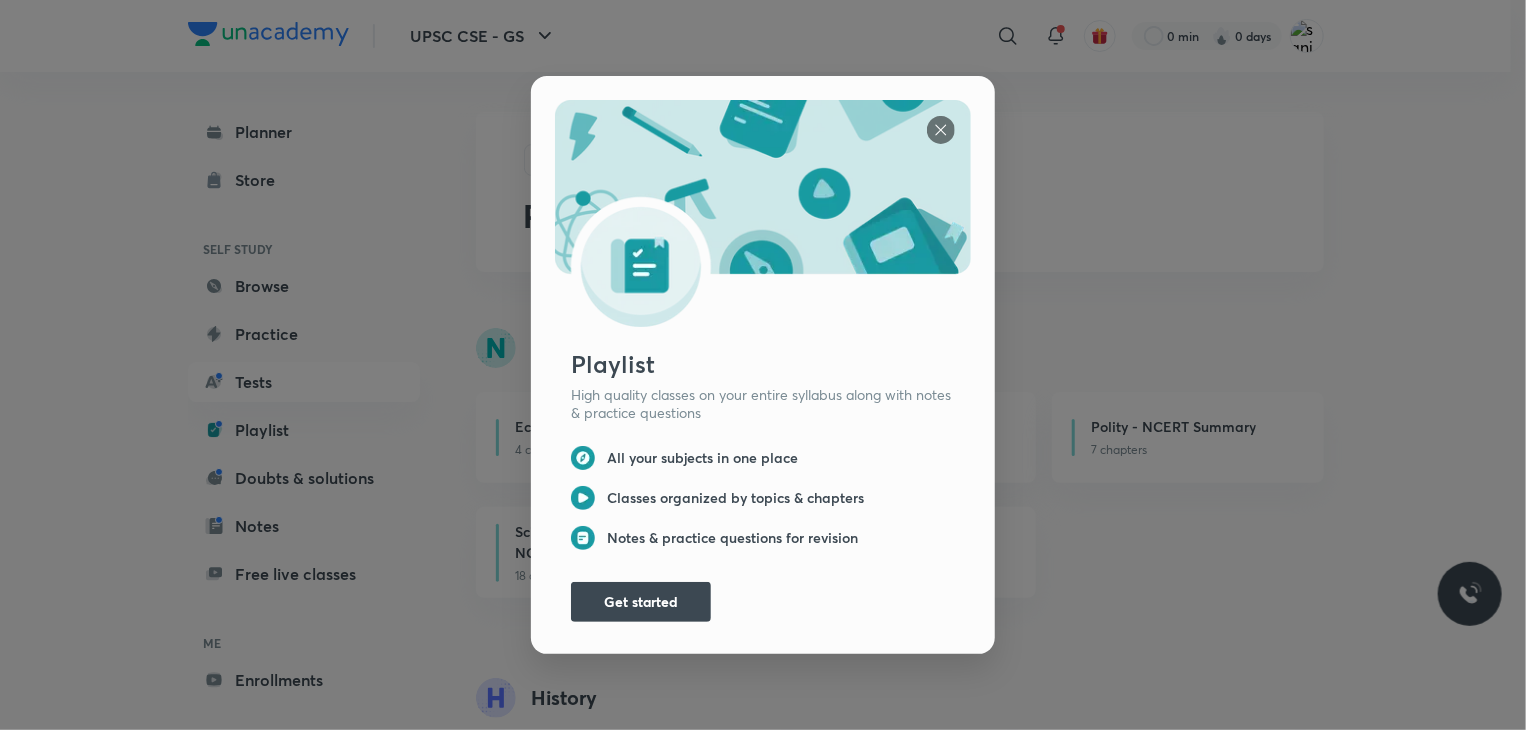 scroll, scrollTop: 0, scrollLeft: 0, axis: both 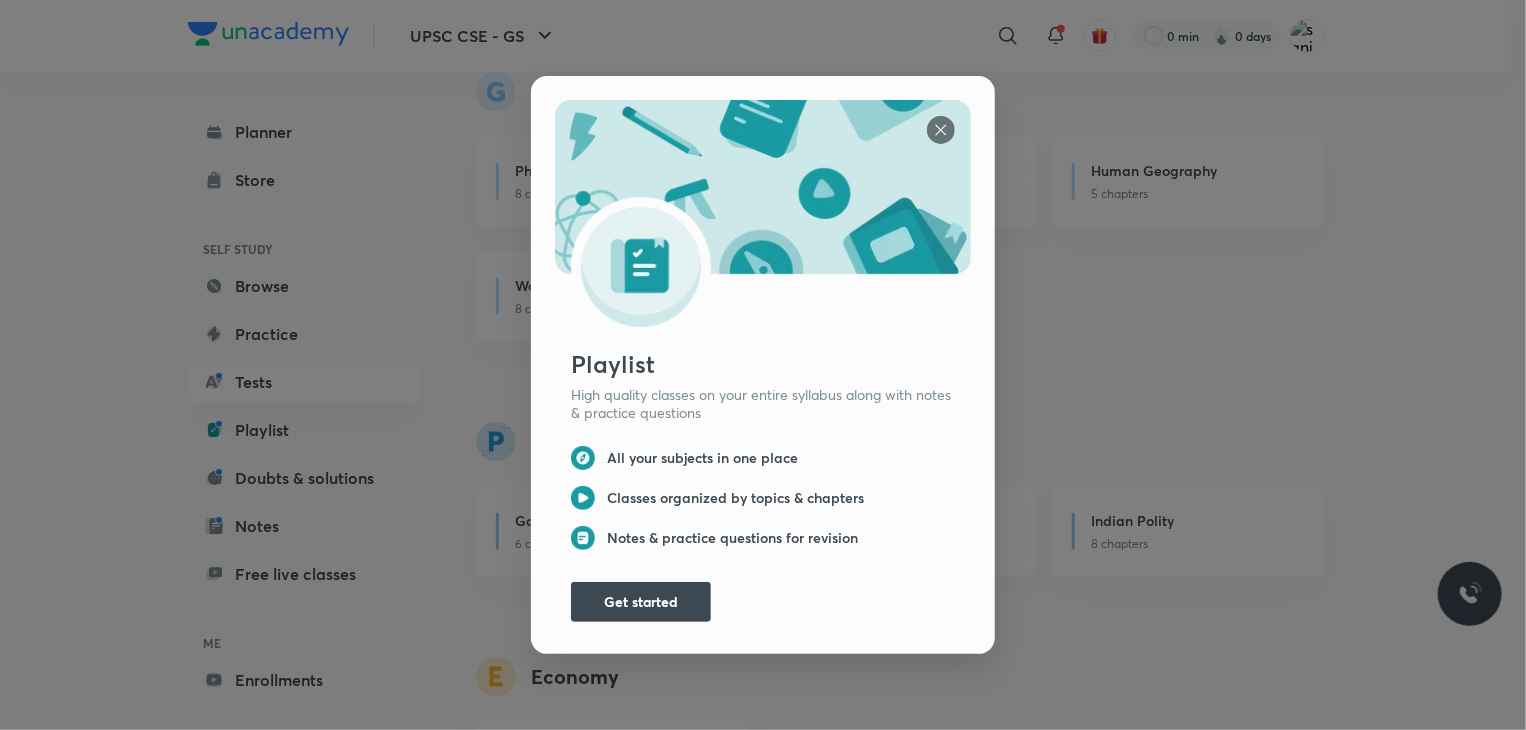 click on "Playlist High quality classes on your entire syllabus along with notes & practice questions All your subjects in one place Classes organized by topics & chapters Notes & practice questions for revision Get started" at bounding box center (763, 365) 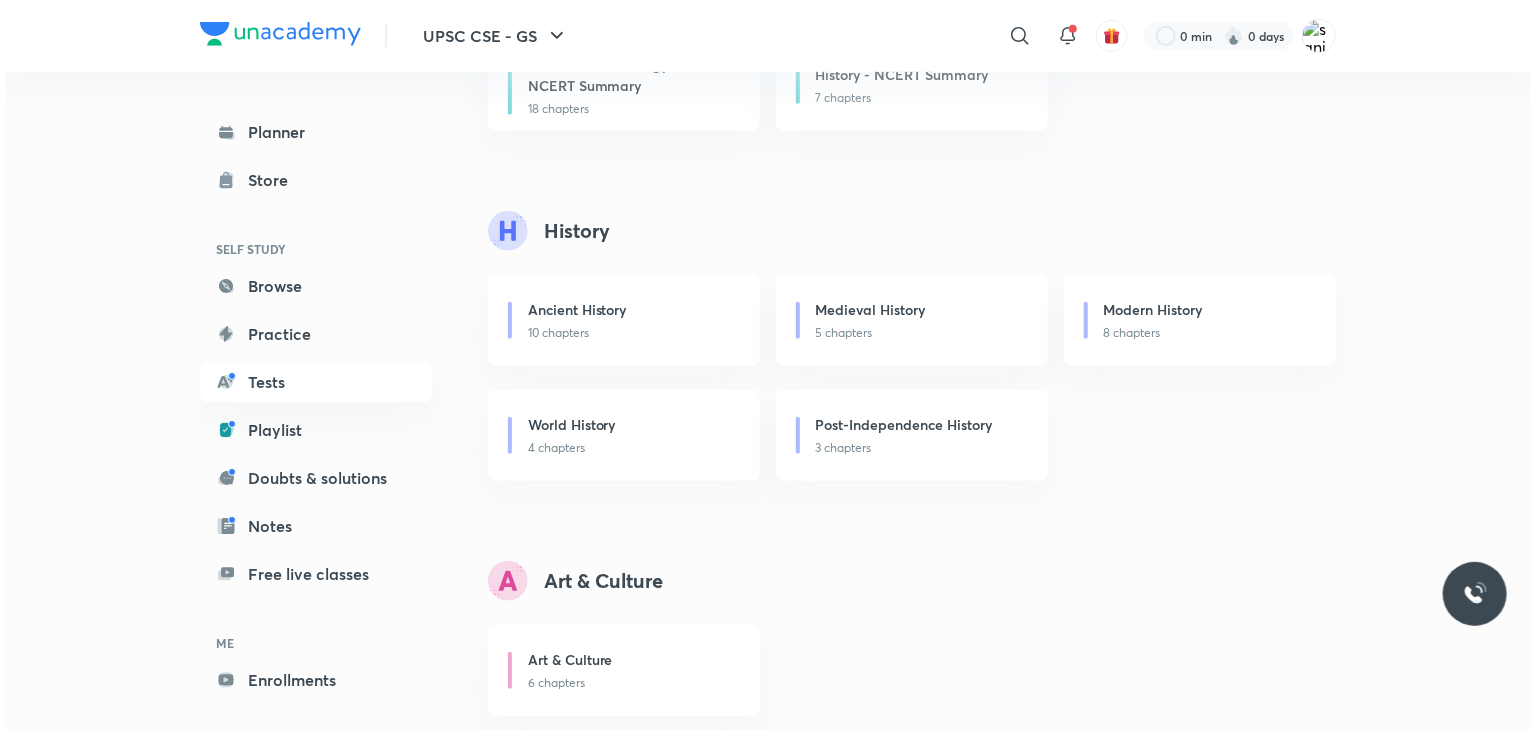 scroll, scrollTop: 466, scrollLeft: 0, axis: vertical 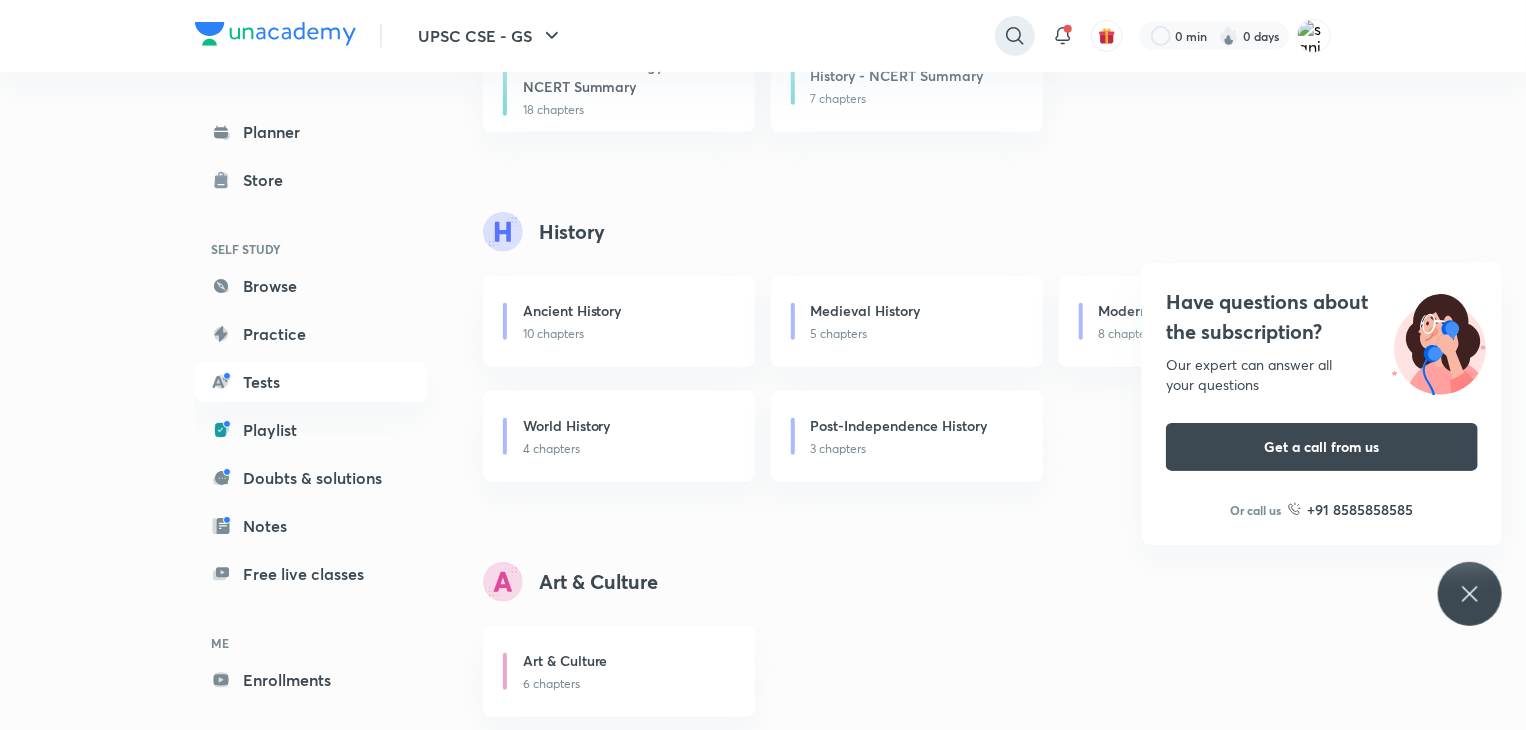 click 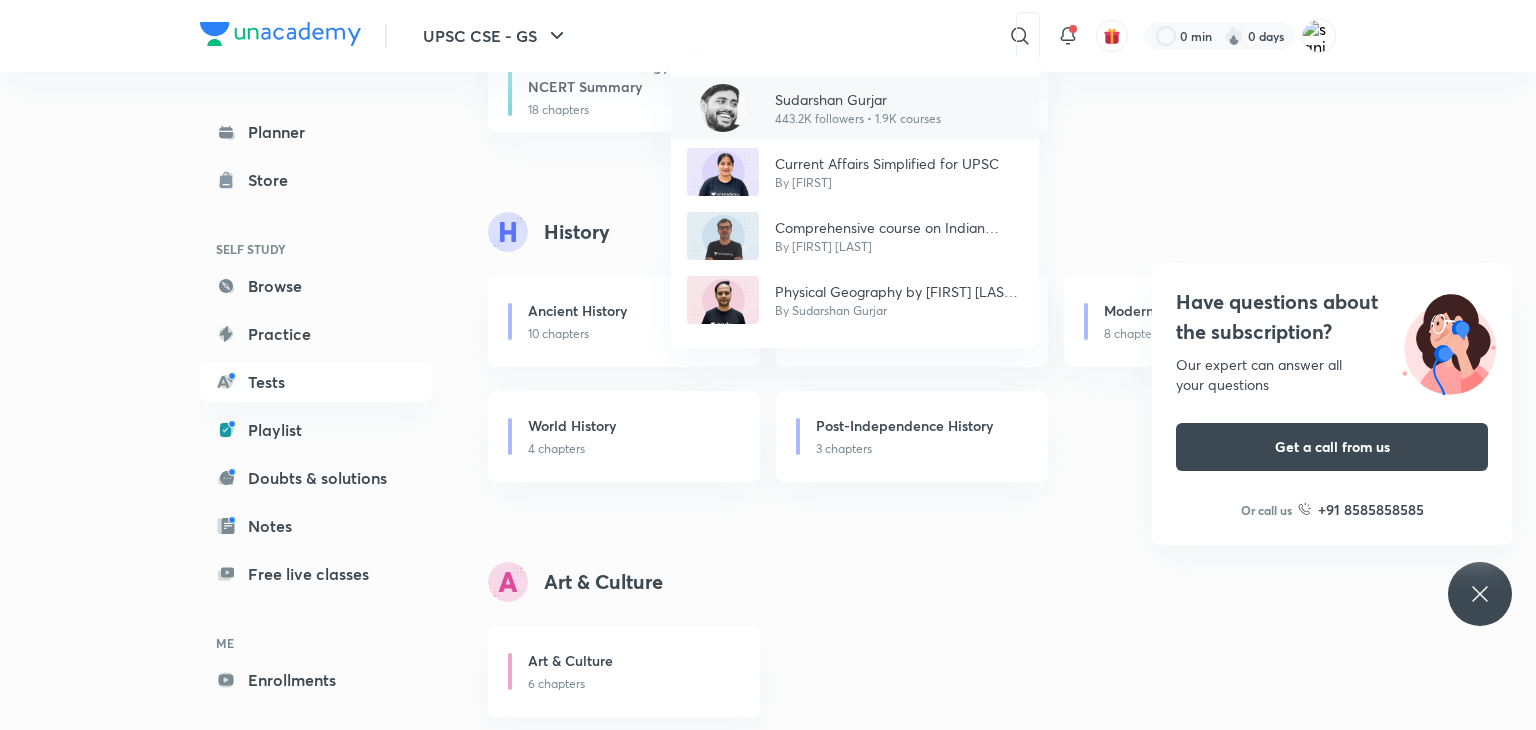 click on "Sudarshan Gurjar" at bounding box center [858, 99] 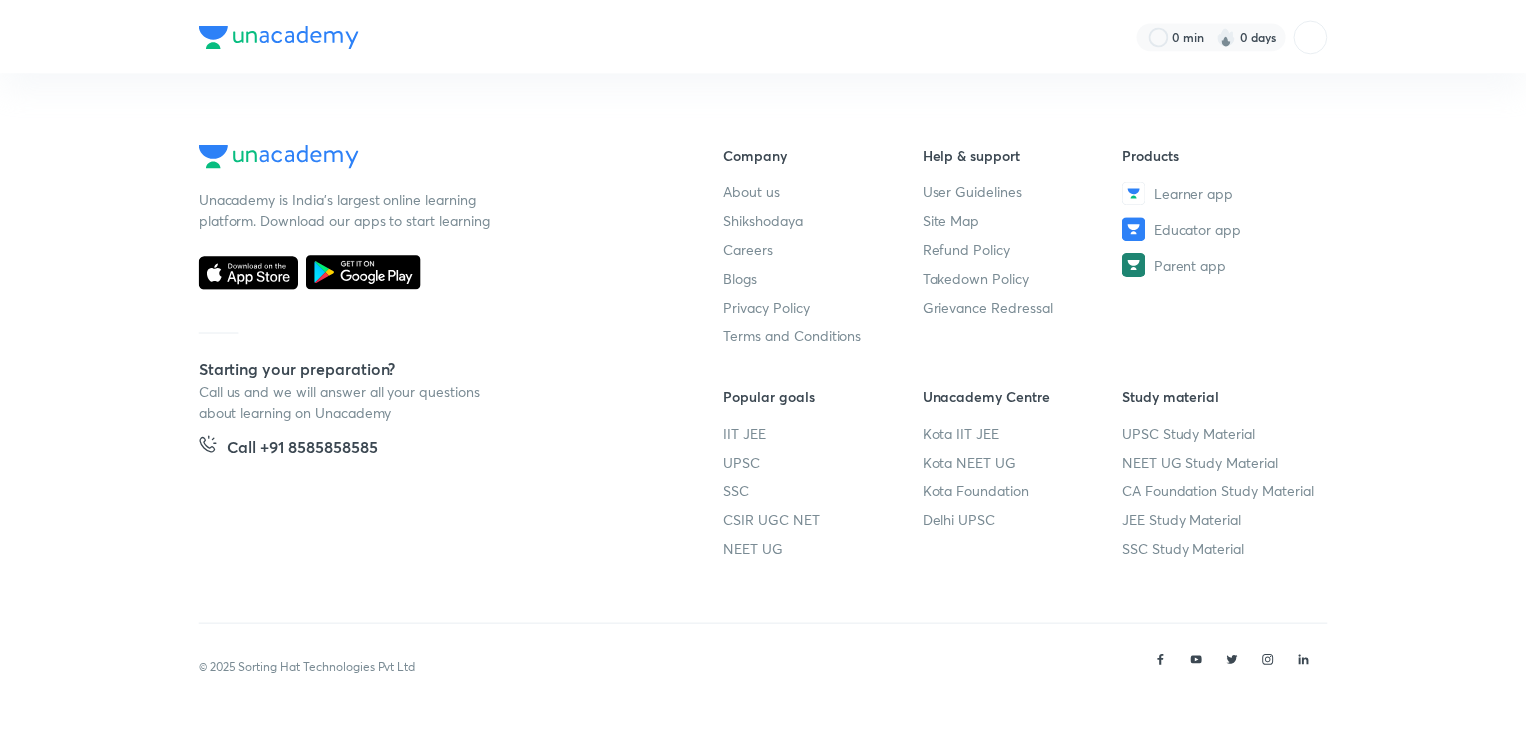scroll, scrollTop: 0, scrollLeft: 0, axis: both 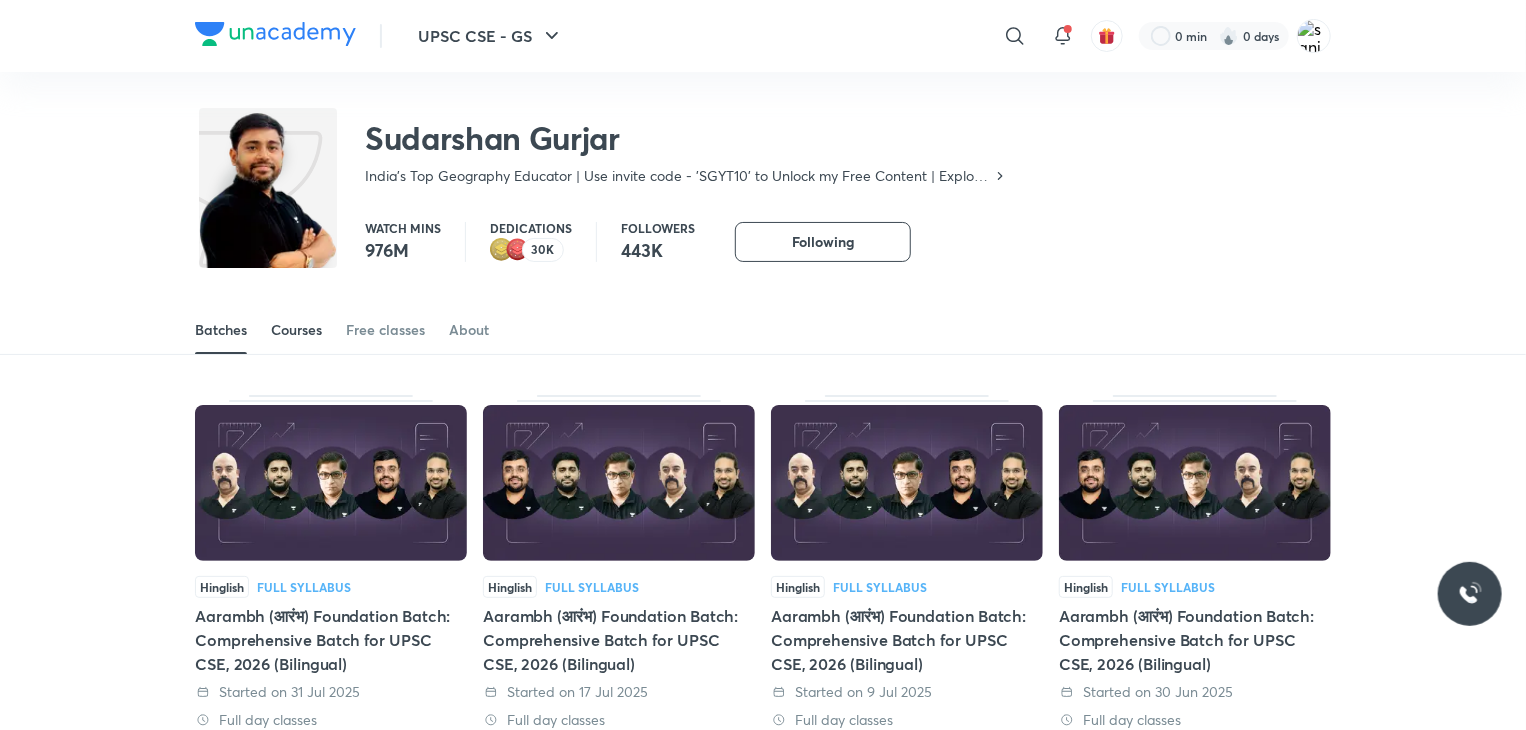 click on "Courses" at bounding box center (296, 330) 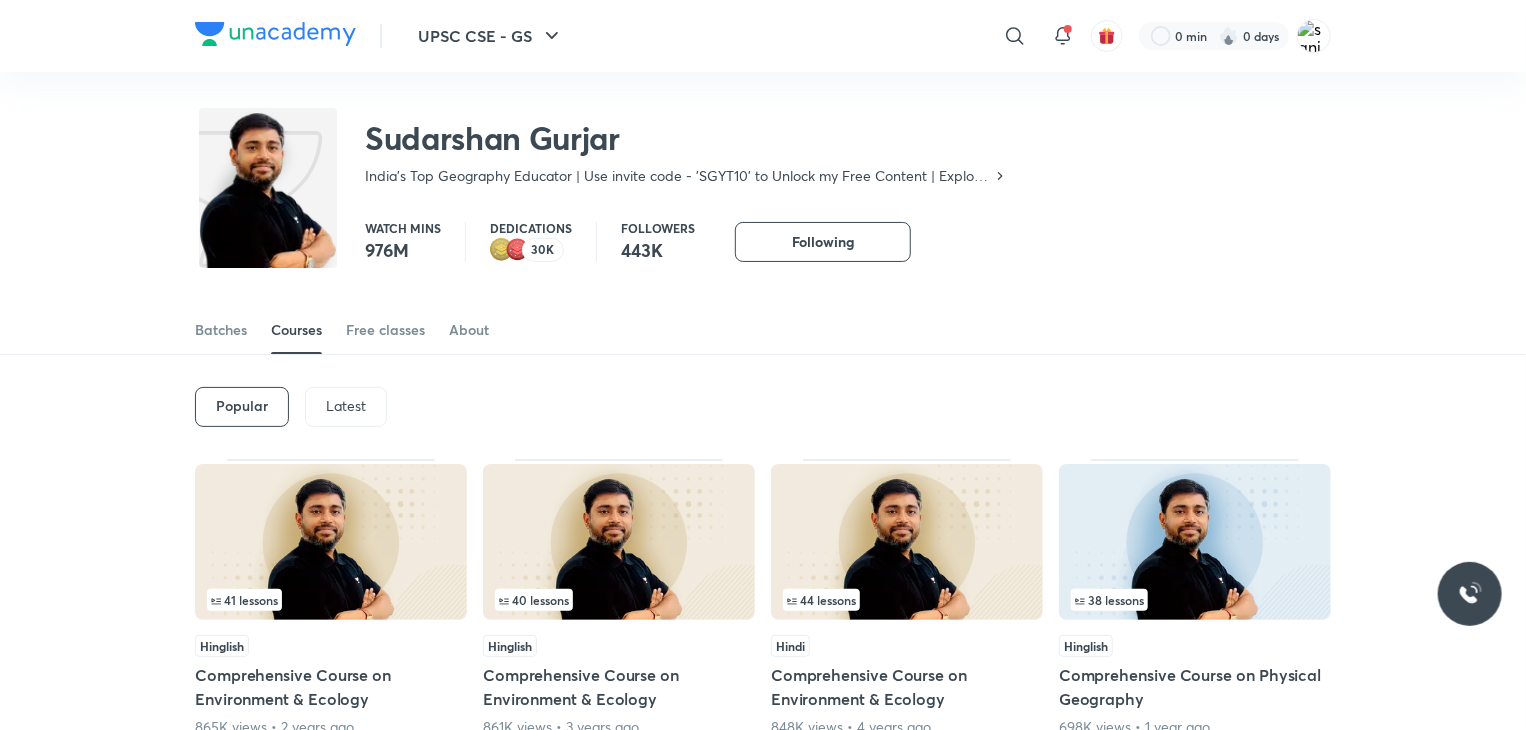 click on "Latest" at bounding box center [346, 406] 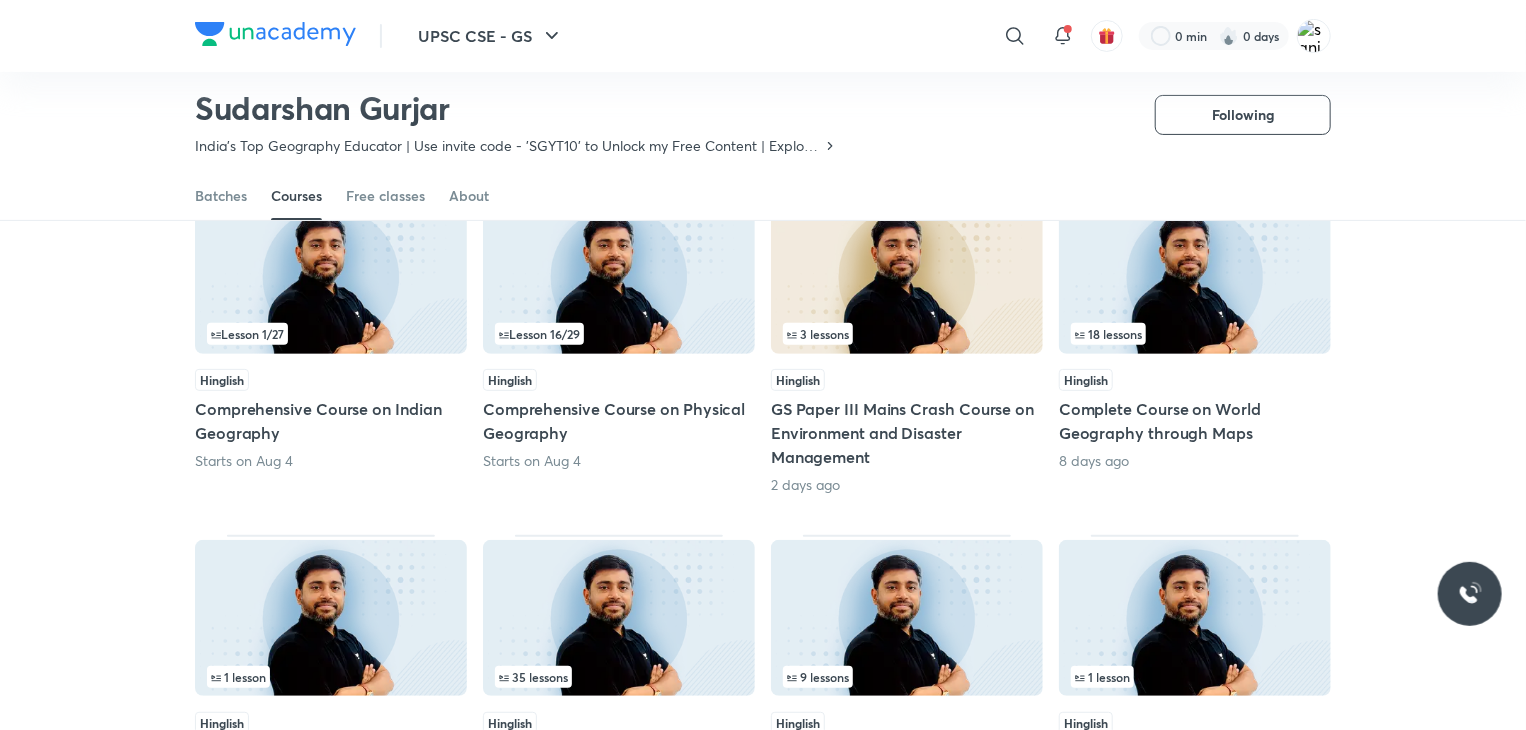 scroll, scrollTop: 232, scrollLeft: 0, axis: vertical 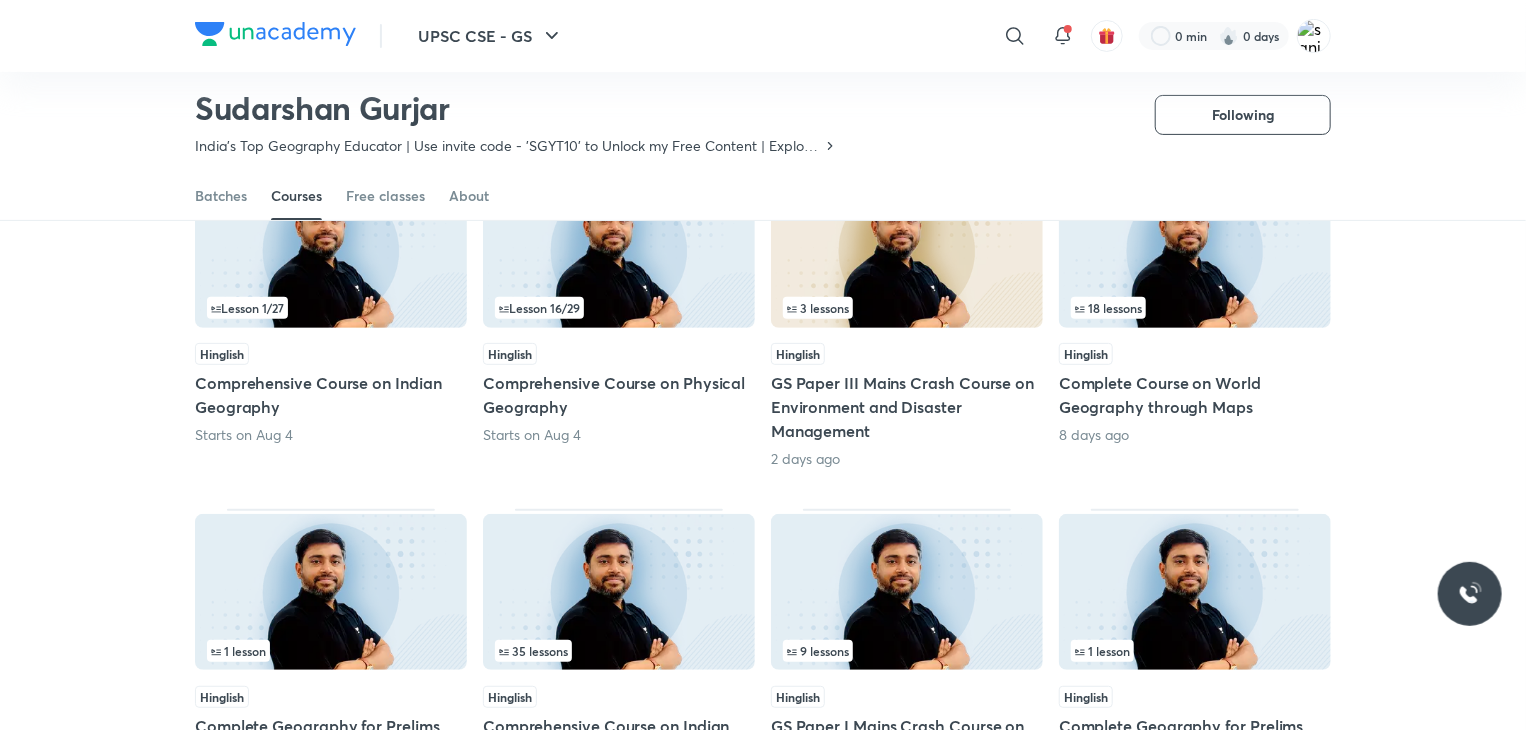 click at bounding box center [1195, 250] 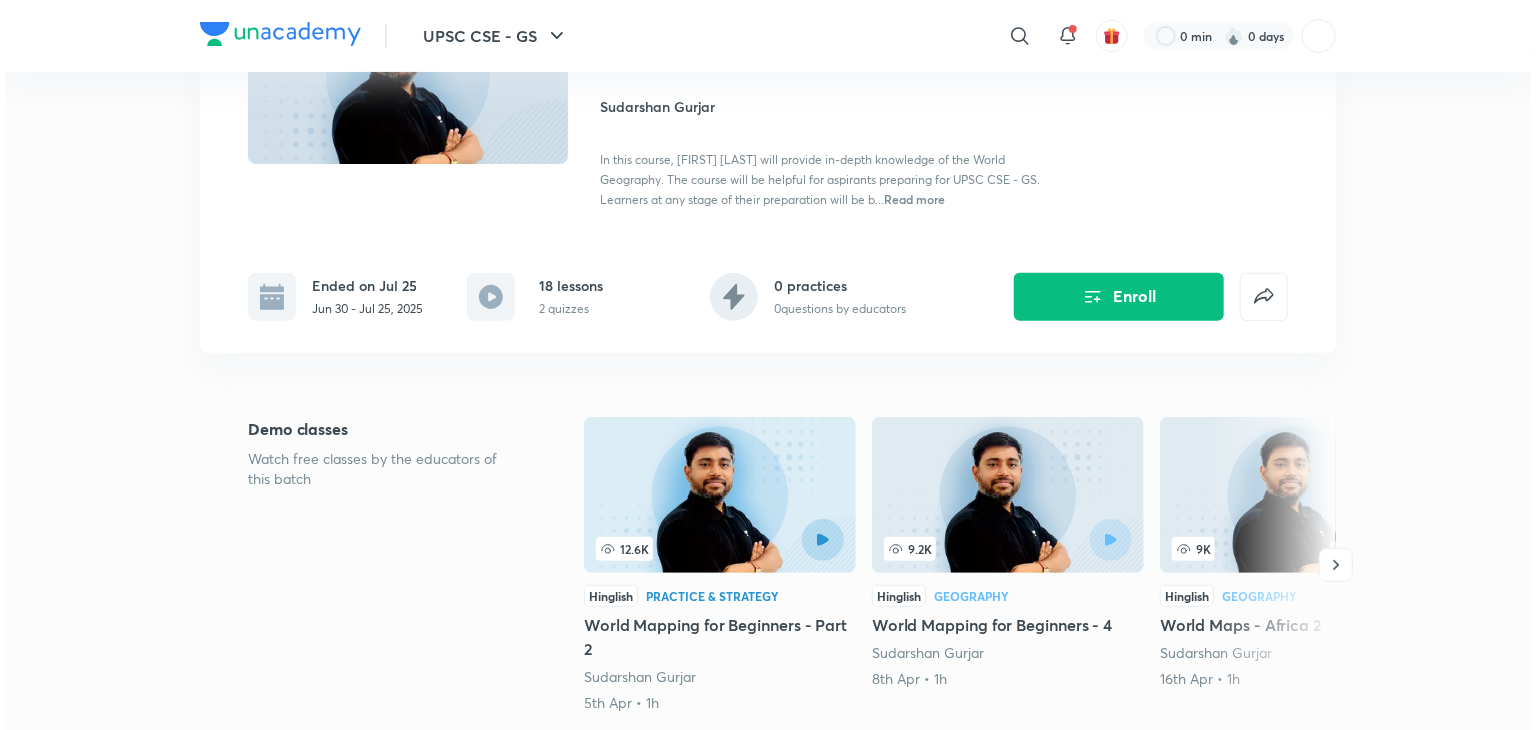 scroll, scrollTop: 0, scrollLeft: 0, axis: both 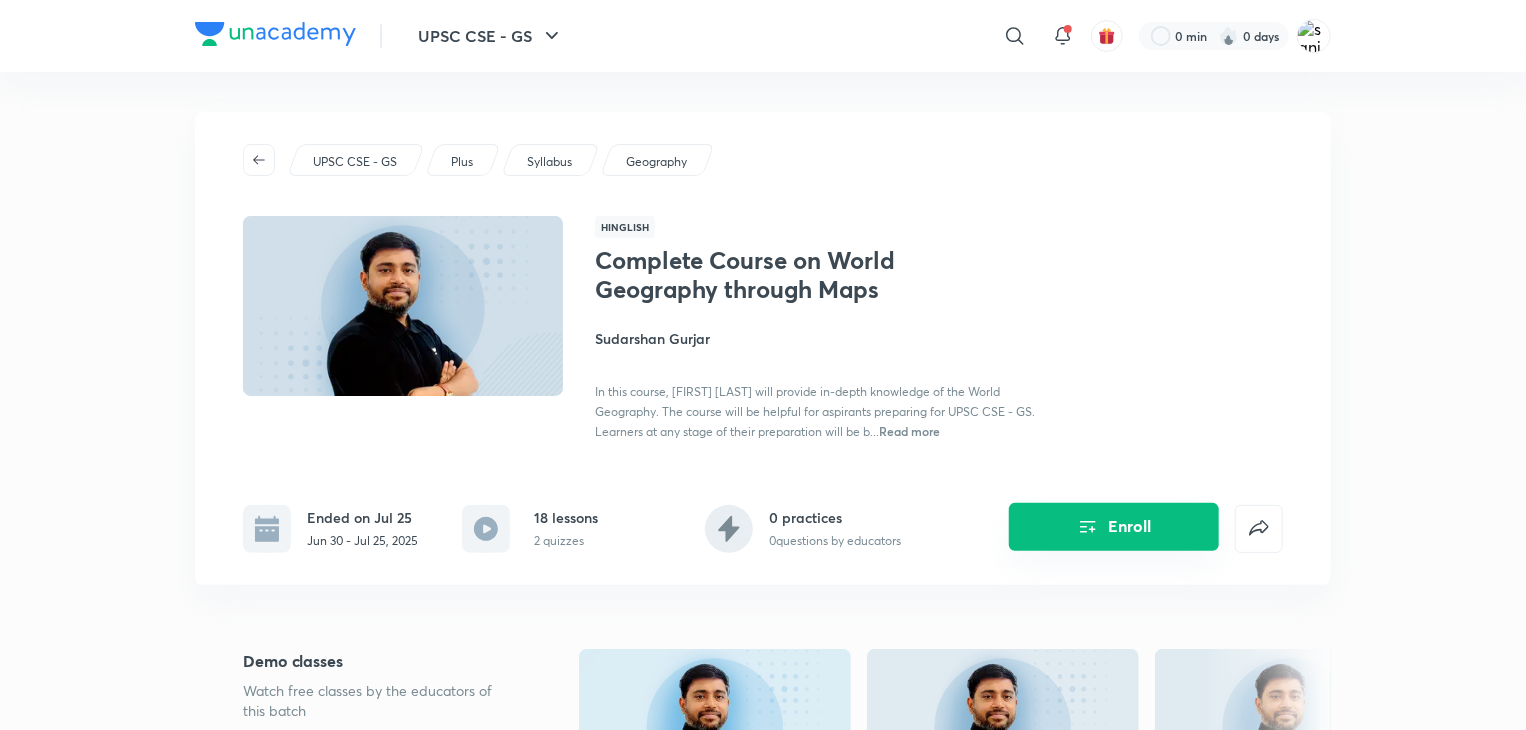 click on "Enroll" at bounding box center (1114, 527) 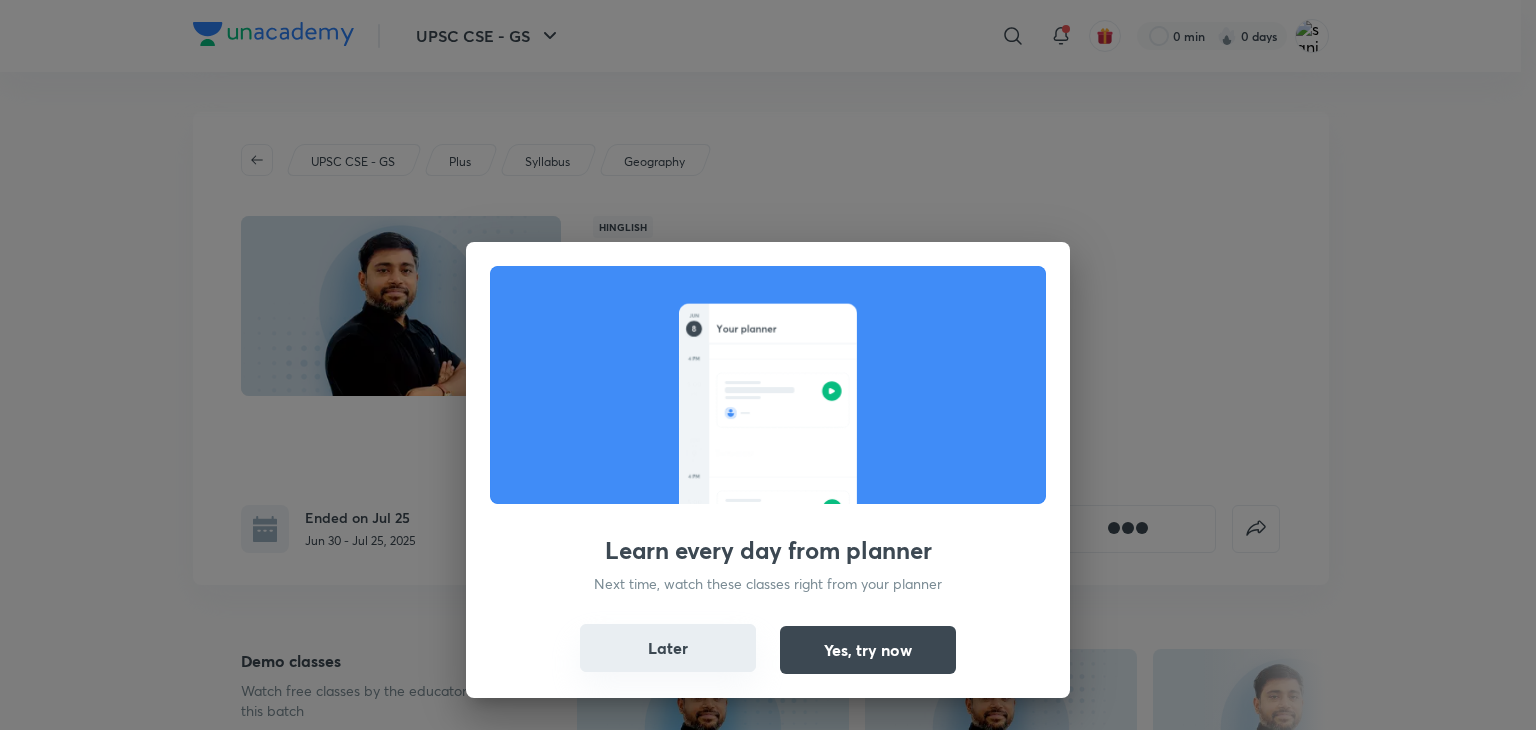 click on "Later" at bounding box center [668, 648] 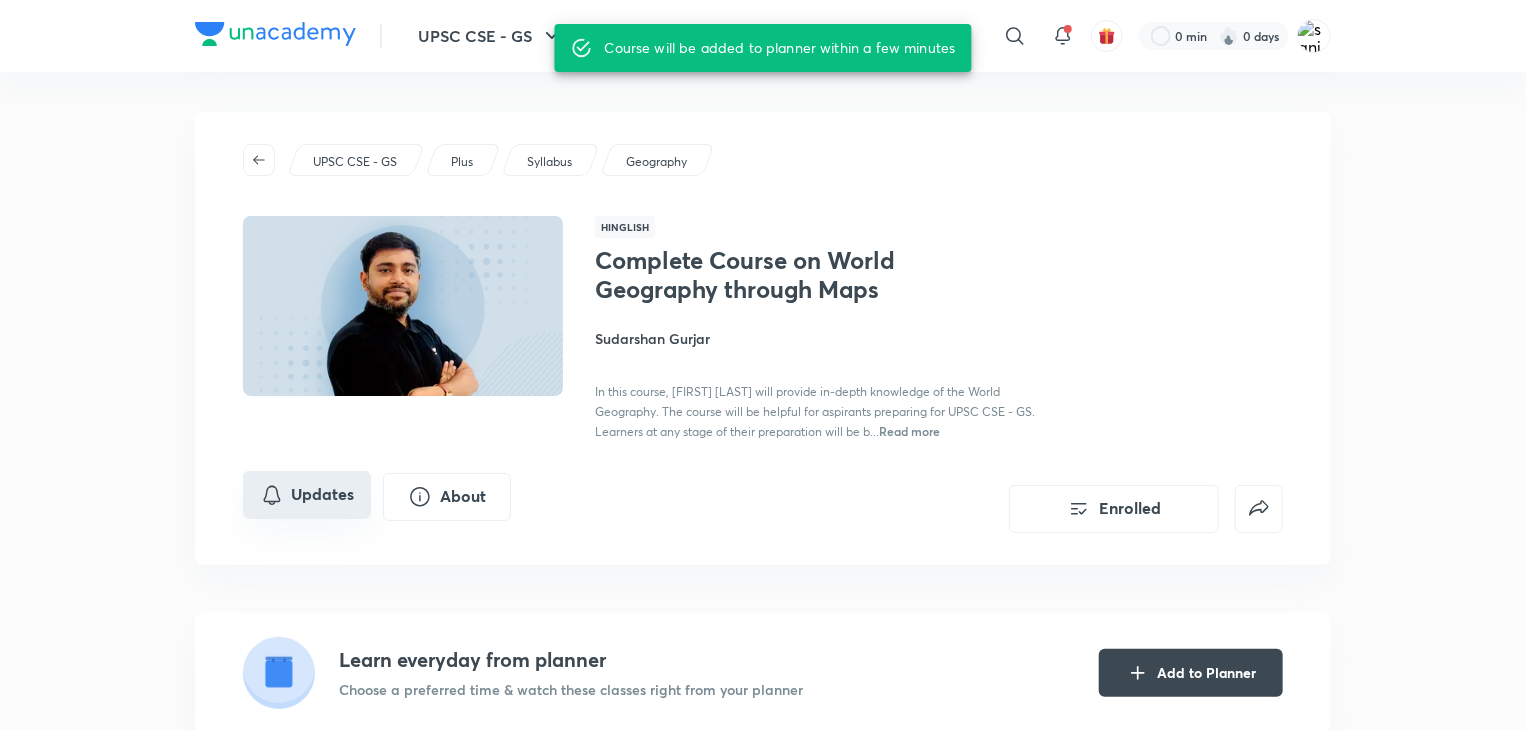 click on "Updates" at bounding box center (307, 495) 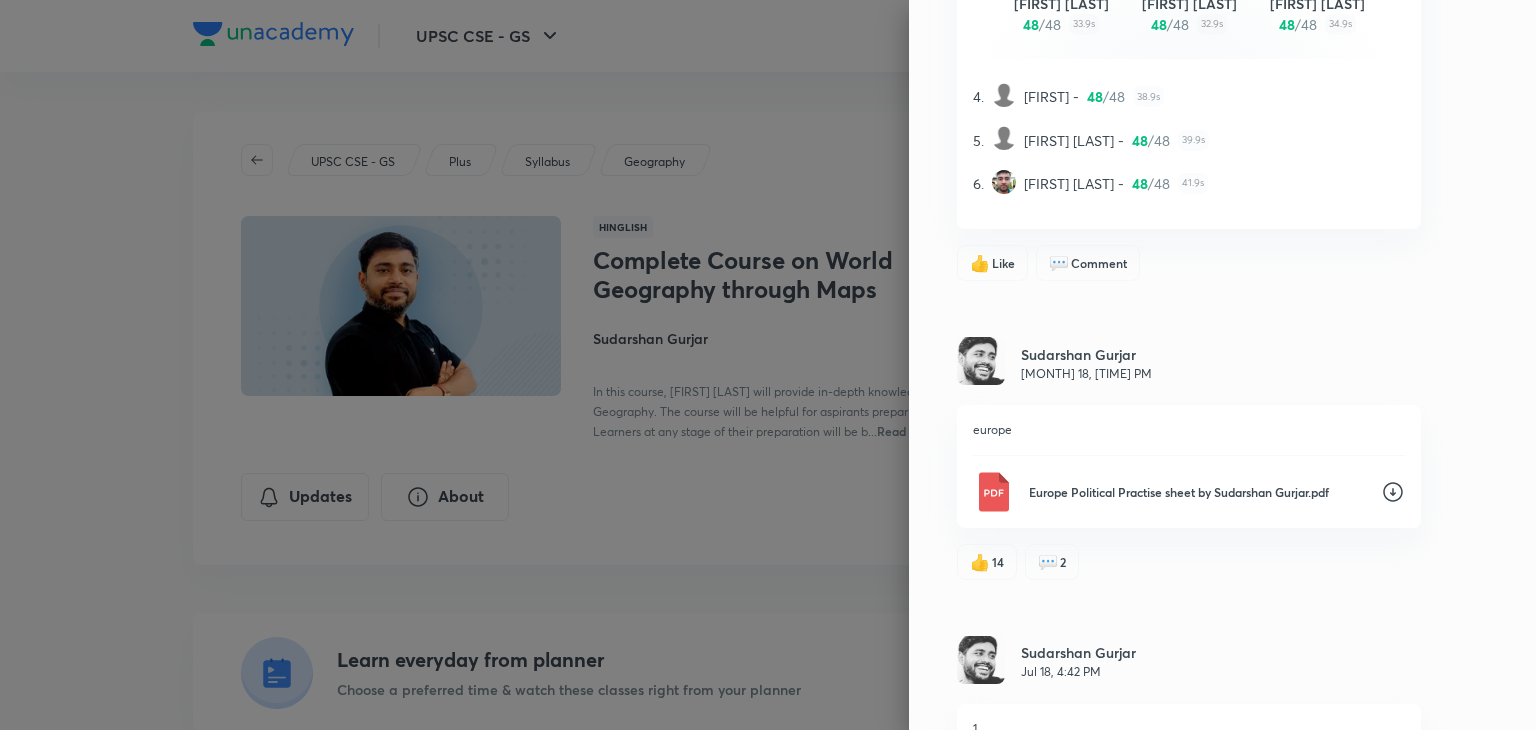 scroll, scrollTop: 1112, scrollLeft: 0, axis: vertical 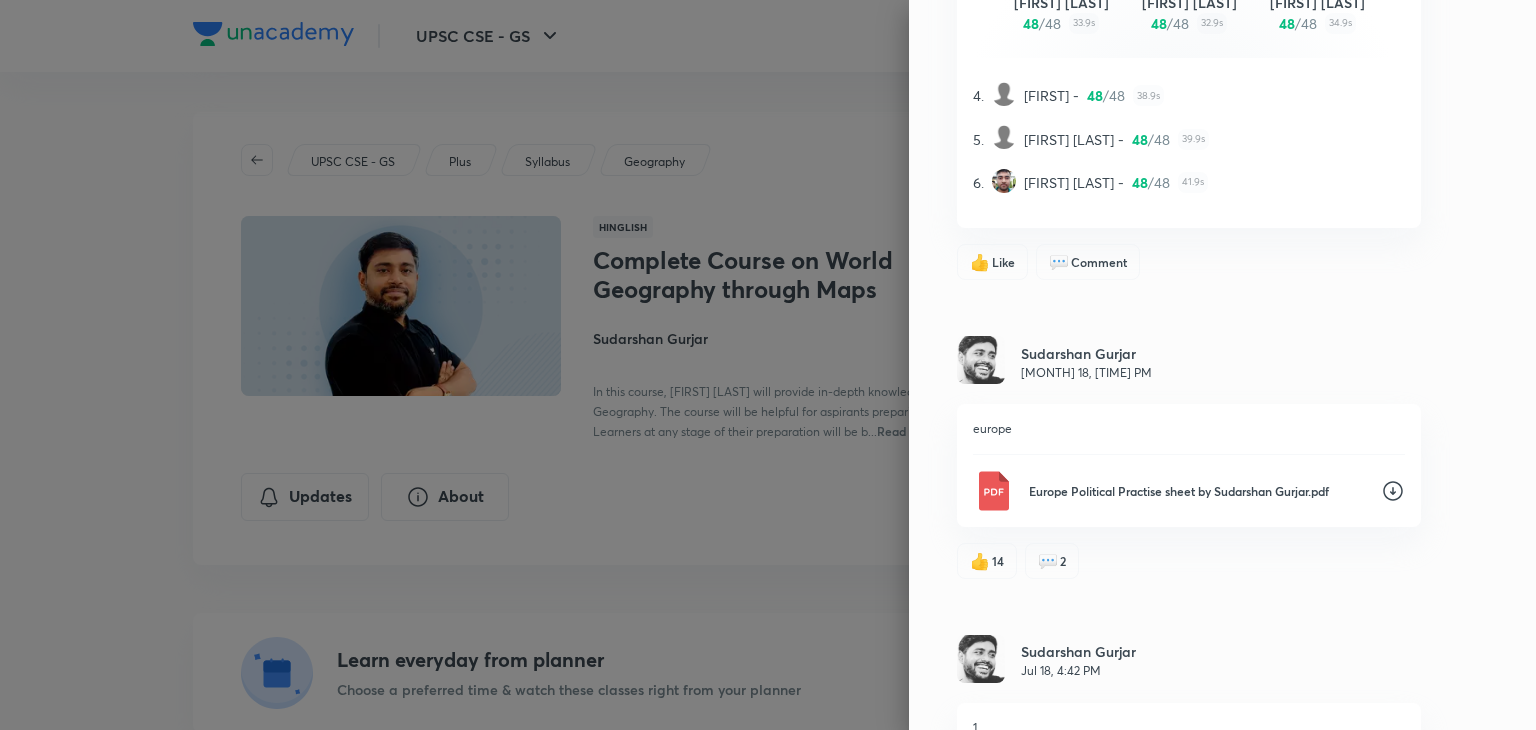 click 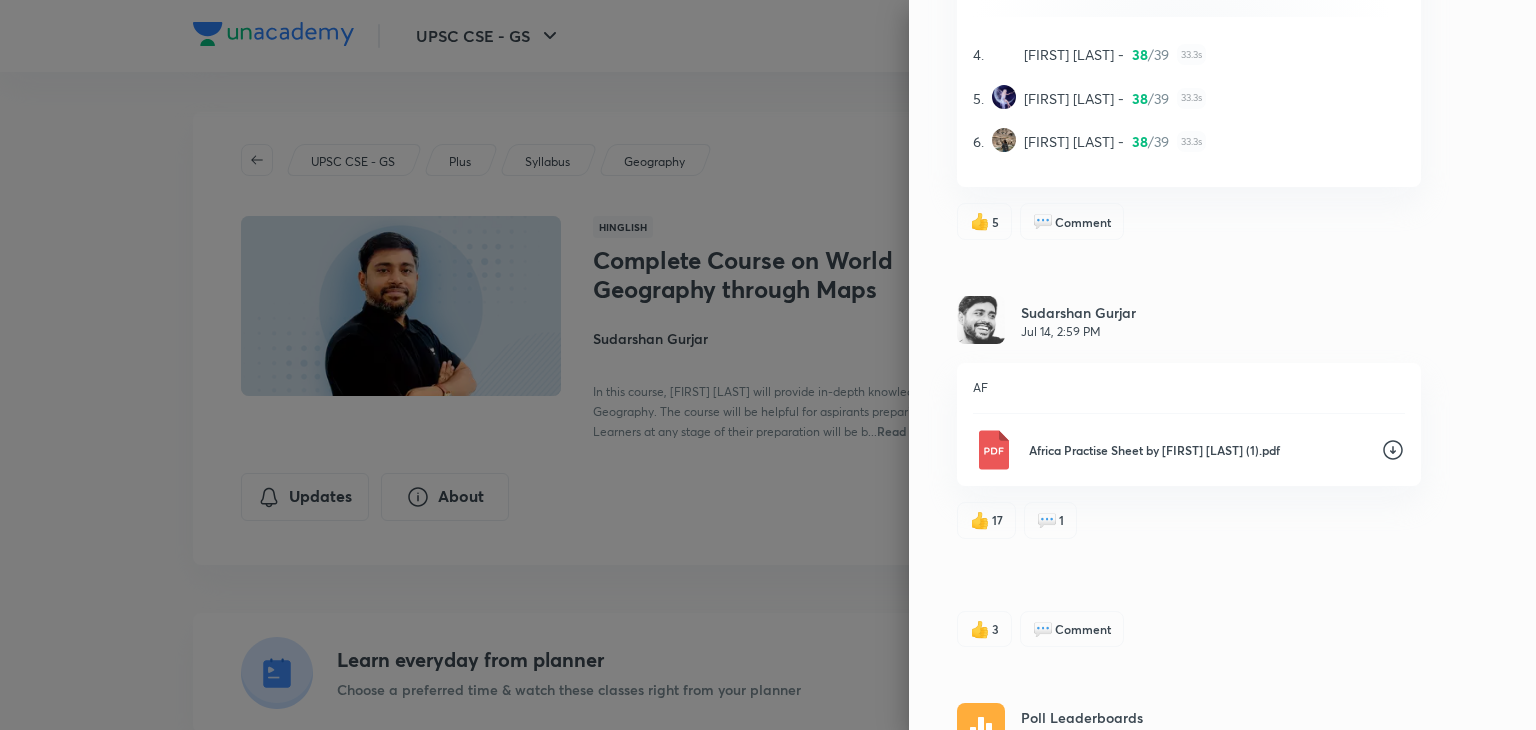 scroll, scrollTop: 4773, scrollLeft: 0, axis: vertical 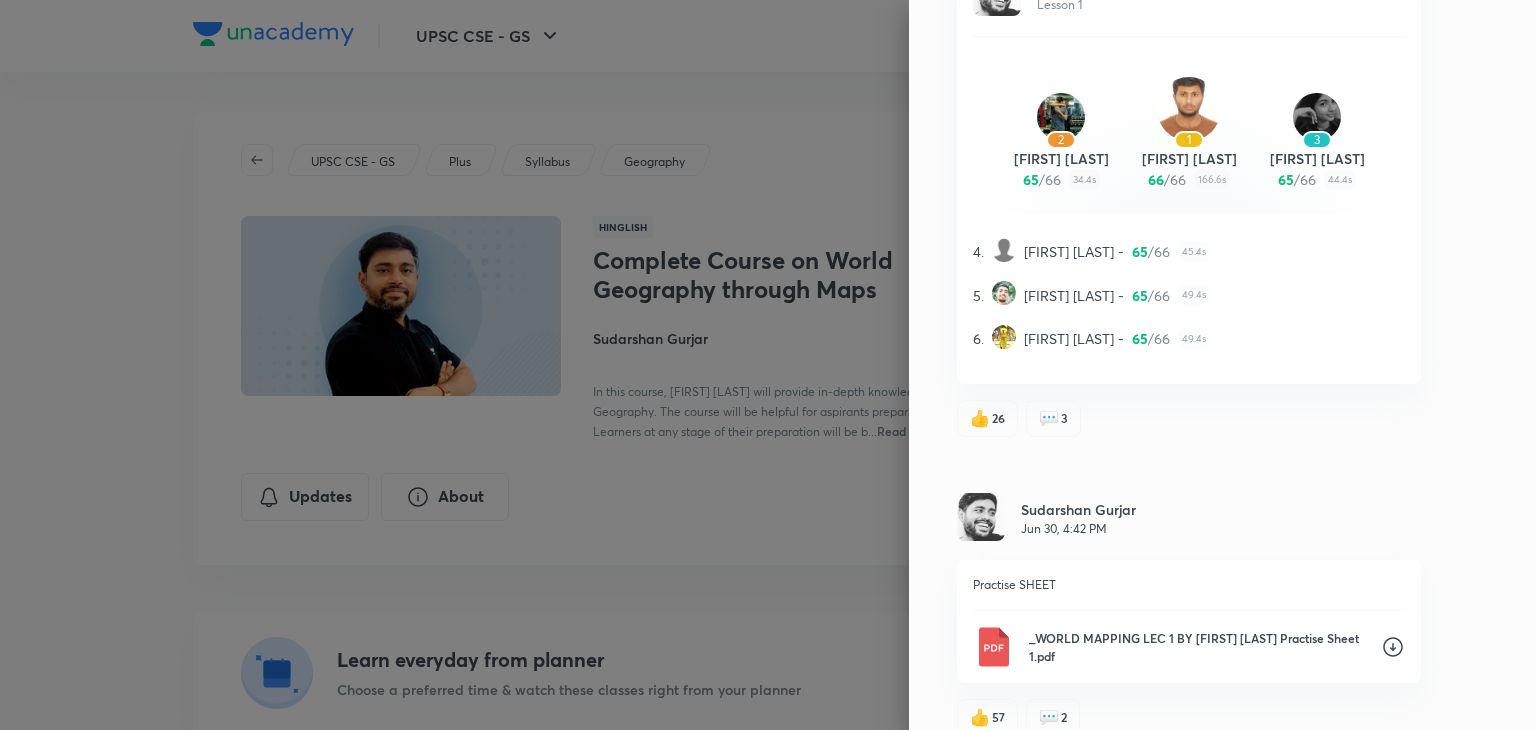 click 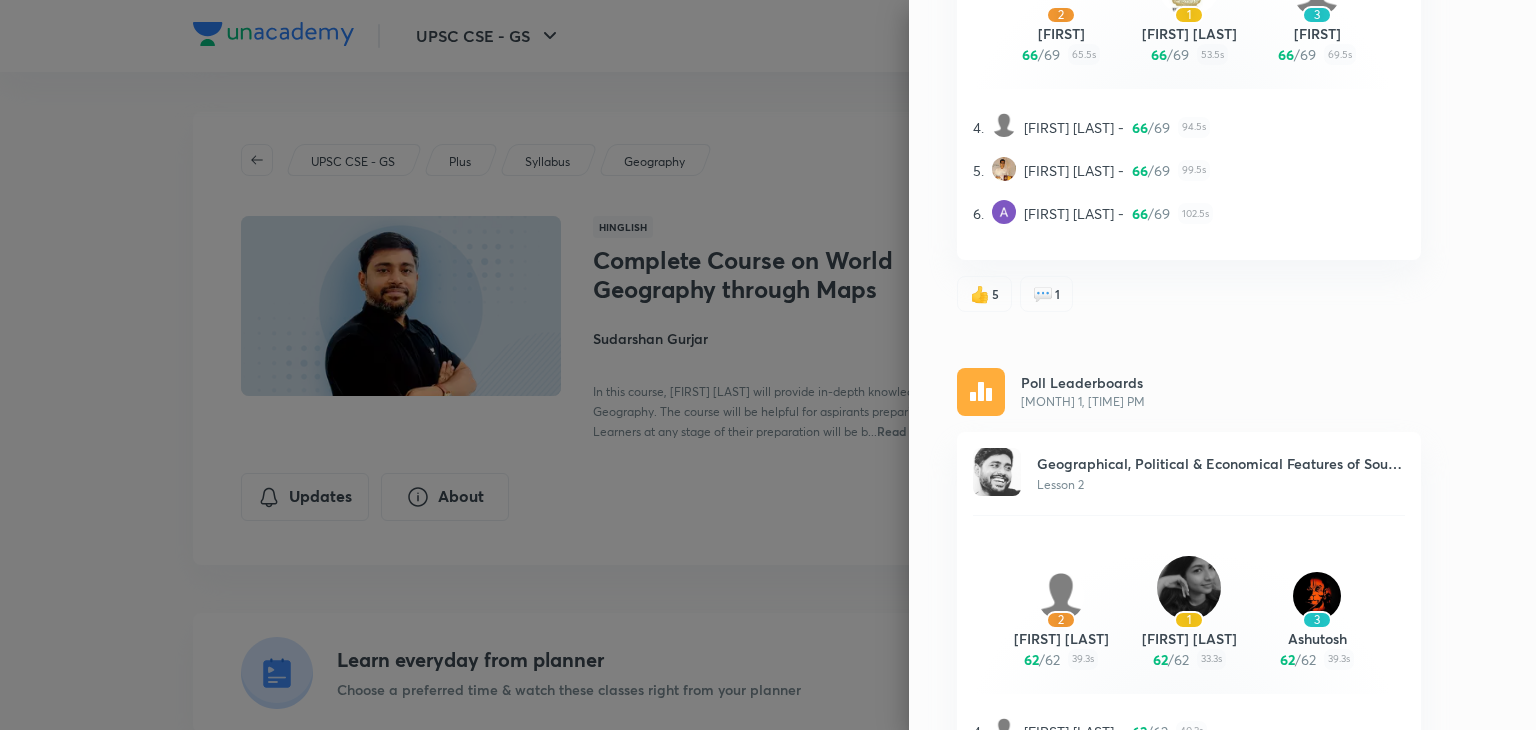 scroll, scrollTop: 12034, scrollLeft: 0, axis: vertical 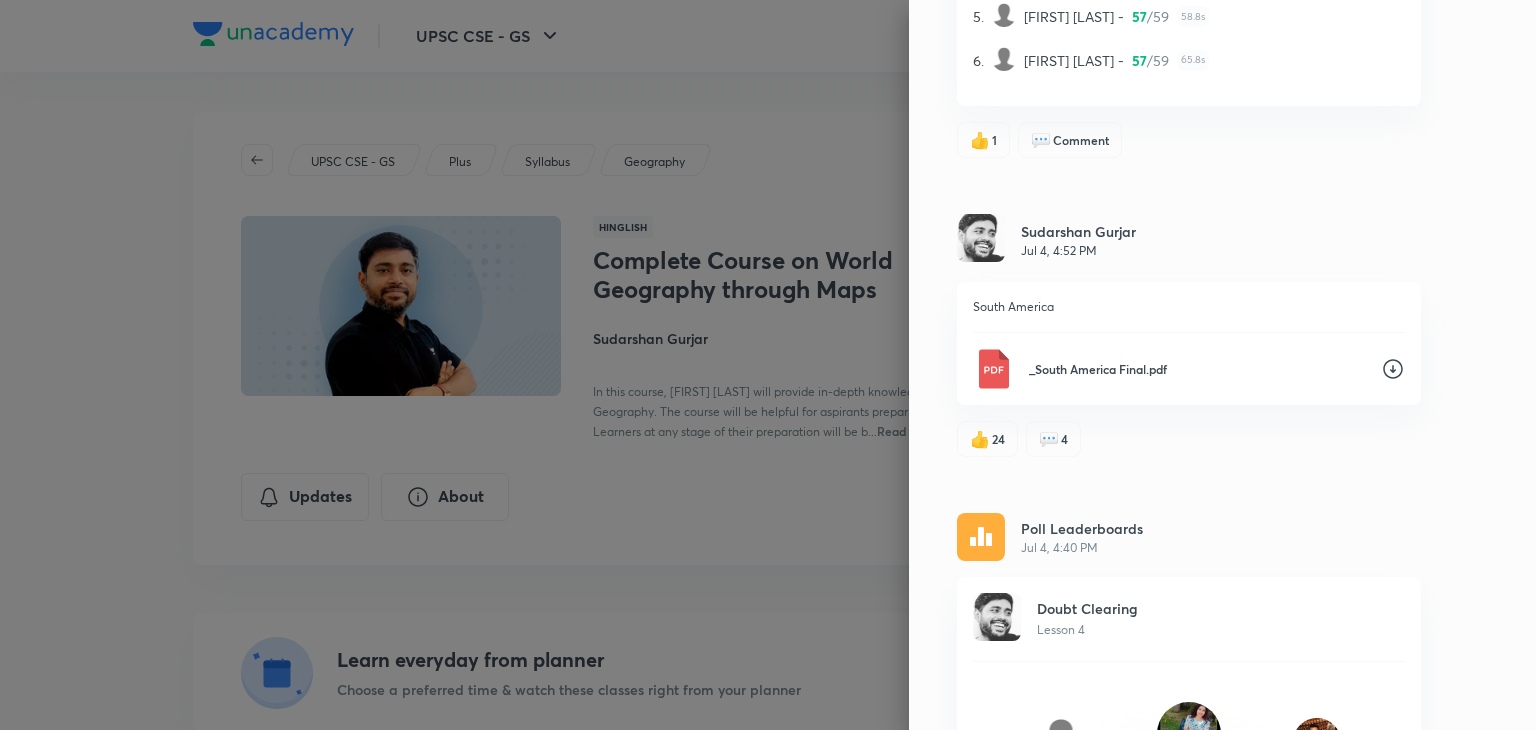 click 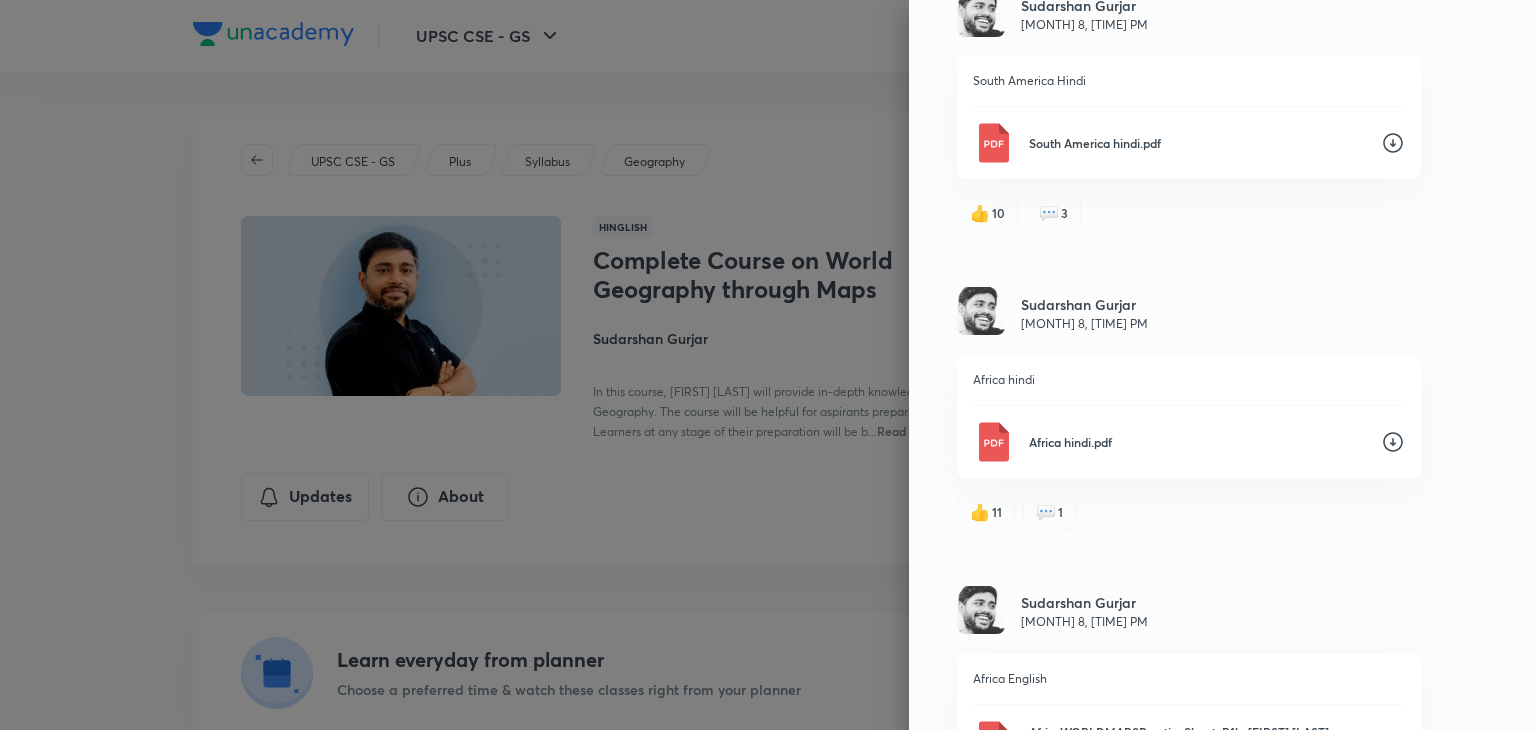scroll, scrollTop: 8507, scrollLeft: 0, axis: vertical 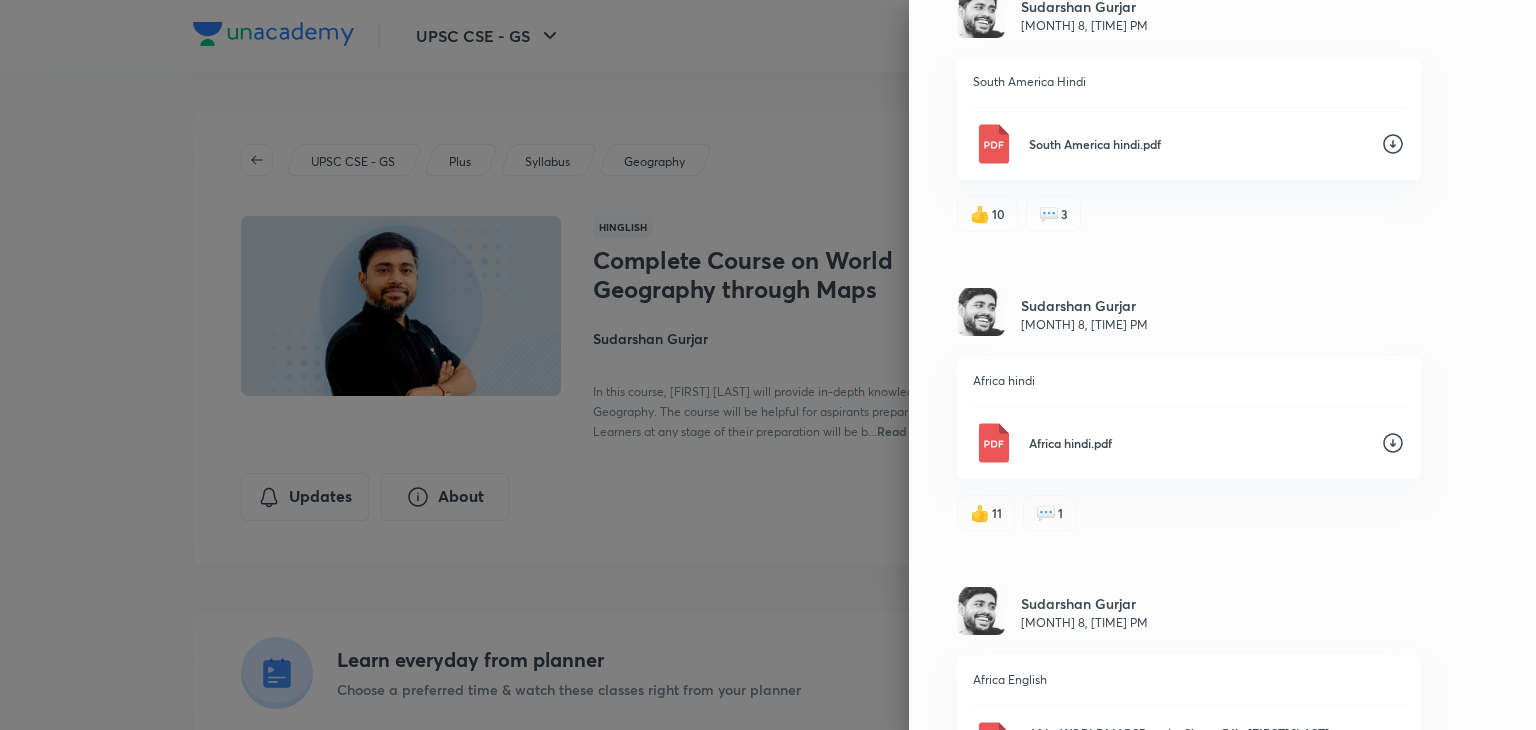 click 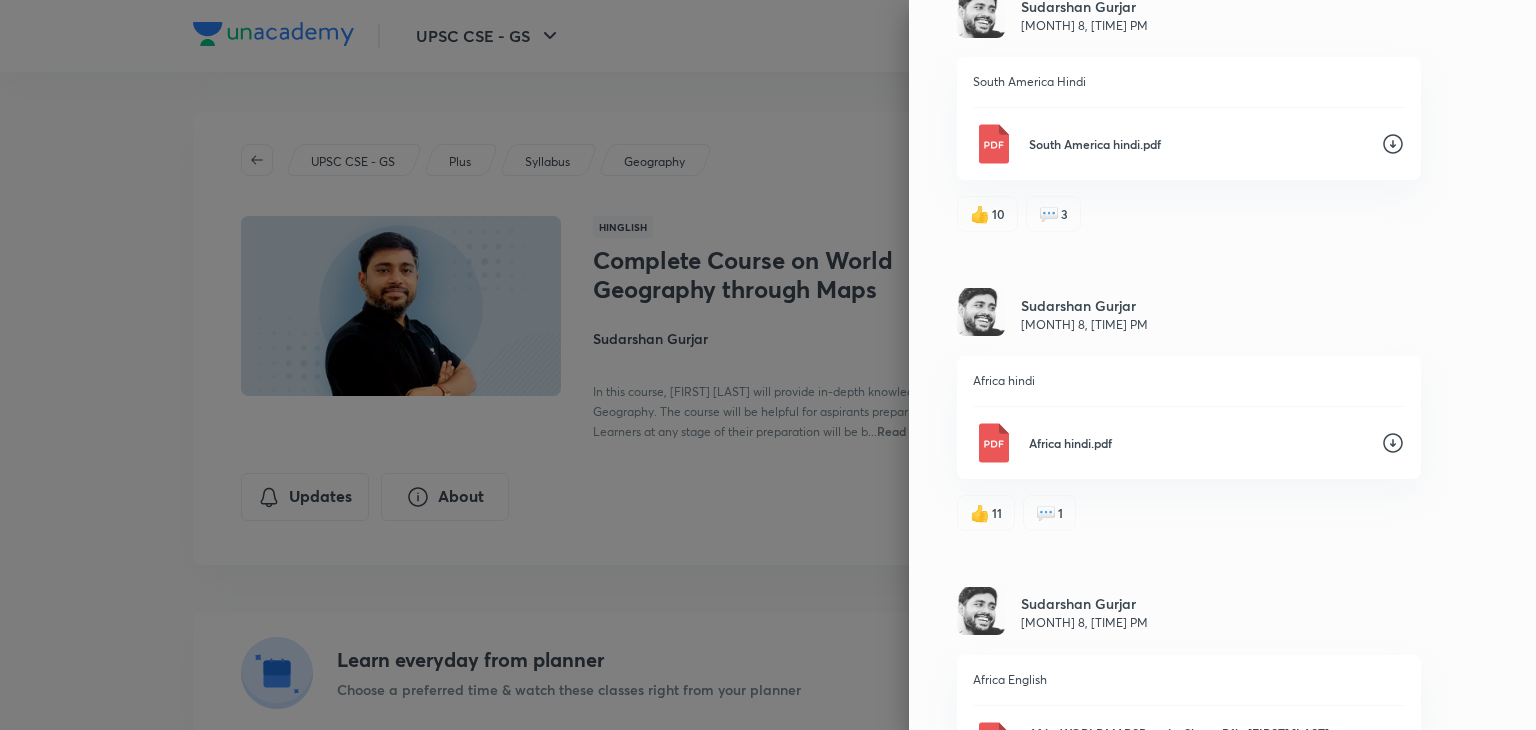 click on "Africa hindi.pdf" at bounding box center [1197, 443] 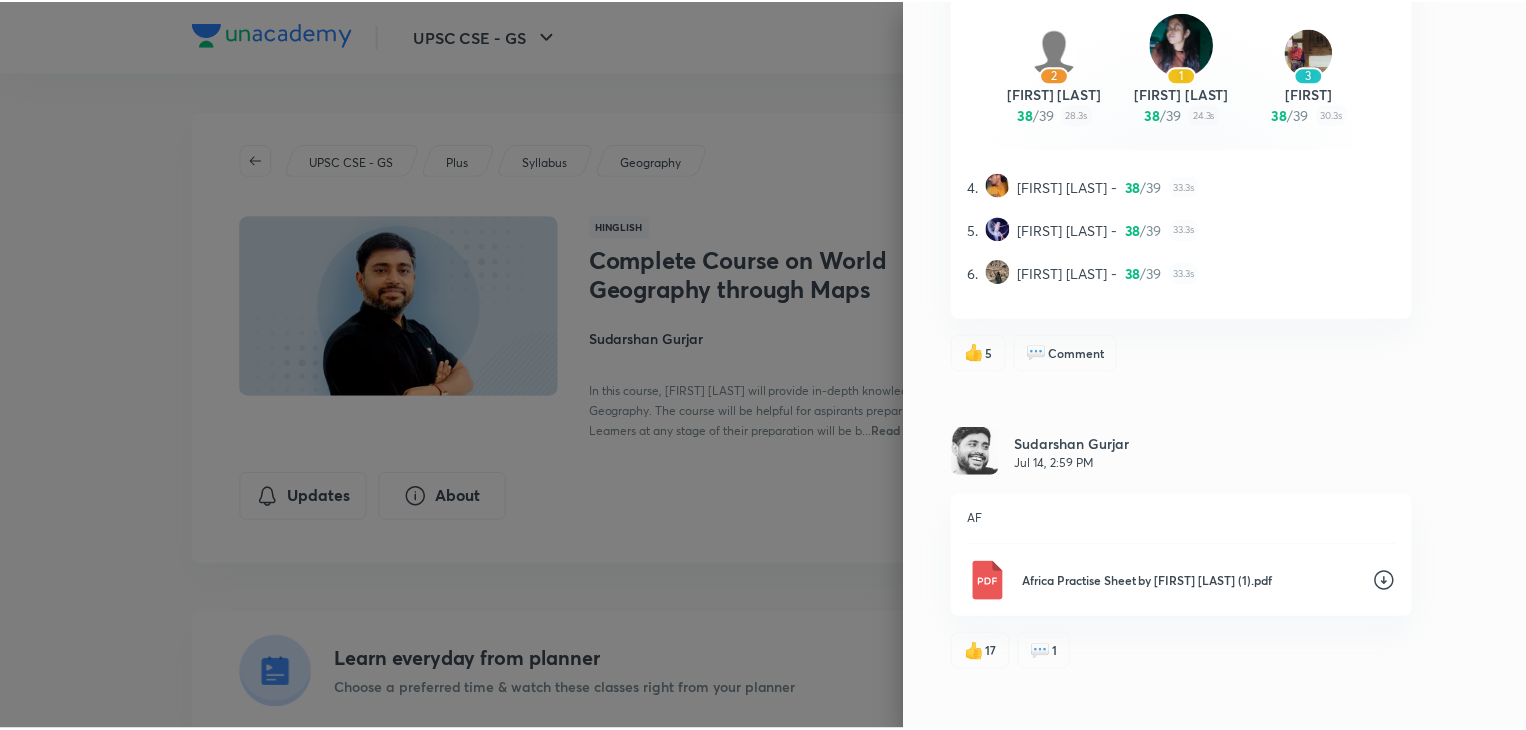 scroll, scrollTop: 4642, scrollLeft: 0, axis: vertical 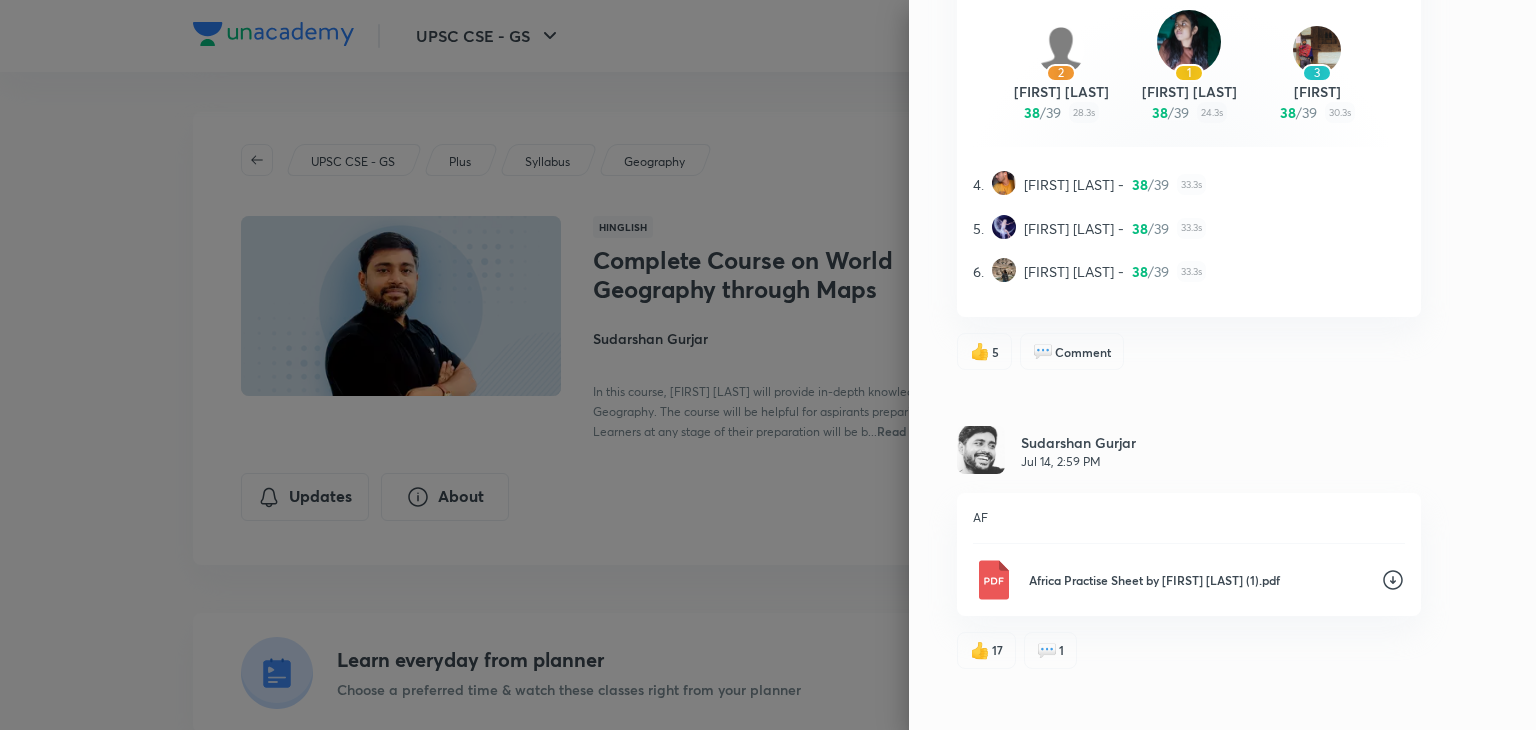 click at bounding box center [768, 365] 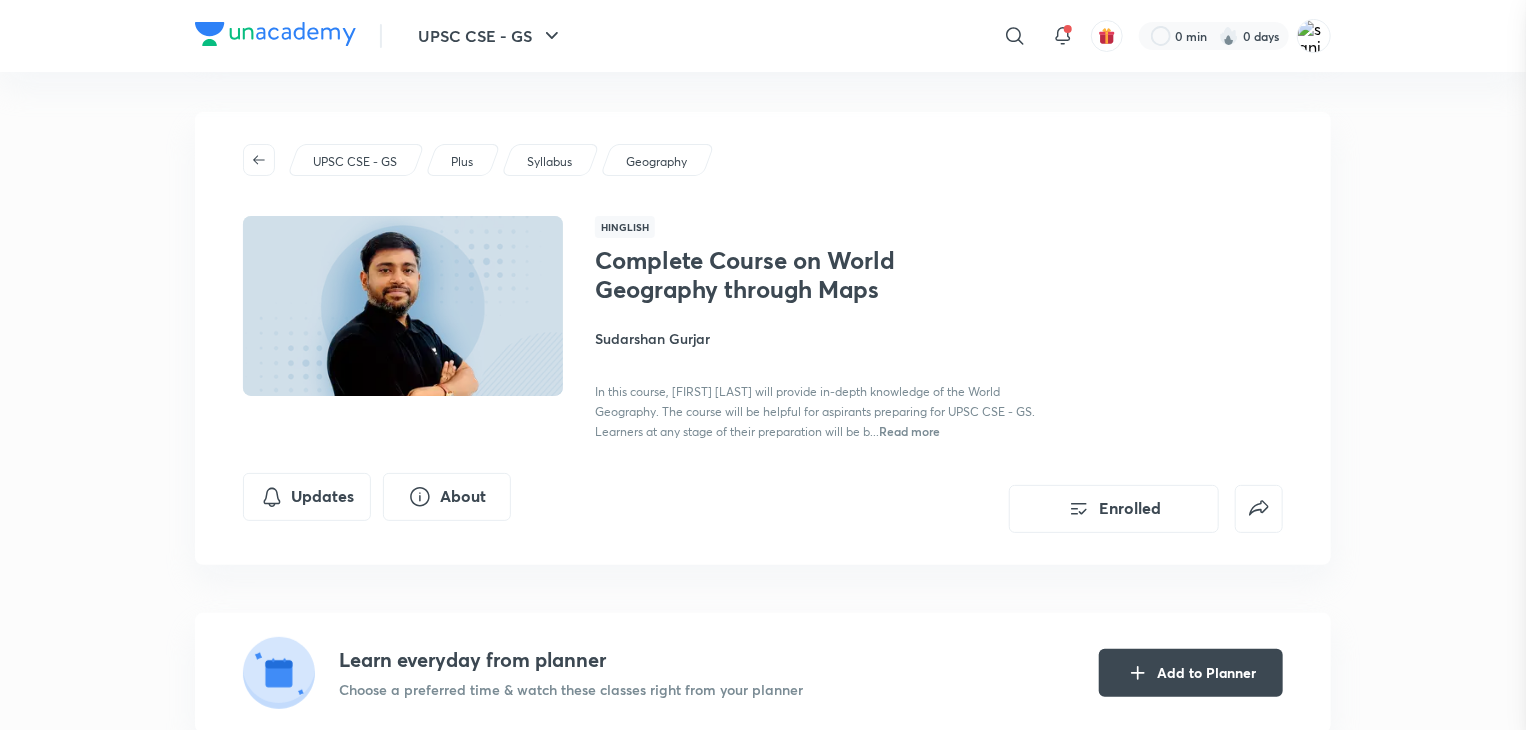 scroll, scrollTop: 0, scrollLeft: 0, axis: both 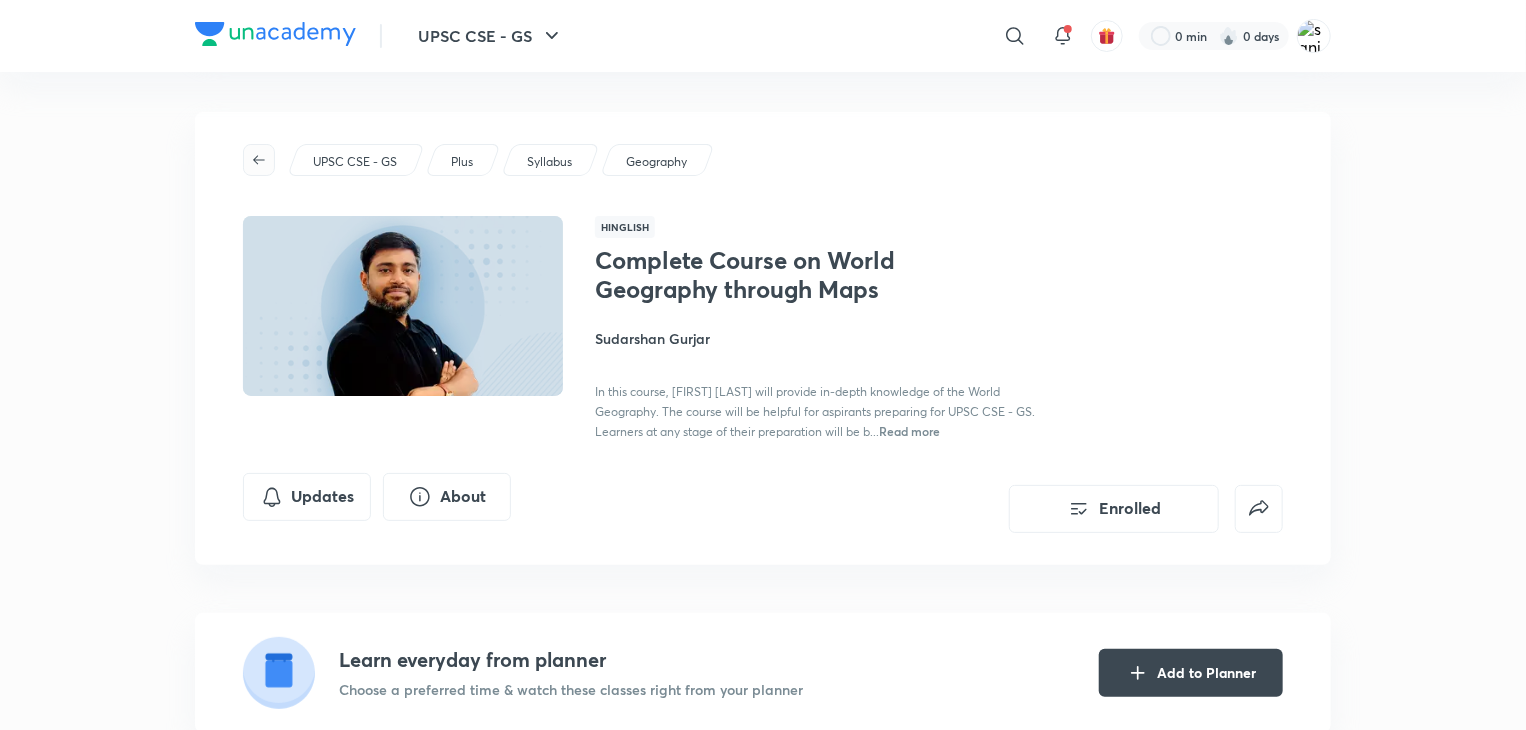click 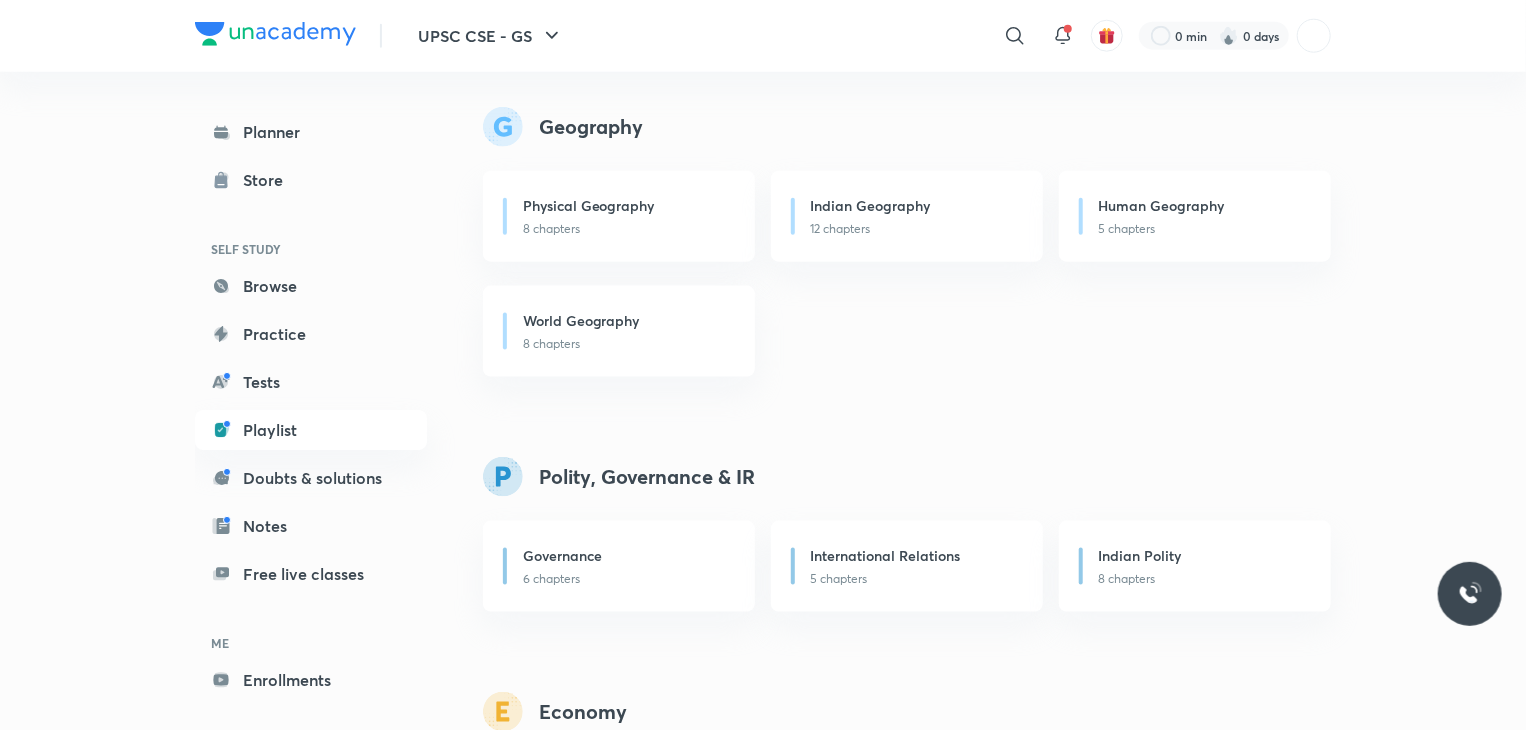 scroll, scrollTop: 1191, scrollLeft: 0, axis: vertical 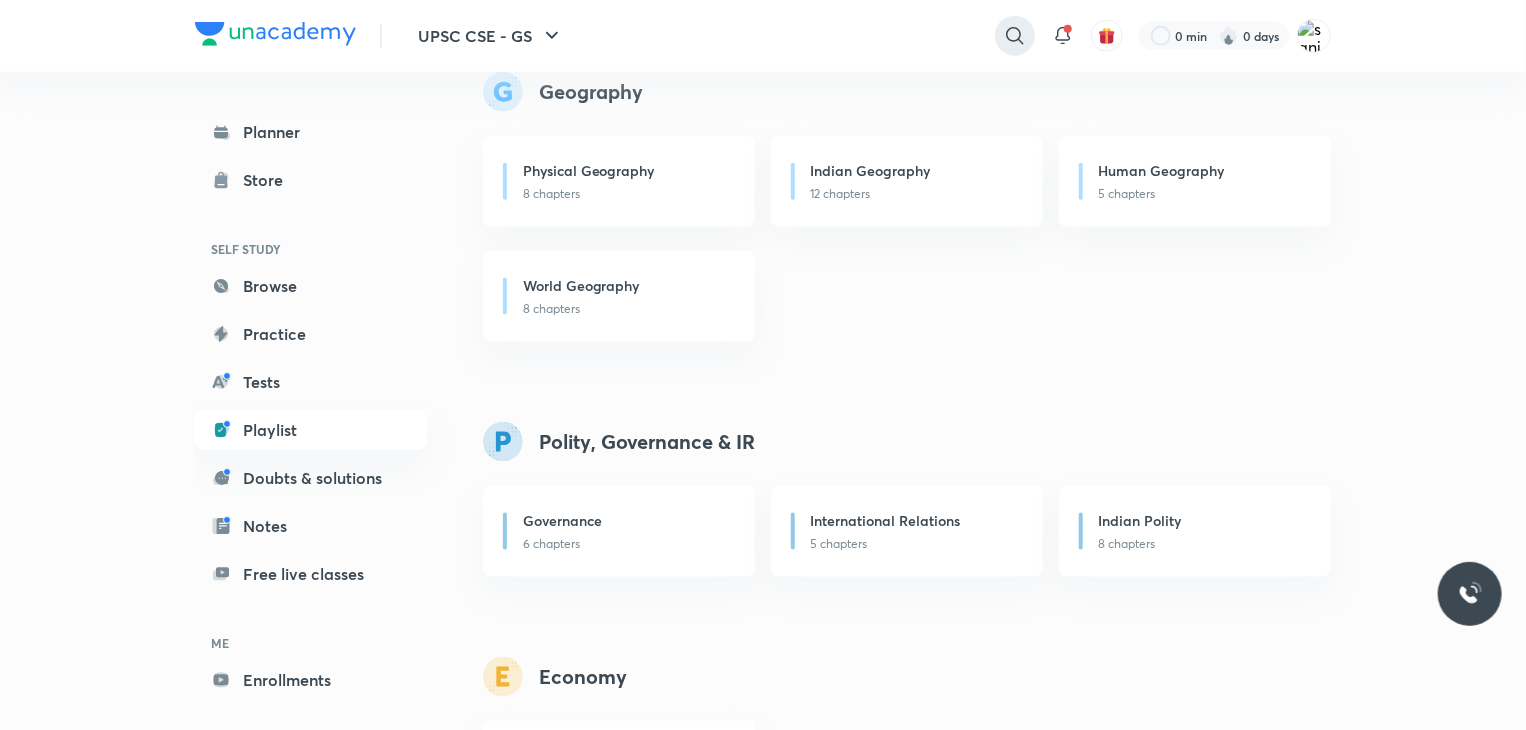 click at bounding box center [1015, 36] 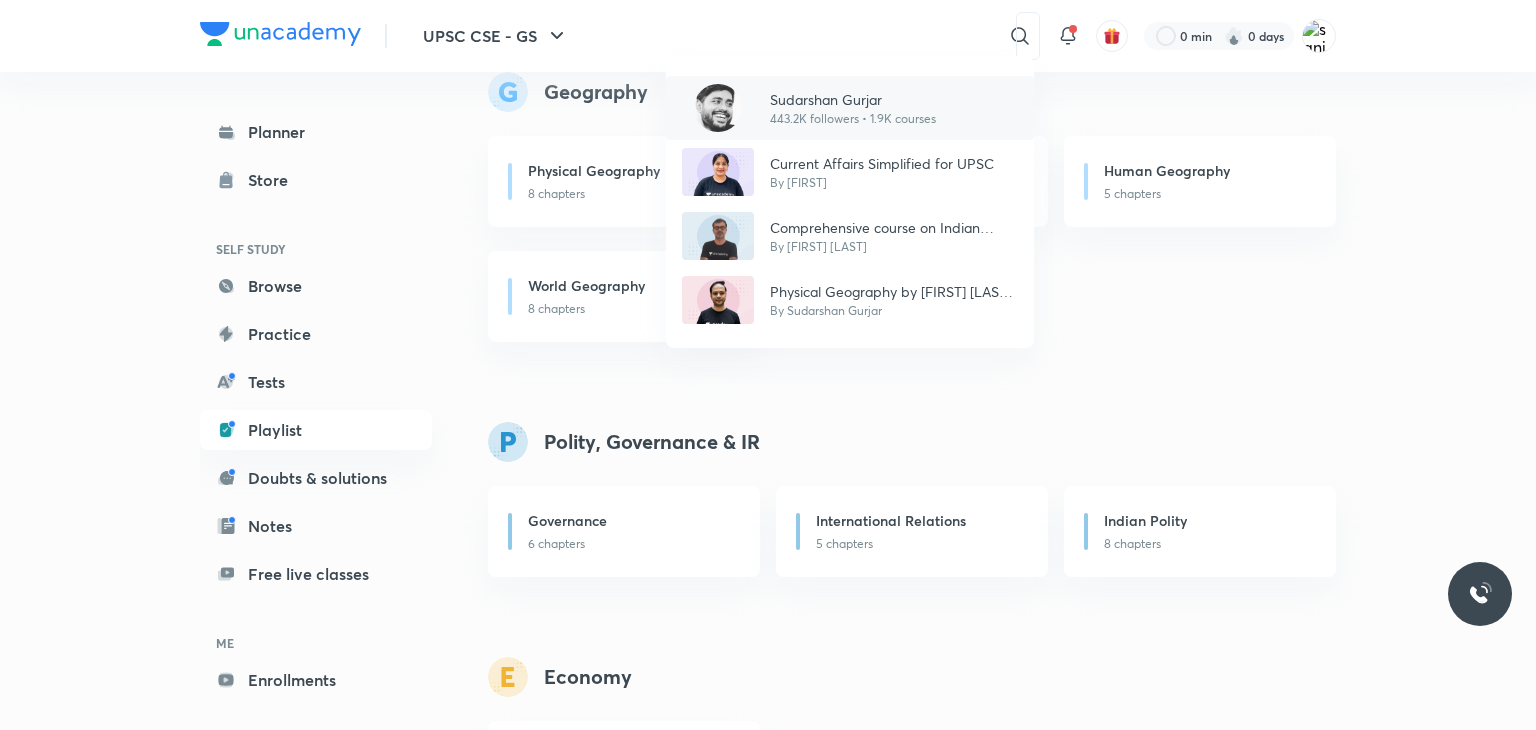 click on "Sudarshan Gurjar" at bounding box center [853, 99] 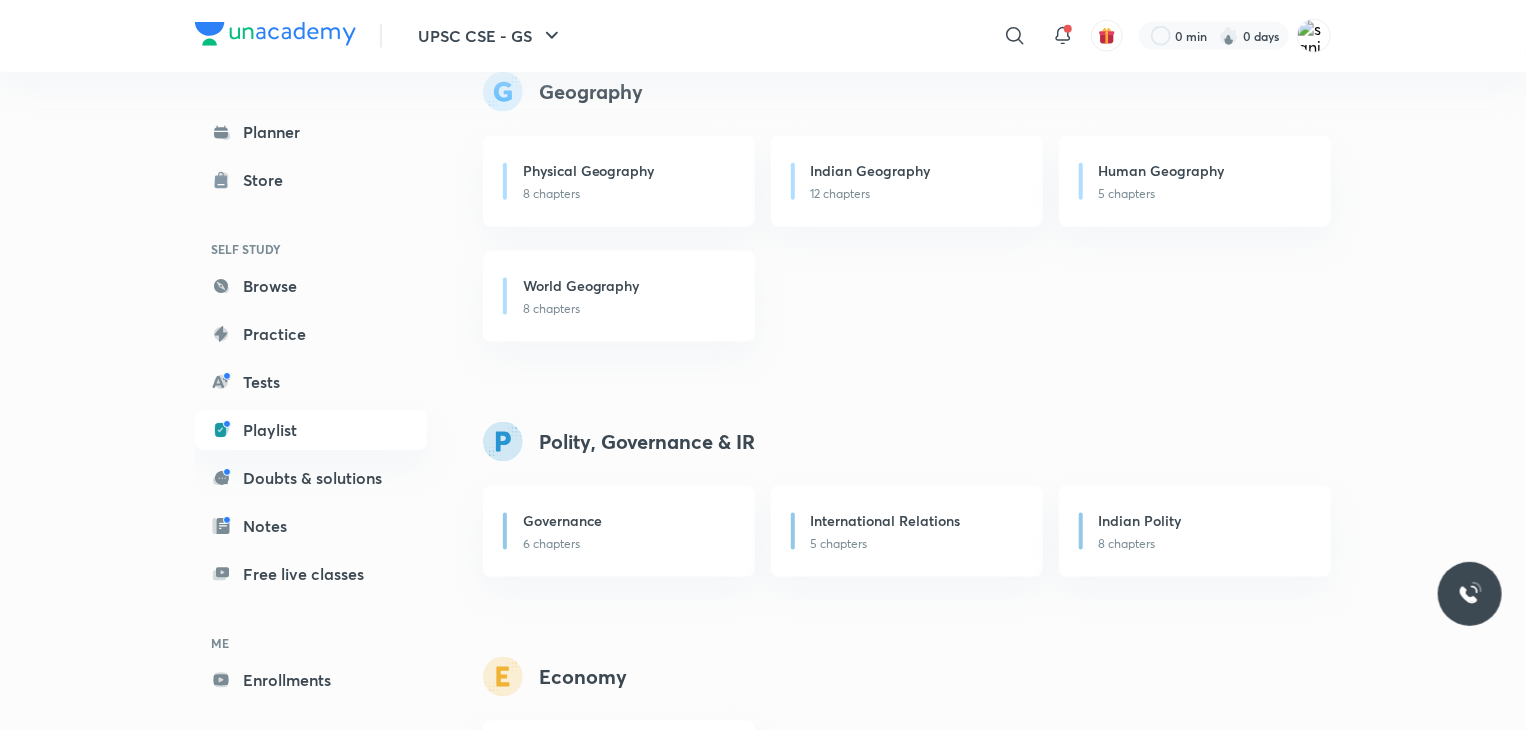 scroll, scrollTop: 0, scrollLeft: 0, axis: both 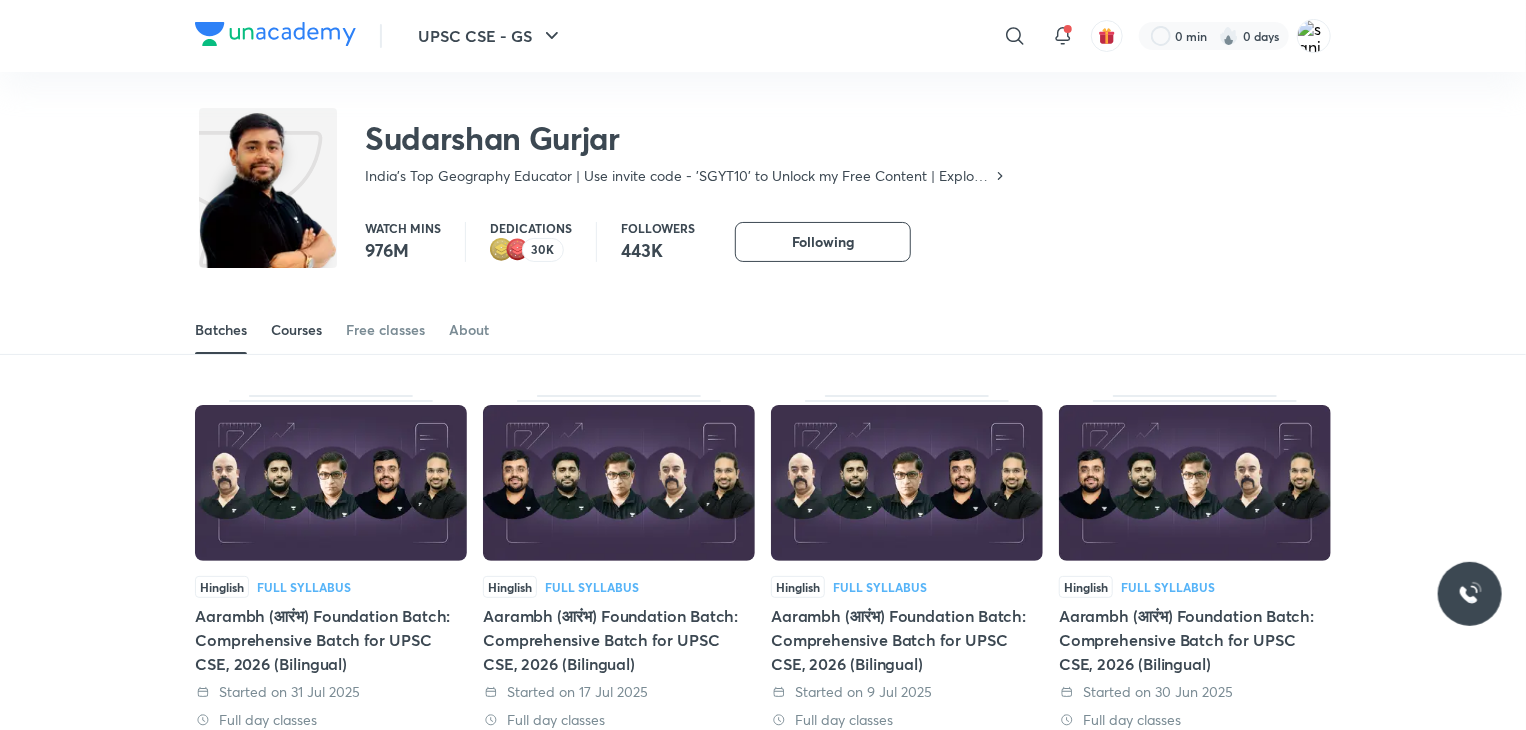 click on "Courses" at bounding box center [296, 330] 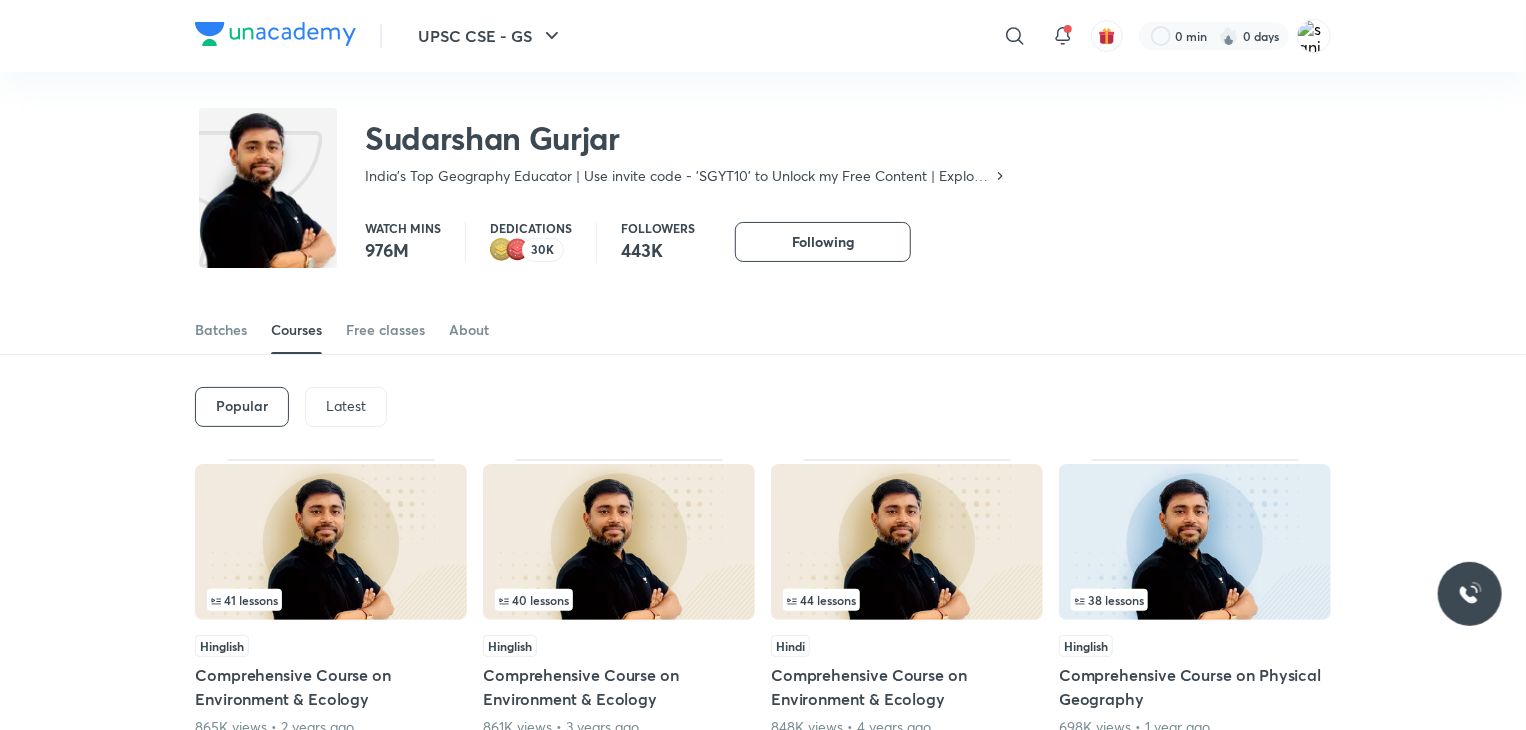 click on "Latest" at bounding box center (346, 406) 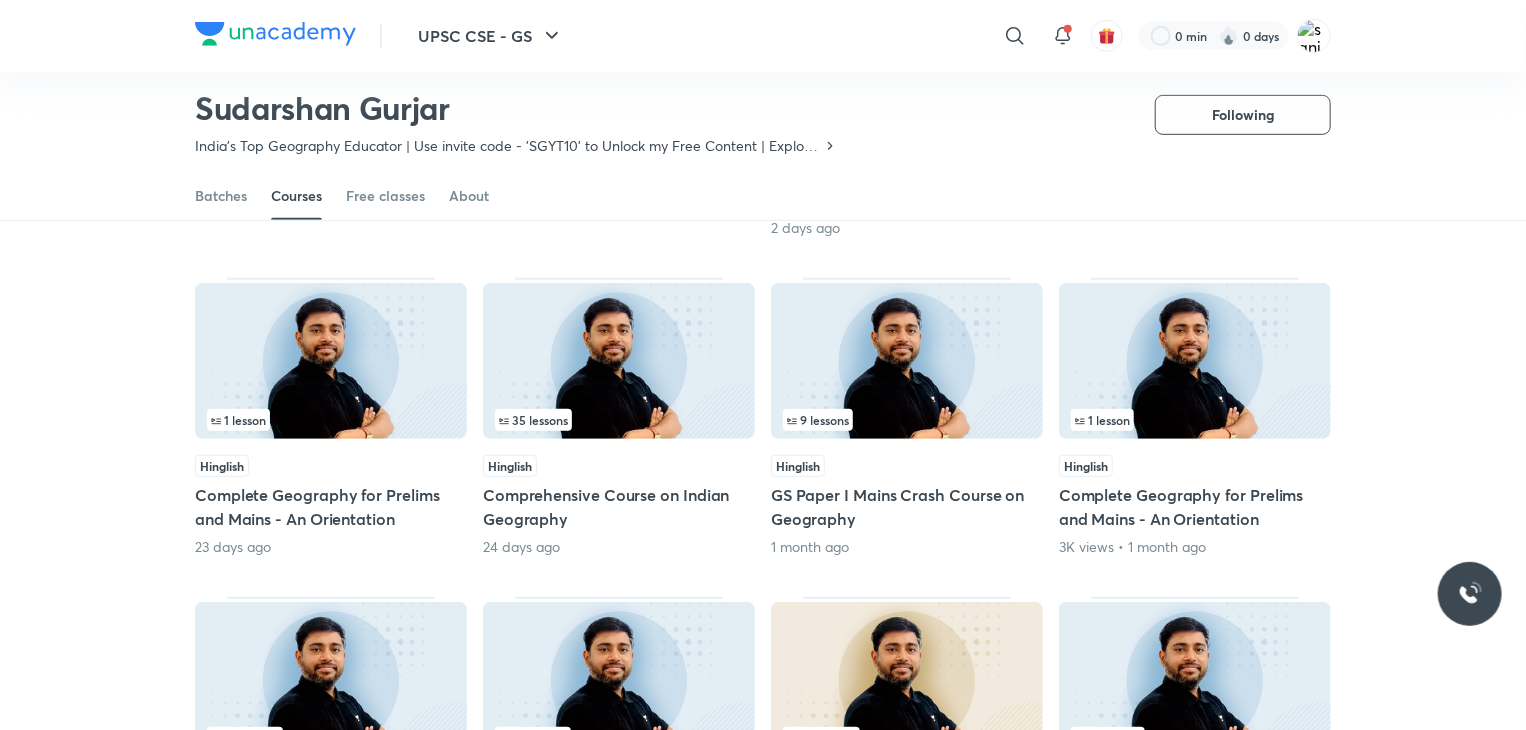 scroll, scrollTop: 468, scrollLeft: 0, axis: vertical 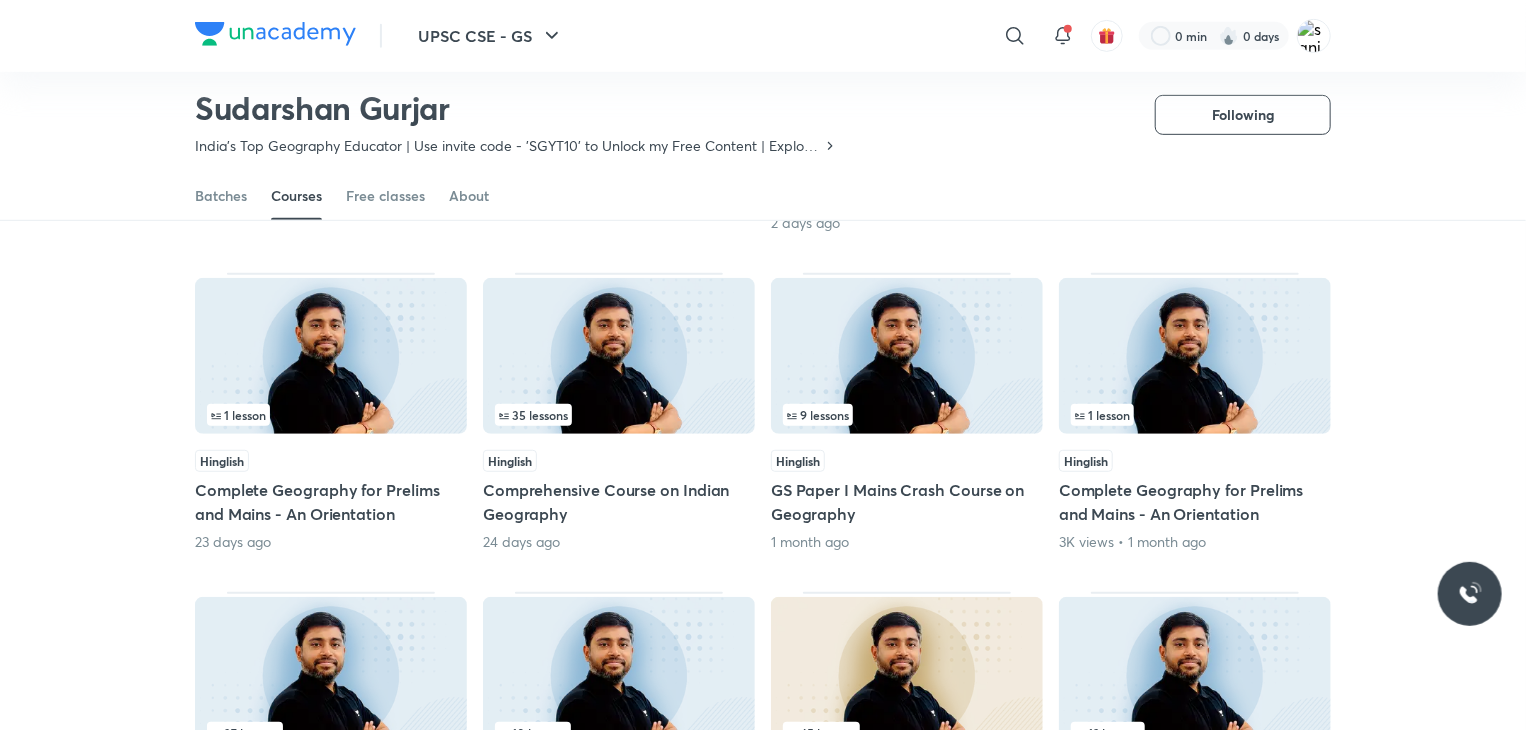 click at bounding box center [619, 356] 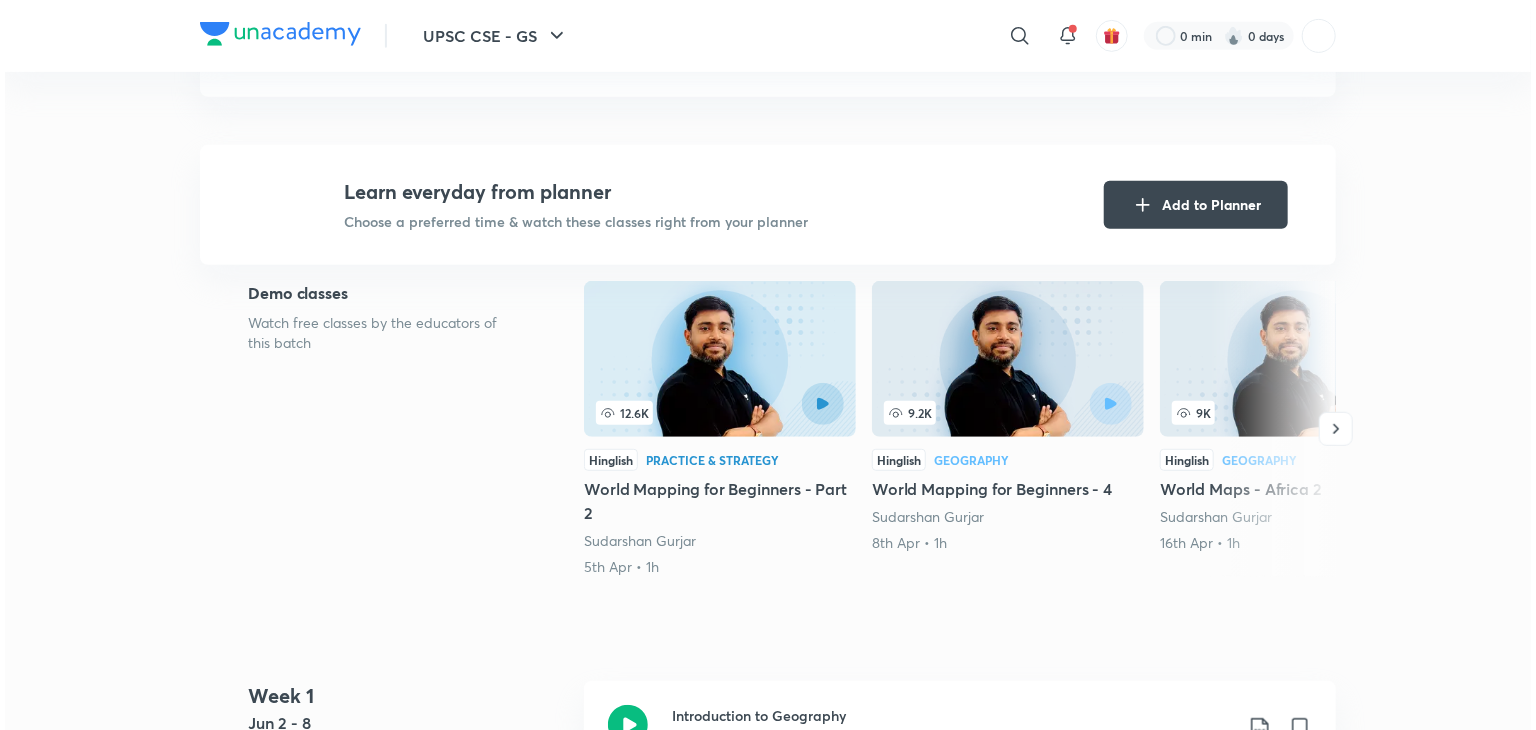 scroll, scrollTop: 0, scrollLeft: 0, axis: both 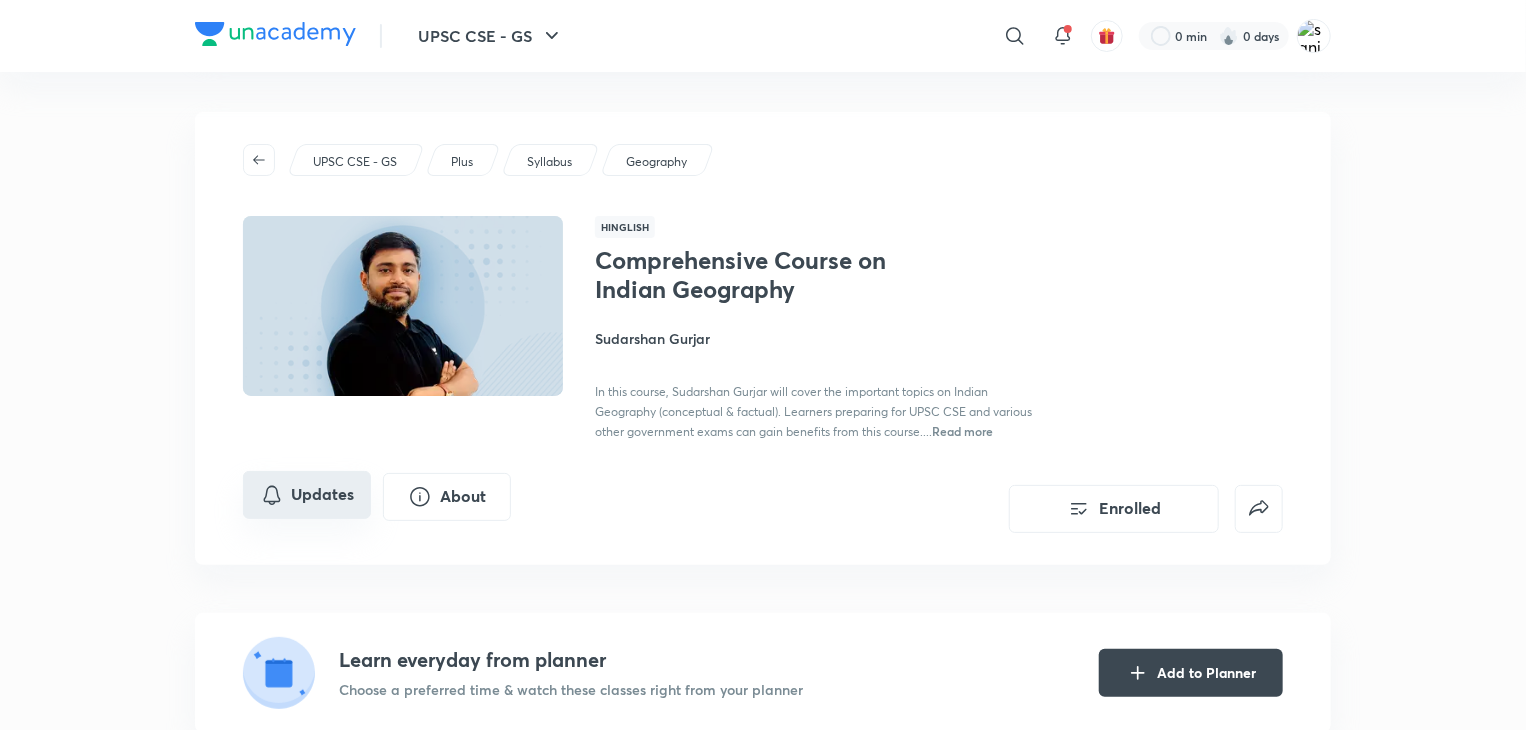 click on "Updates" at bounding box center (307, 495) 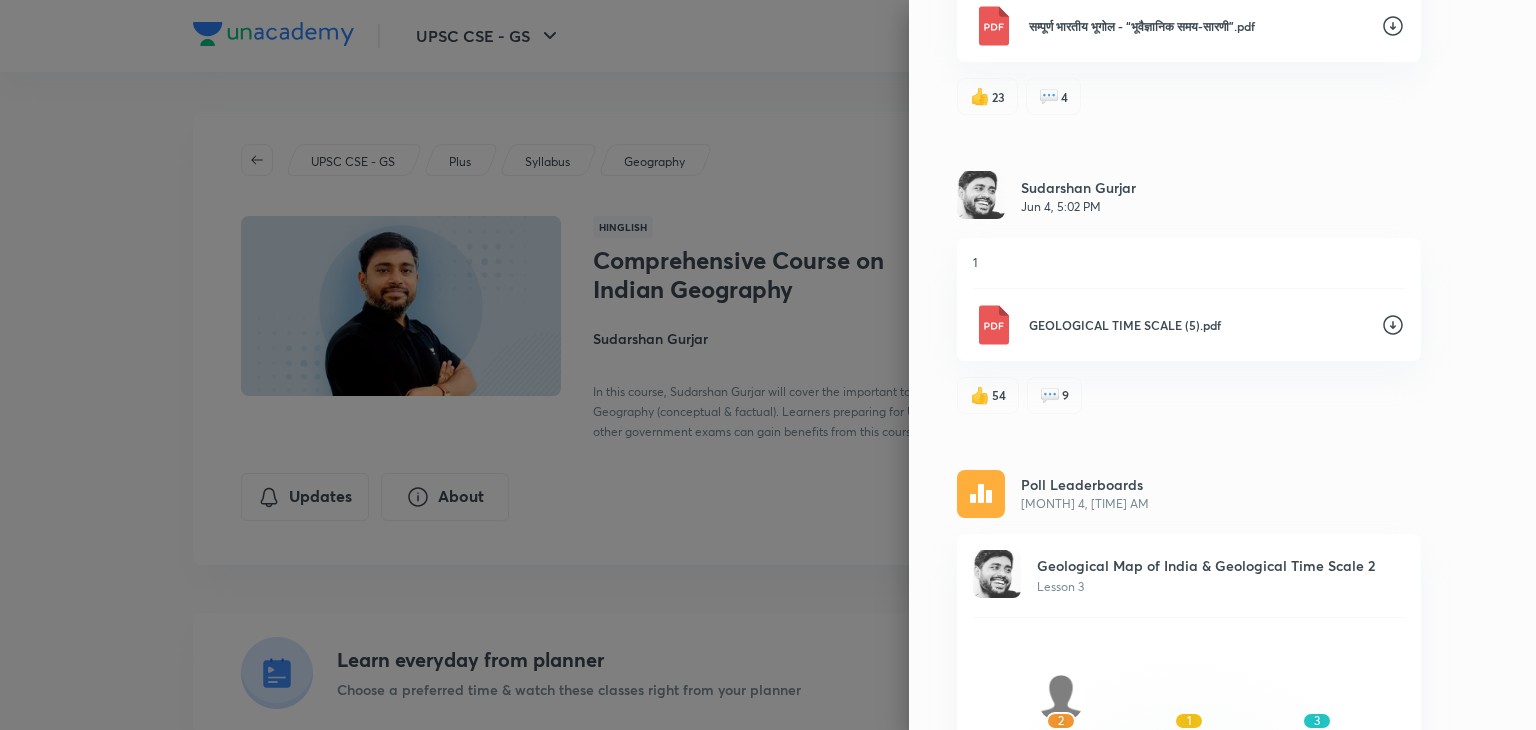 scroll, scrollTop: 16640, scrollLeft: 0, axis: vertical 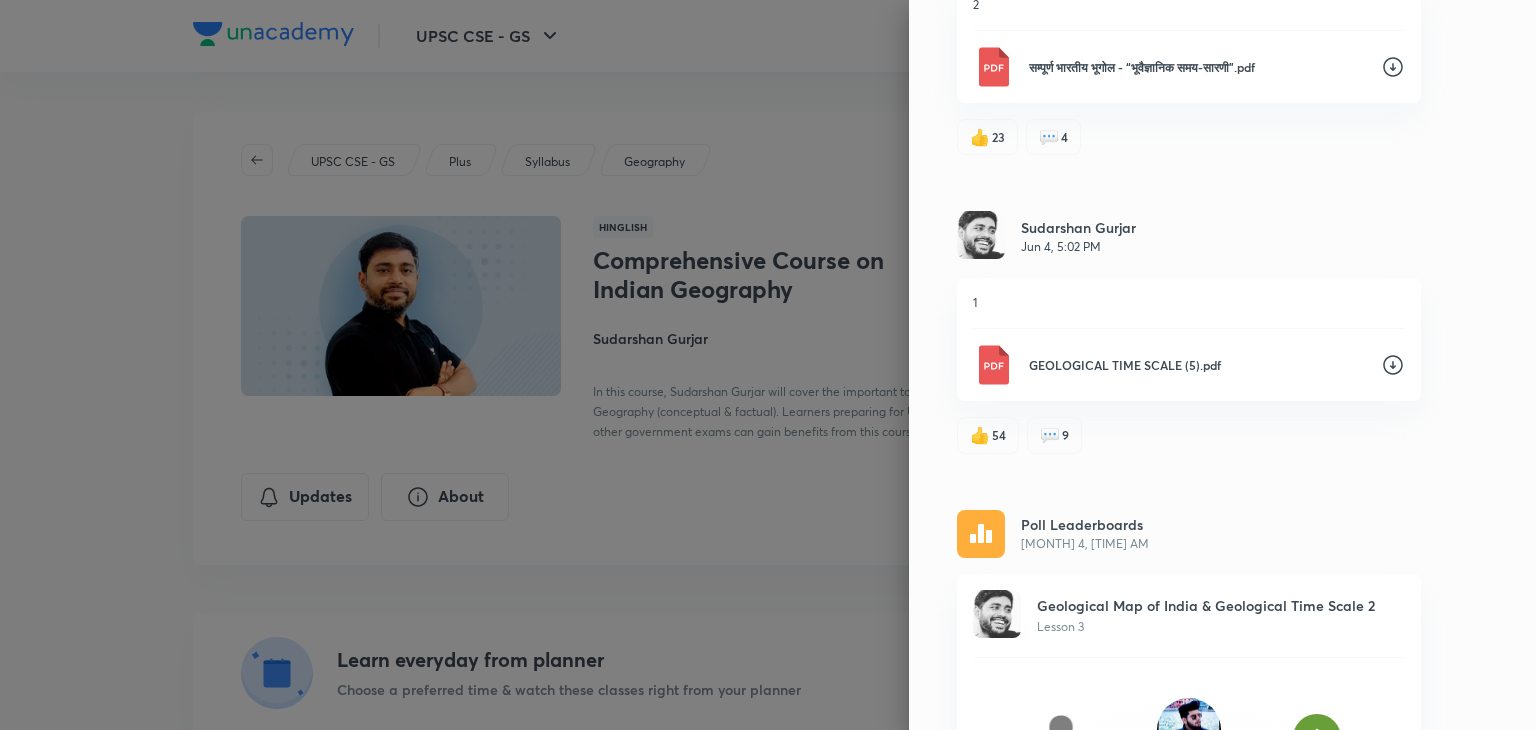 click 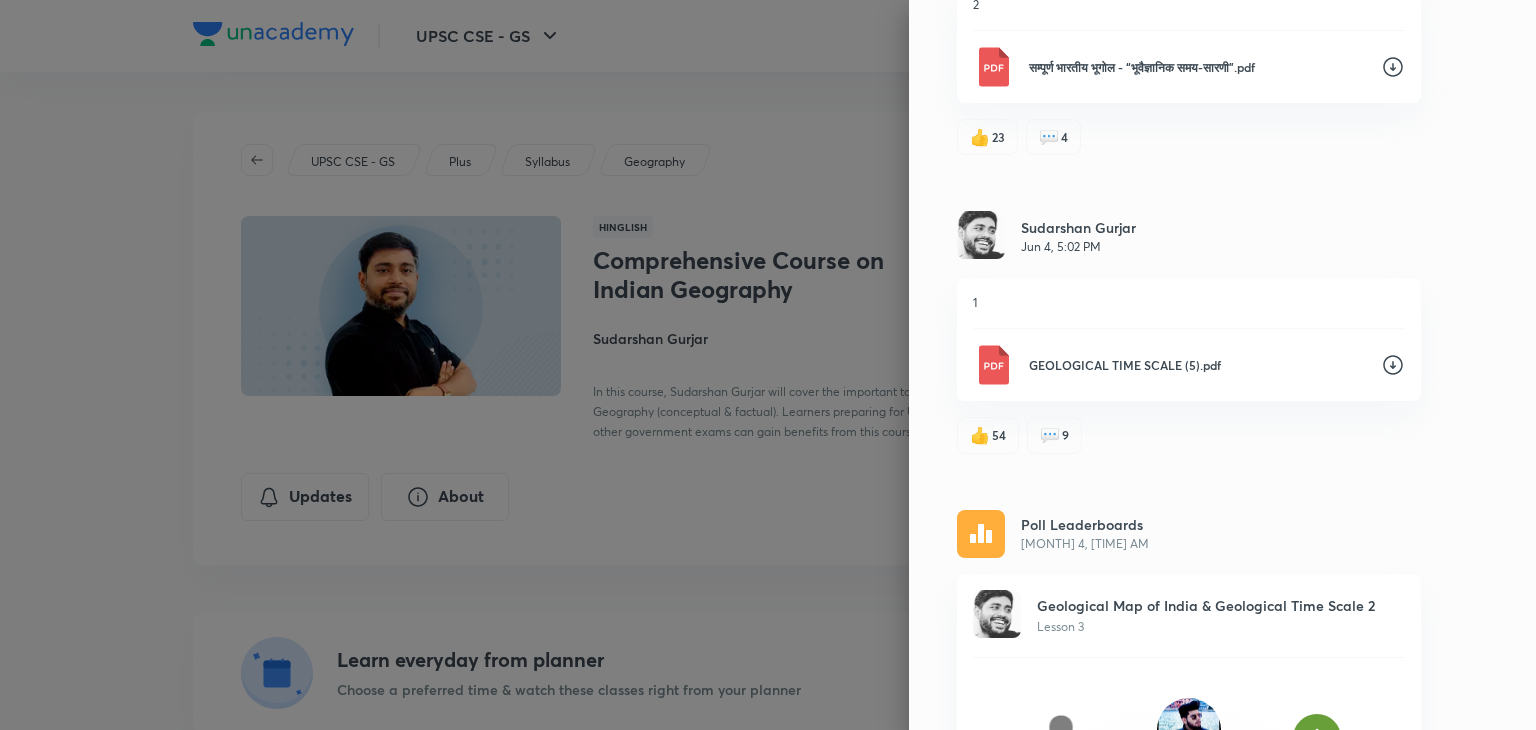scroll, scrollTop: 16464, scrollLeft: 0, axis: vertical 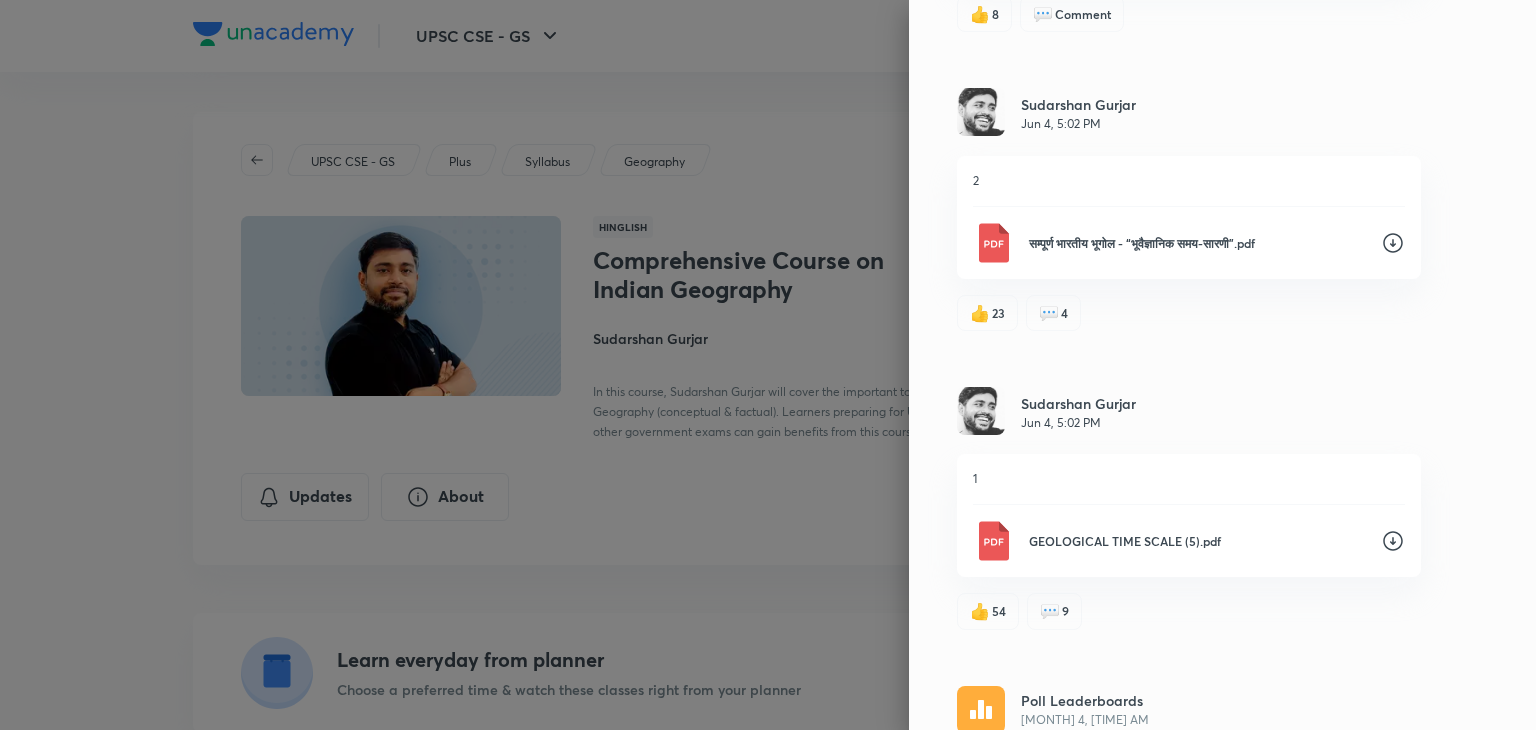 click 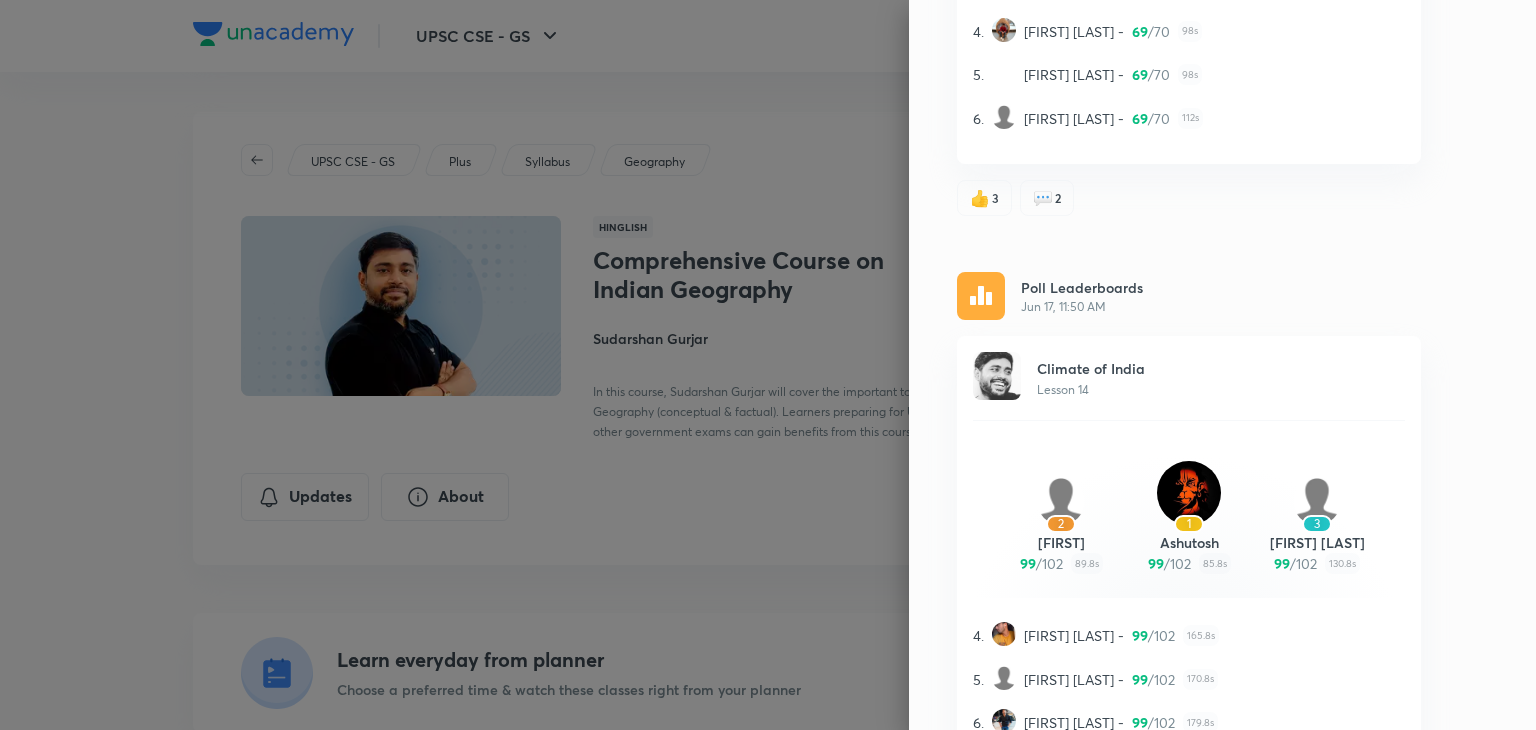 scroll, scrollTop: 9621, scrollLeft: 0, axis: vertical 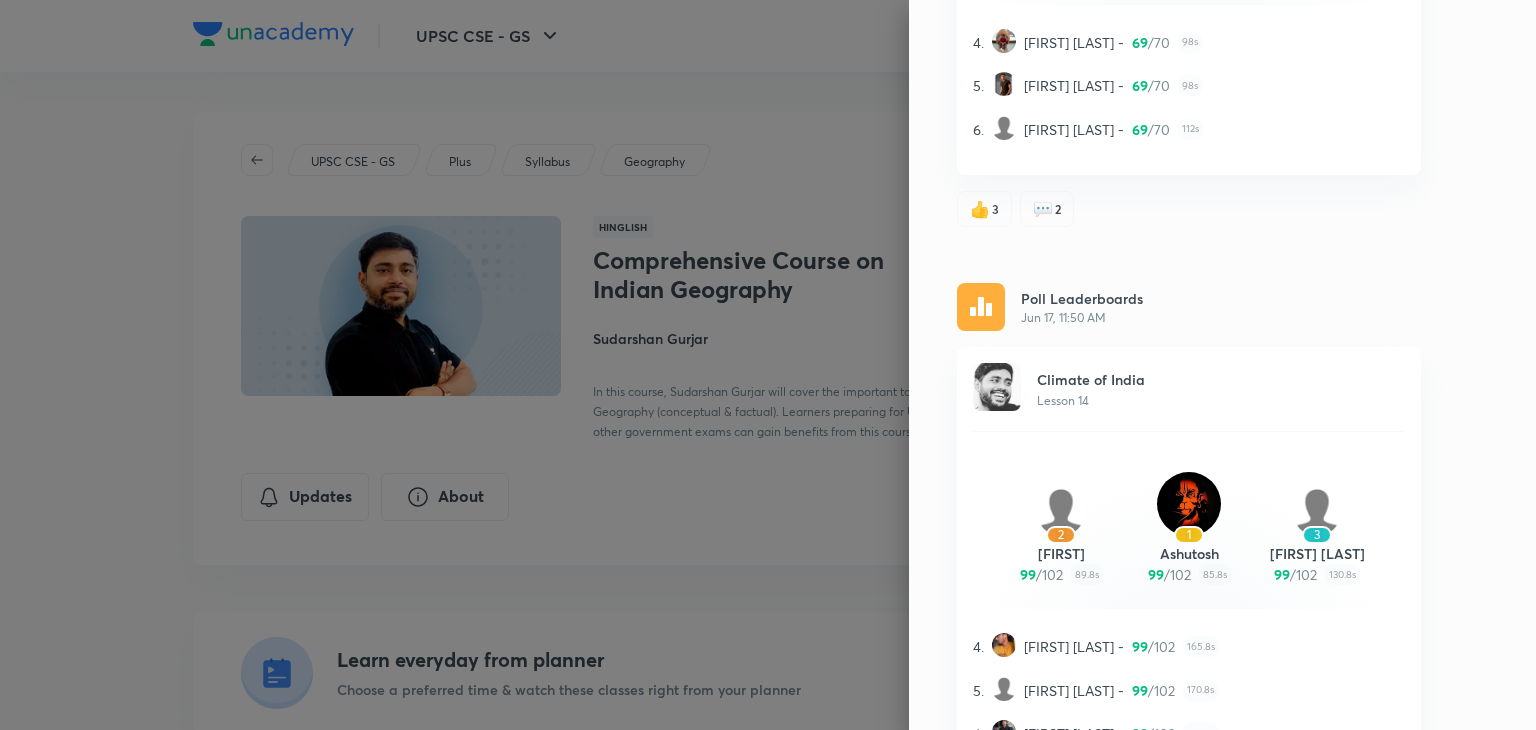 click on "Updates All updates [FIRST] [LAST] [MONTH] 8, [TIME] AM 1 Theme_Himalaya_Hindi_Answers_By_[FIRST] [LAST]_Google_Docs (5).pdf 👍 19 💬 2 [FIRST] [LAST] [MONTH] 8, [TIME] AM 1 Theme_Himalaya_English_Answers_By_[FIRST] [LAST]_Google_Docs (6).pdf 👍 13 💬 2 [FIRST] [LAST] [MONTH] 7, [TIME] AM HINDI MainsanswerwritingHindiclass4-GoogleDocs1.pdf 👍 15 💬 4 [FIRST] [LAST] [MONTH] 7, [TIME] AM ENGLISH Industry Final (2).pdf 👍 10 💬 5 Poll Leaderboards [MONTH] 5, [TIME] AM Extra session Lesson 32 2 [FIRST] [LAST] 6 / 6 4s 1 [FIRST] [LAST] 6 / 6 3s 3 [FIRST] [LAST] 6 / 6 5s 4. [FIRST] [LAST] - 6 / 6 5s 5. [FIRST] [LAST] - 6 / 6 6s 6. [FIRST] [LAST] - 6 / 6 7s 👍 1 💬 Comment Poll Leaderboards [MONTH] 4, [TIME] AM Minerals and Industrial Regions of India - III Lesson 31 2 [FIRST] 19 / 19 17.8s 1 [FIRST] [LAST] 19 / 19 15.8s 3 [FIRST] [LAST] 19 / 19 20.8s 4. [FIRST] [LAST] - 19 / 19 21.8s 5. [FIRST] [LAST] - 19 / 19 23.8s 6. [FIRST] [LAST] - 19 / 19 23.8s 👍 2 💬 1 Poll Leaderboards [MONTH] 3, [TIME] AM Lesson 30 2 51" at bounding box center (1222, 365) 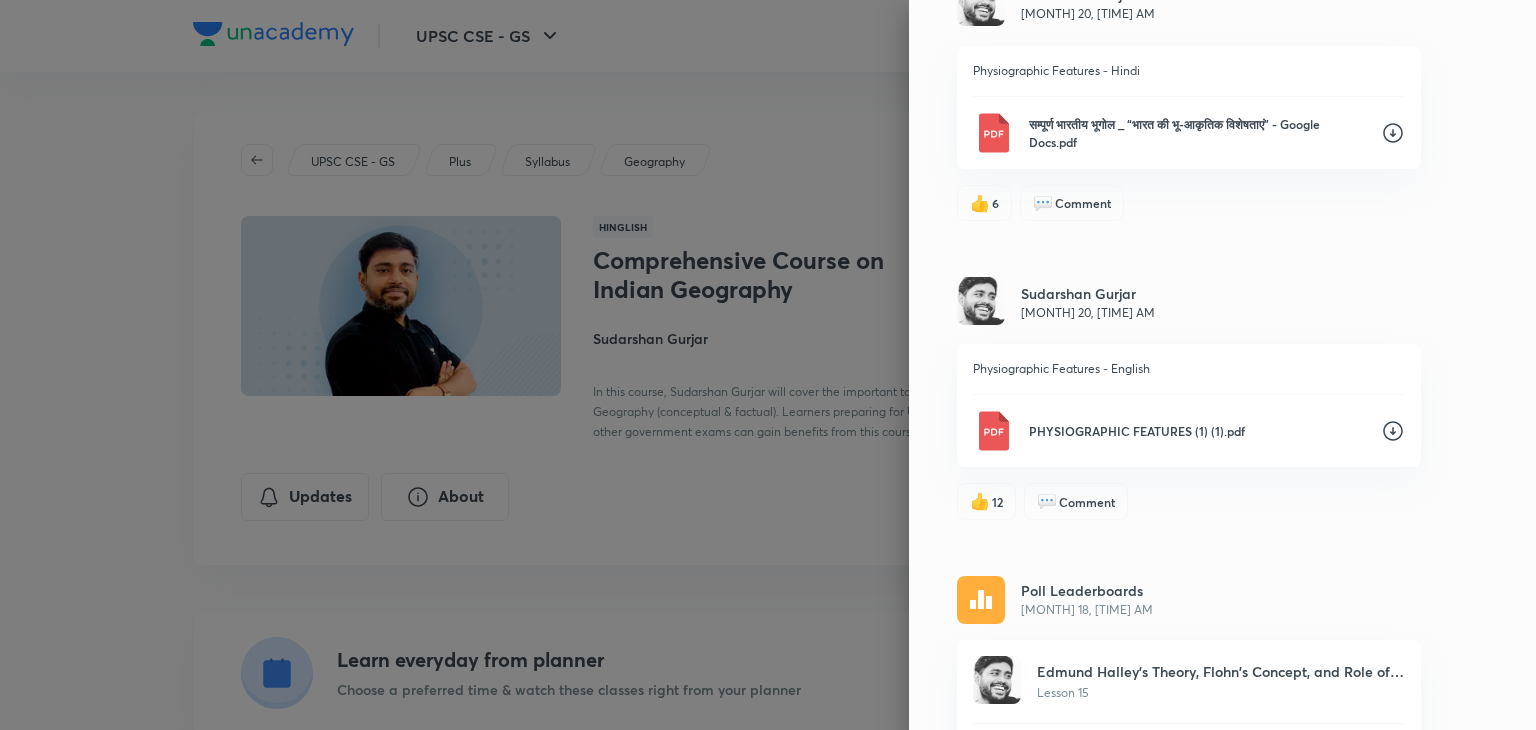 scroll, scrollTop: 8701, scrollLeft: 0, axis: vertical 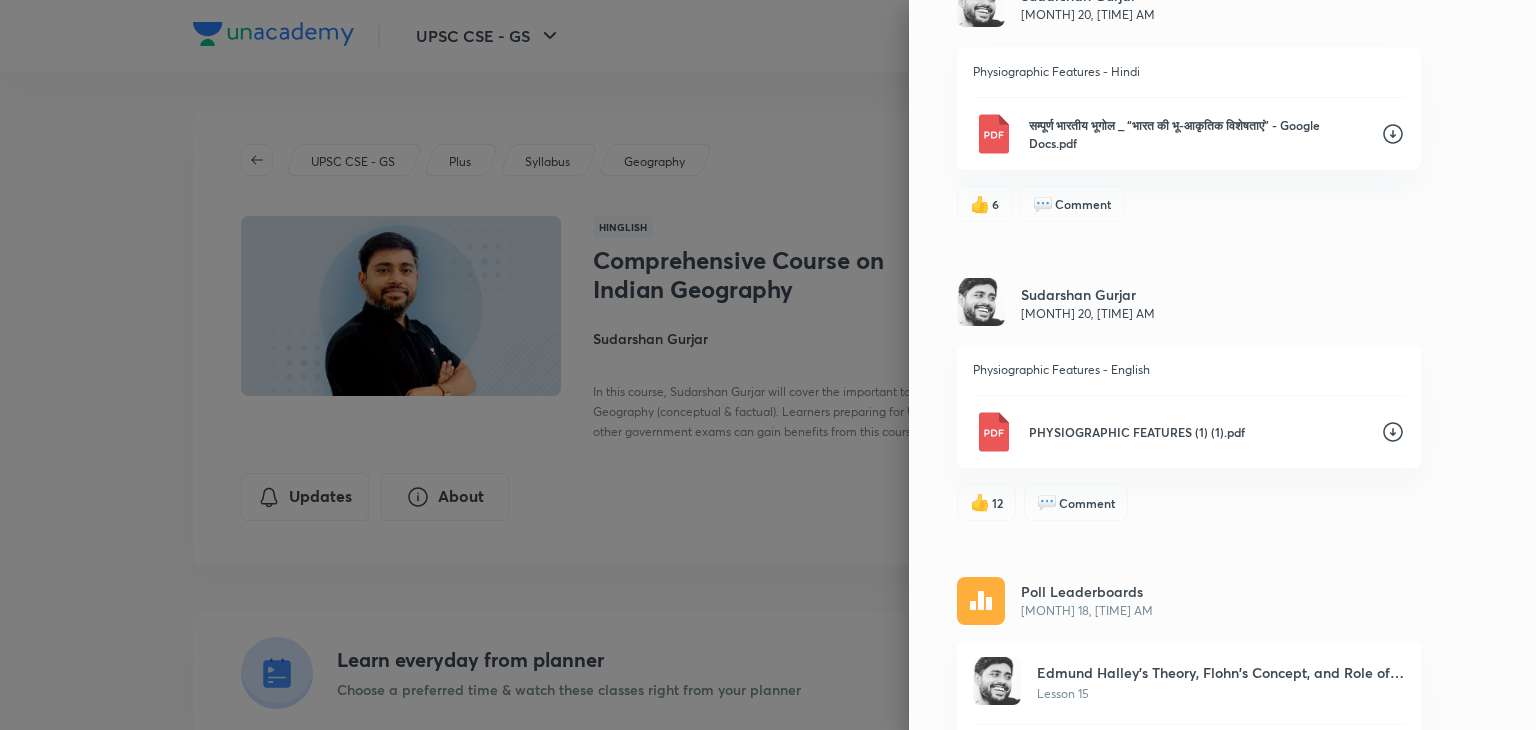 click 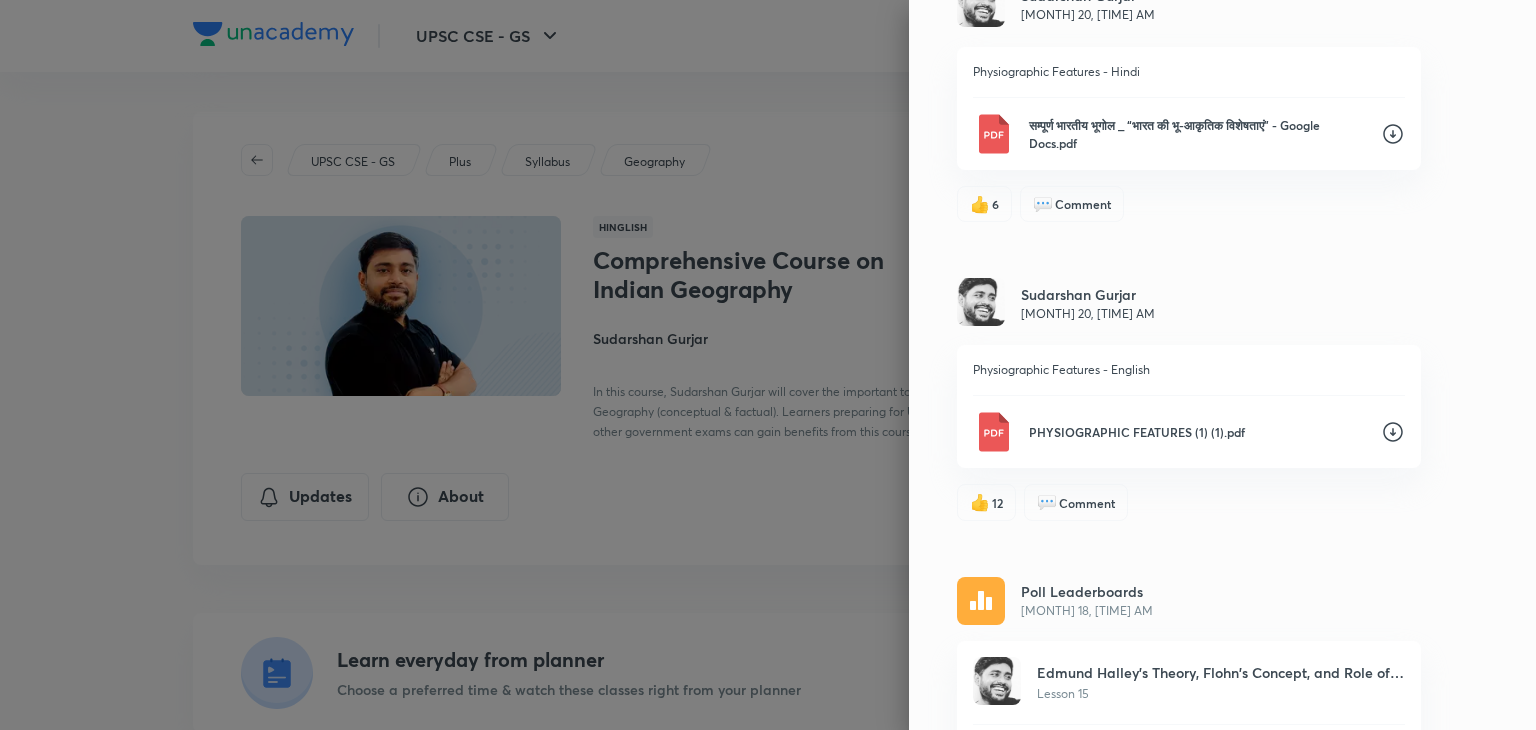 click 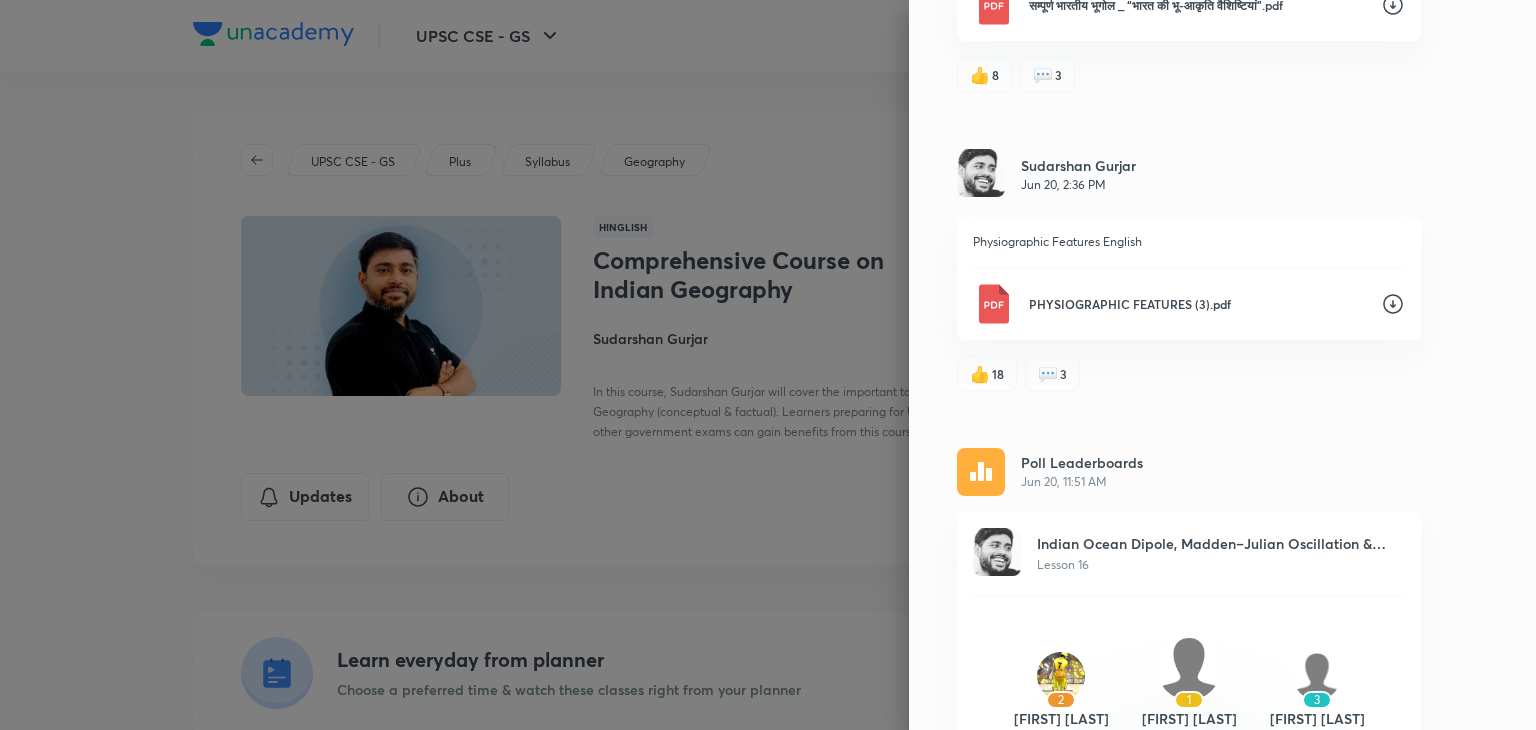 scroll, scrollTop: 7628, scrollLeft: 0, axis: vertical 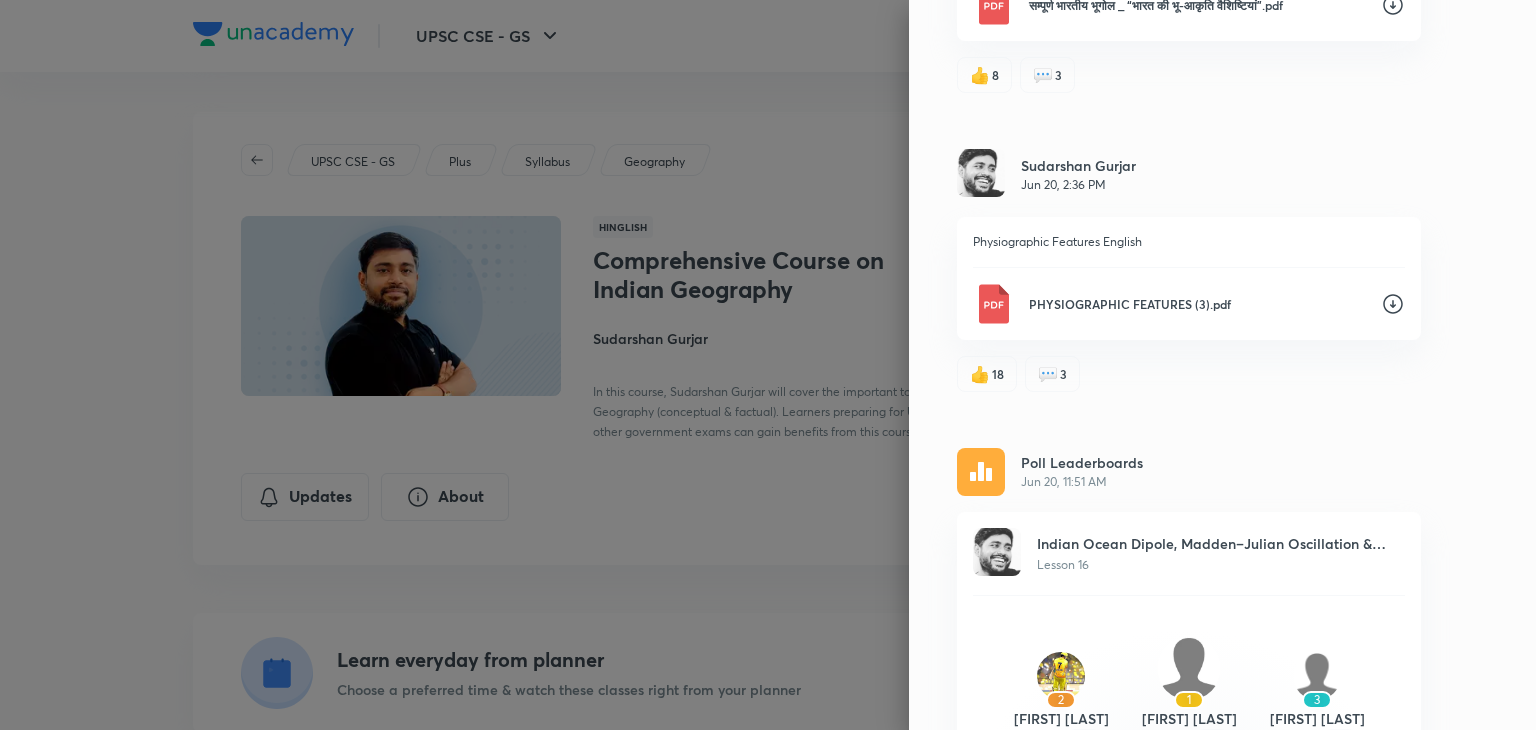 click 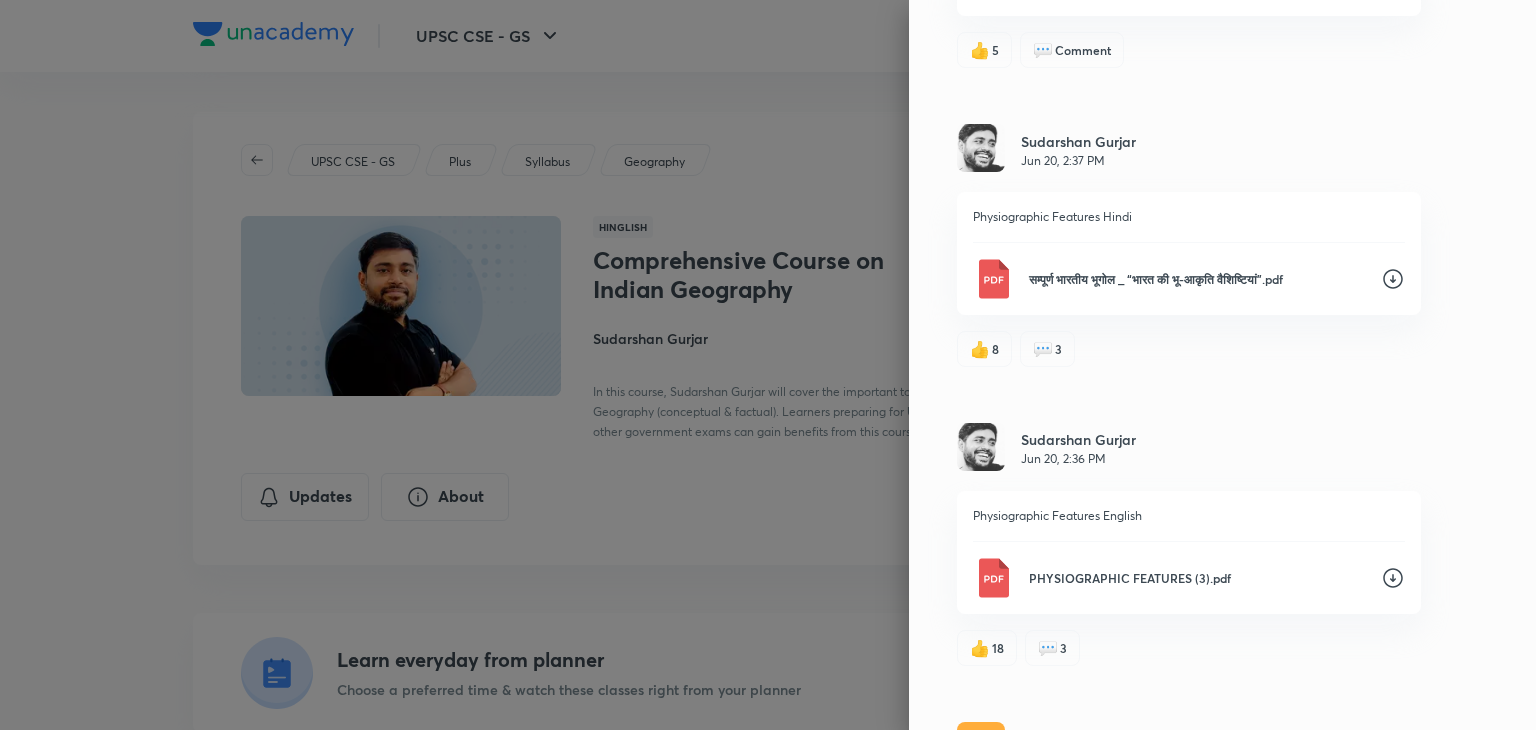 scroll, scrollTop: 7344, scrollLeft: 0, axis: vertical 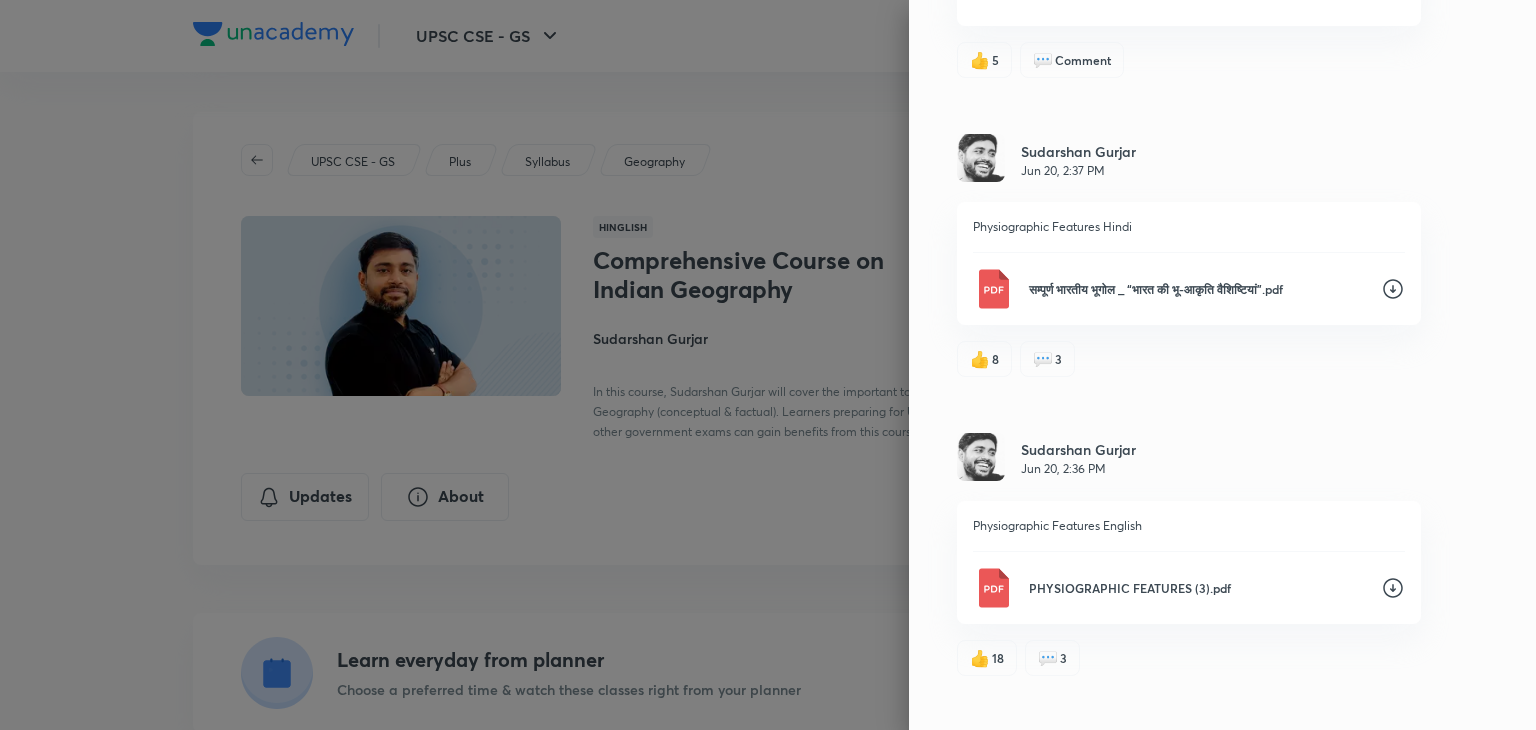 click 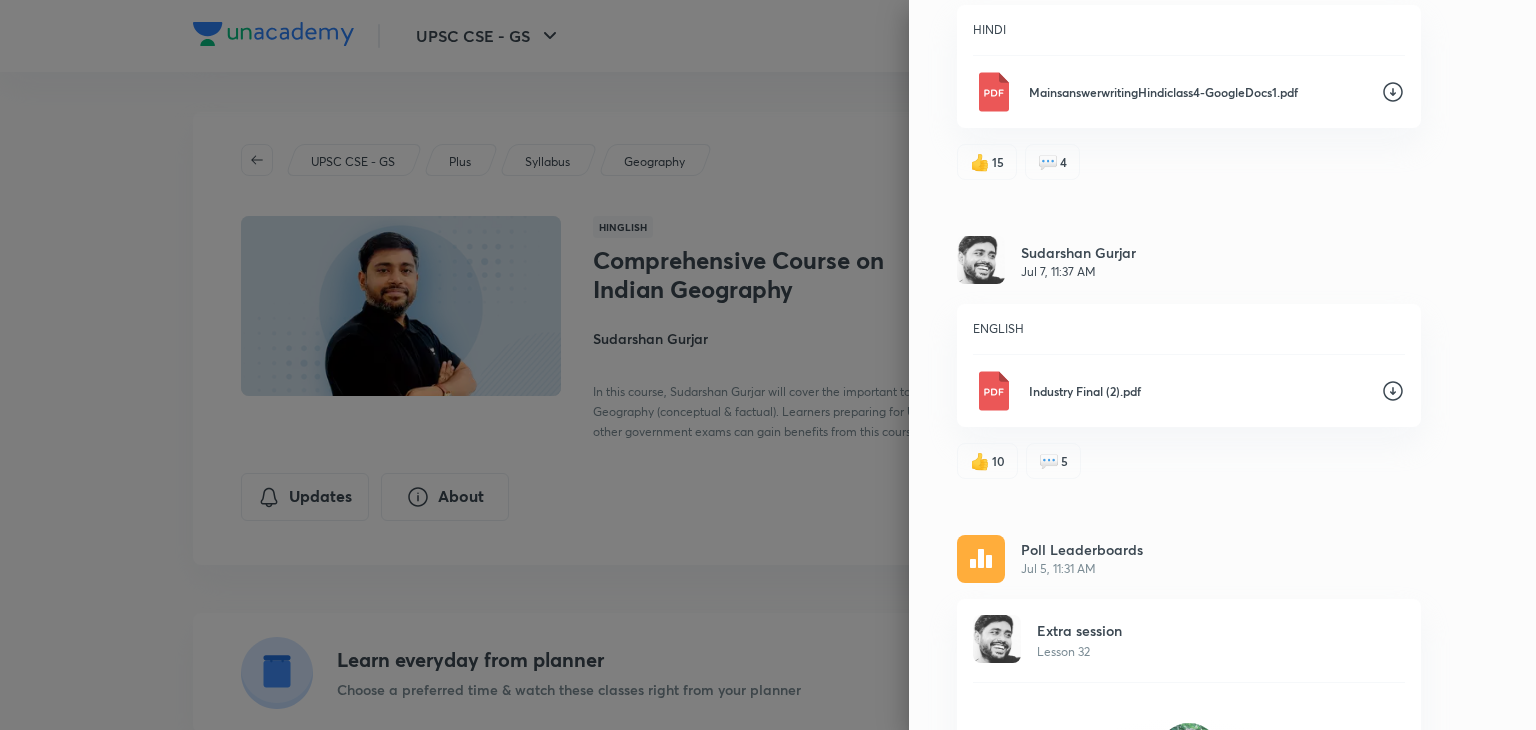 scroll, scrollTop: 892, scrollLeft: 0, axis: vertical 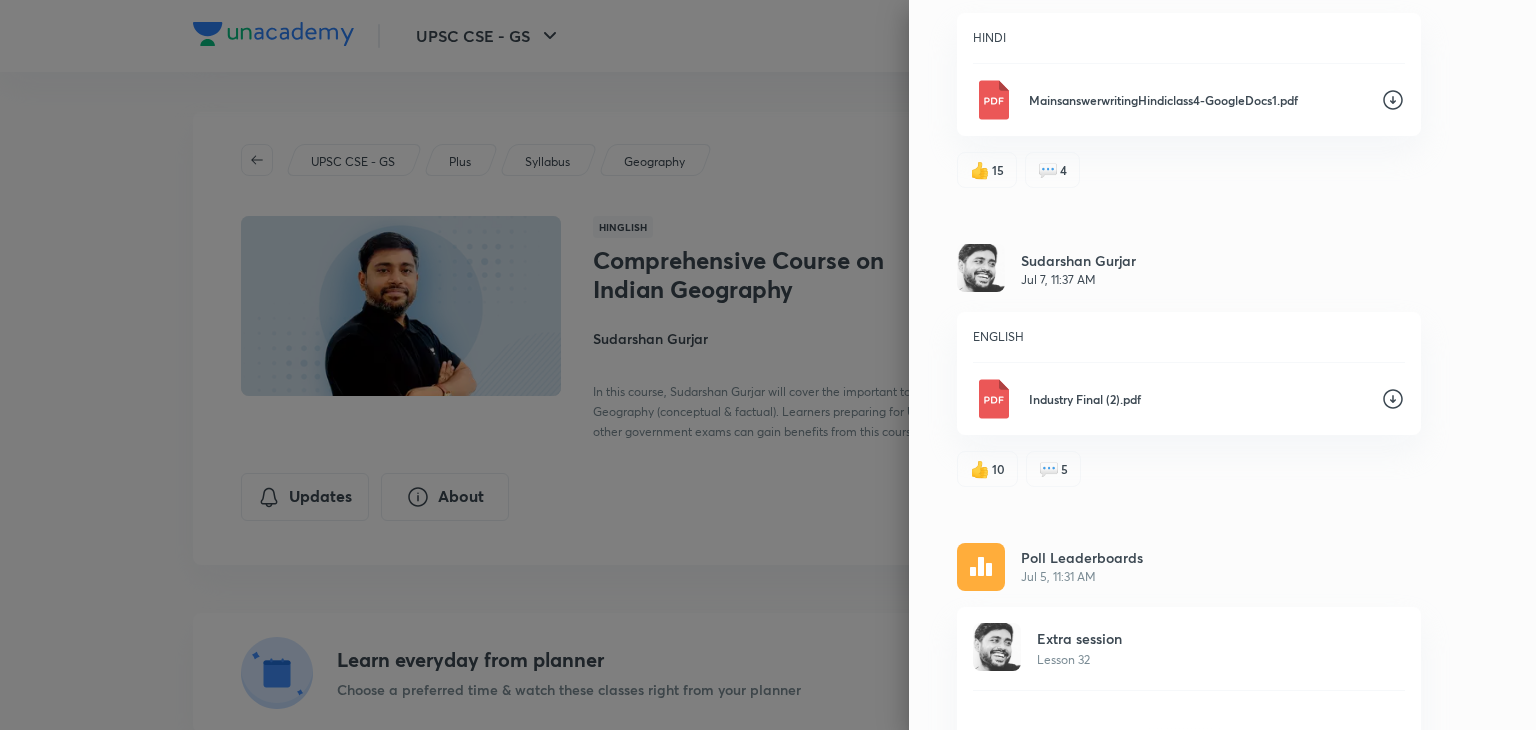 click 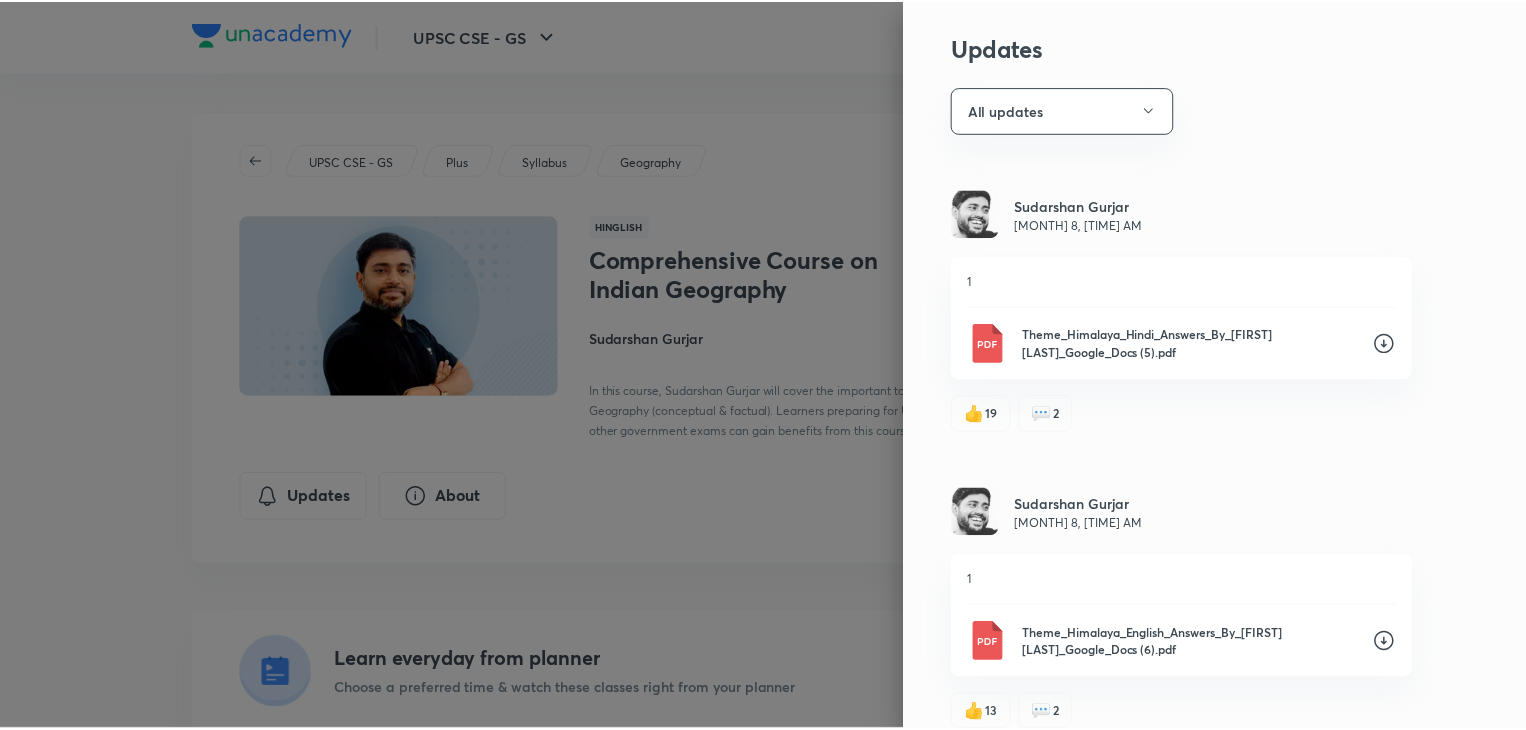 scroll, scrollTop: 0, scrollLeft: 0, axis: both 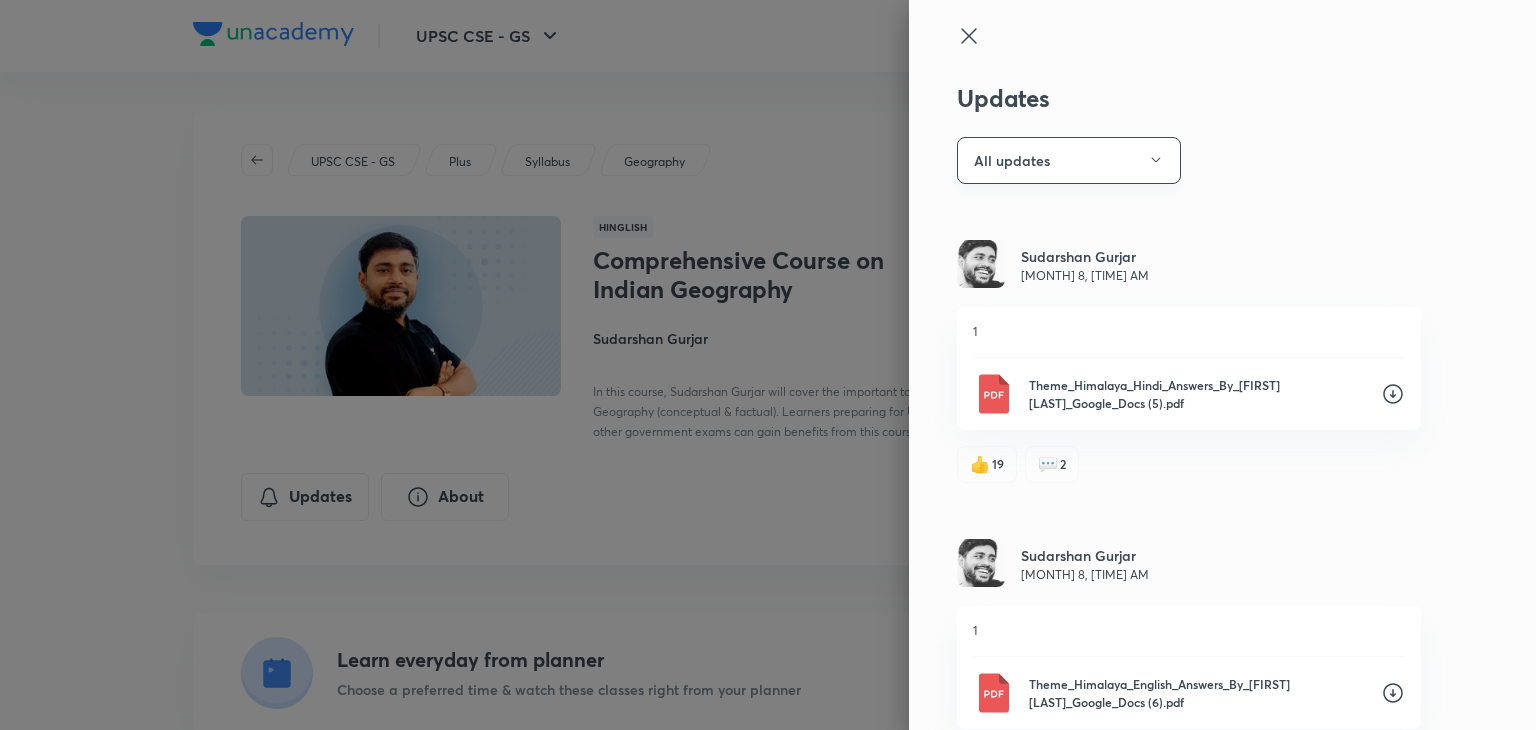 click 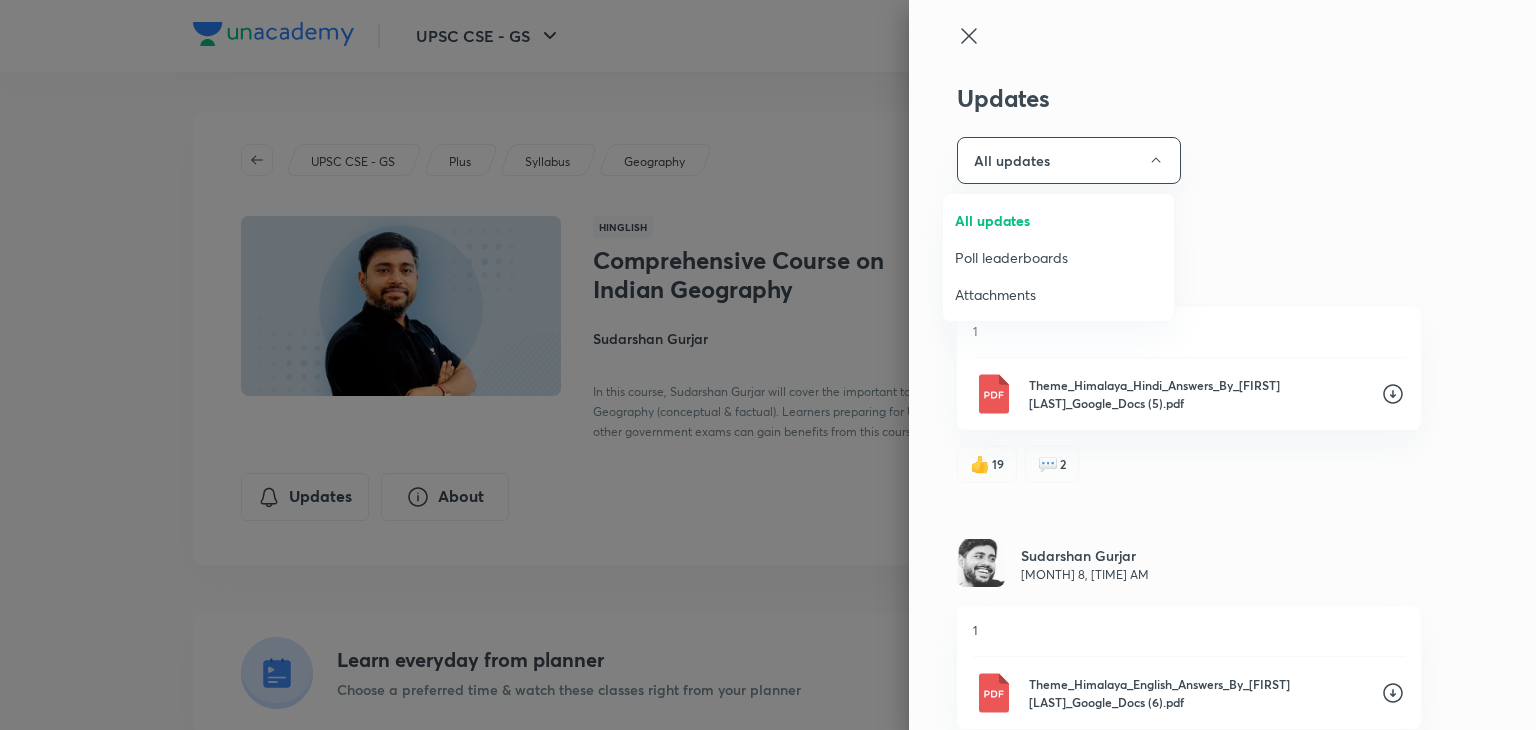 click at bounding box center [768, 365] 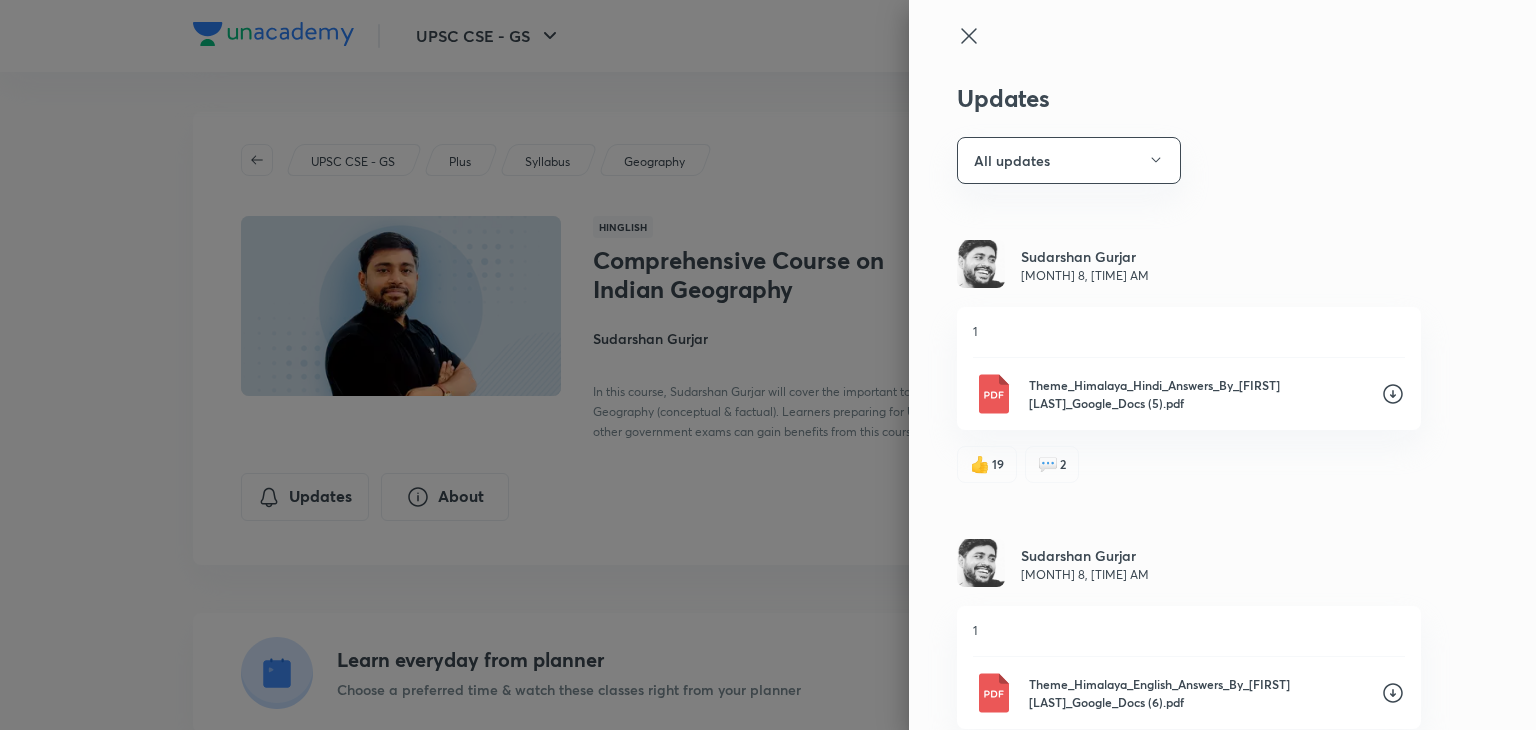 click at bounding box center [768, 365] 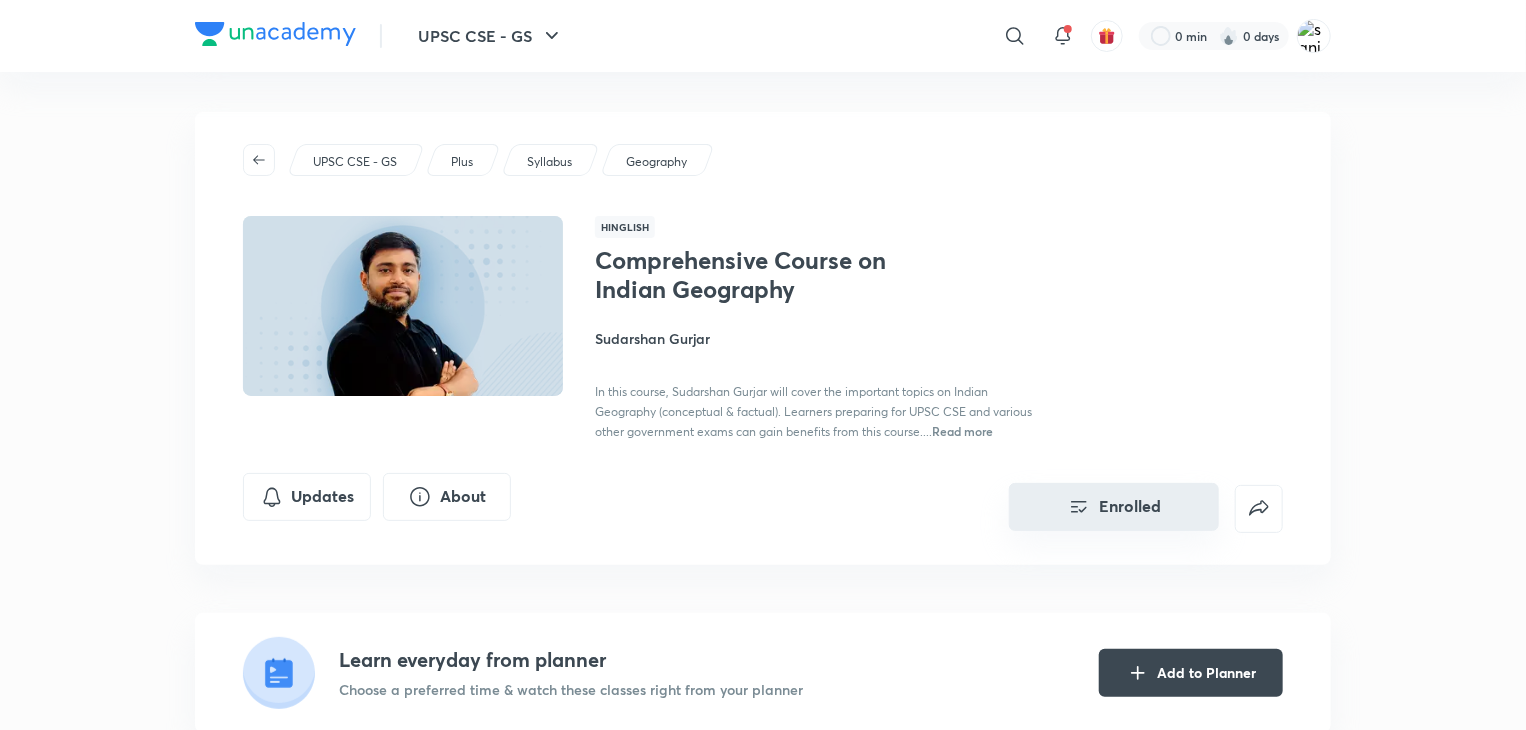 click on "Enrolled" at bounding box center (1114, 507) 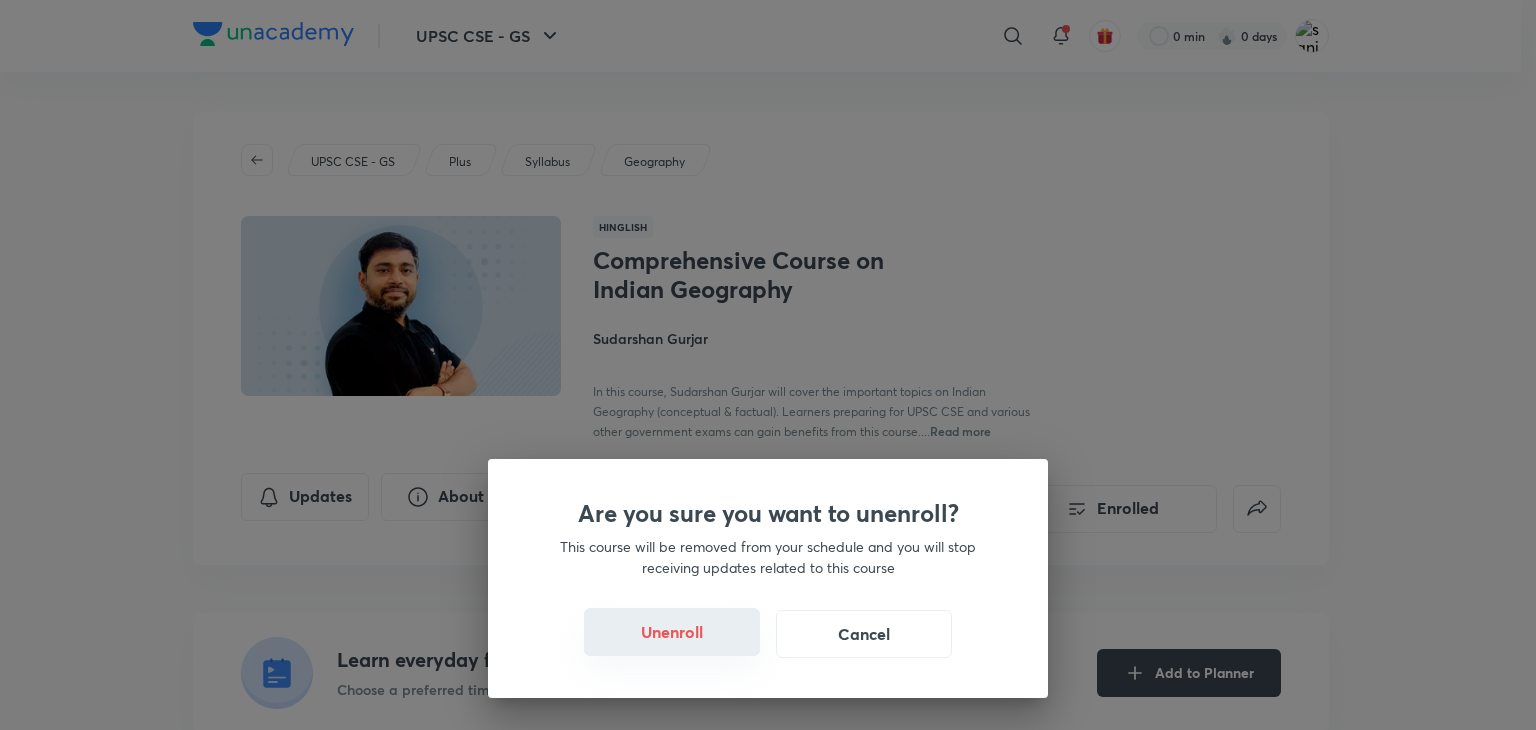 click on "Unenroll" at bounding box center [672, 632] 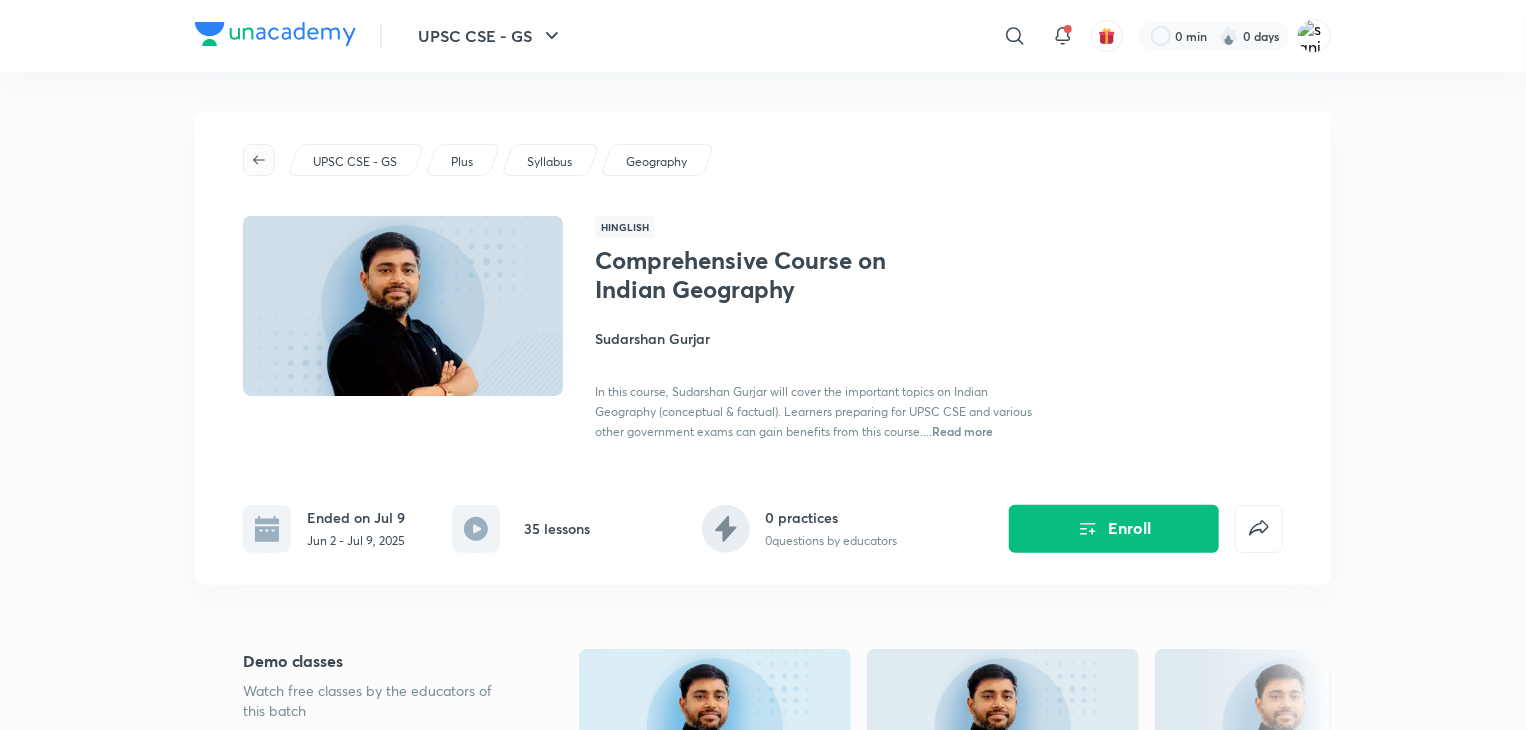 click 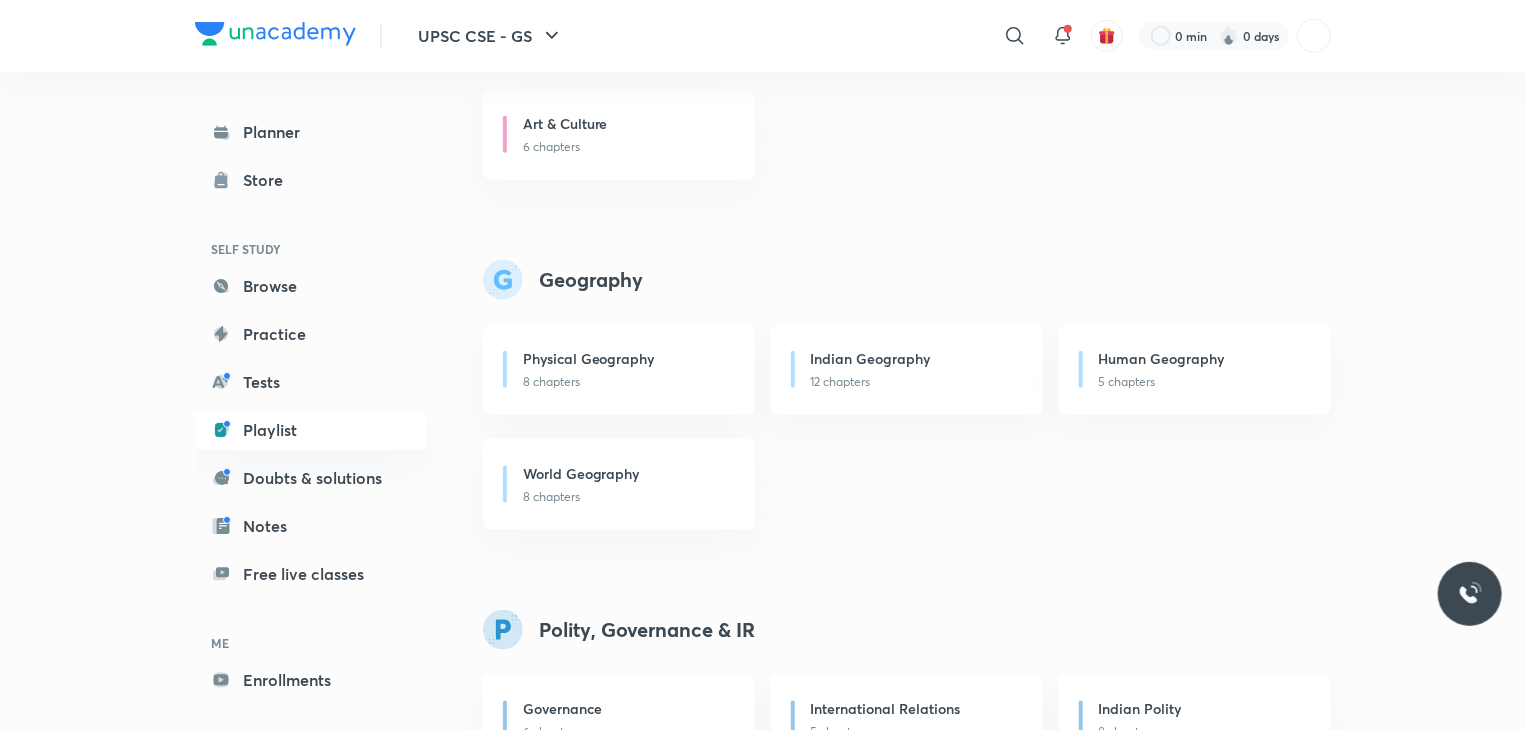 scroll, scrollTop: 1191, scrollLeft: 0, axis: vertical 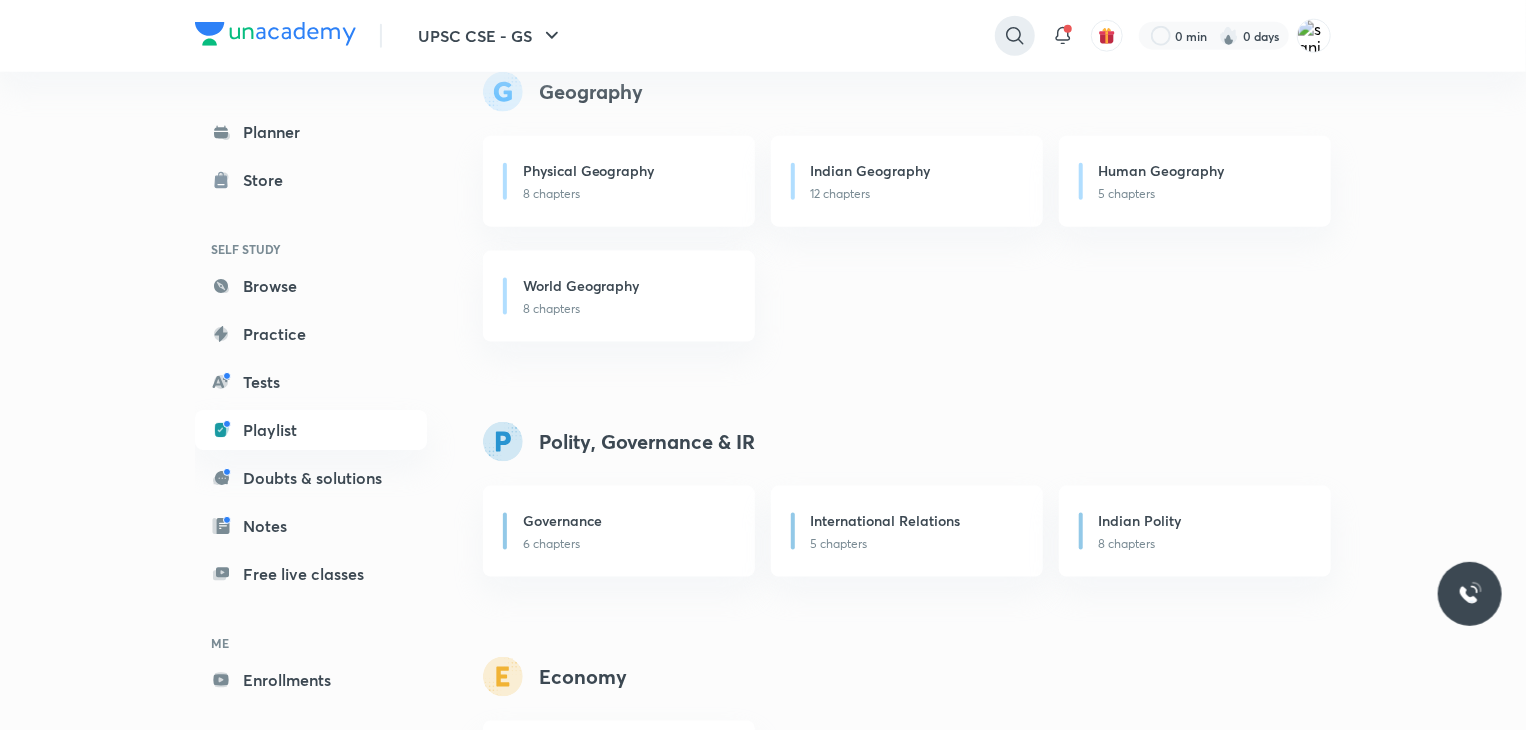 click 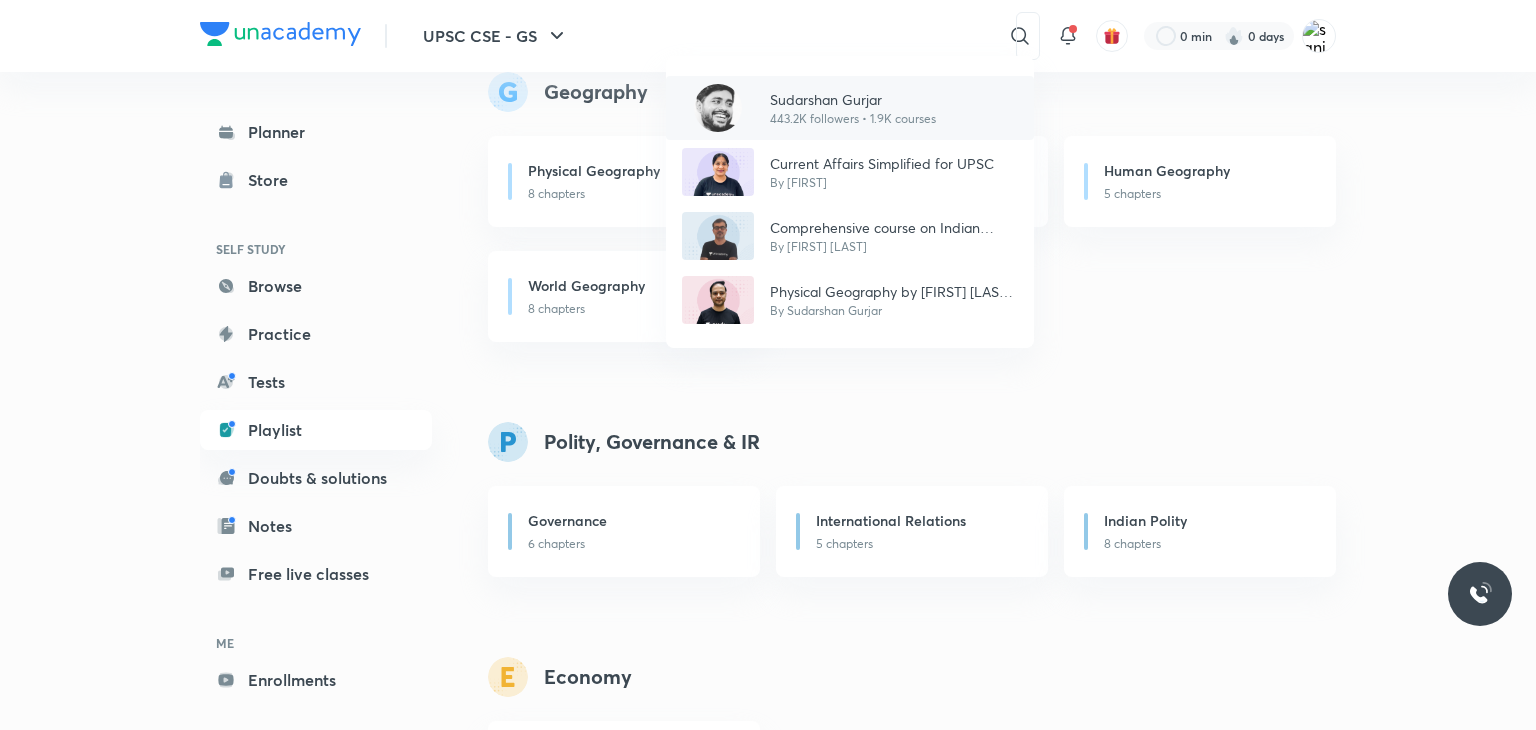 click on "443.2K followers • 1.9K courses" at bounding box center [853, 119] 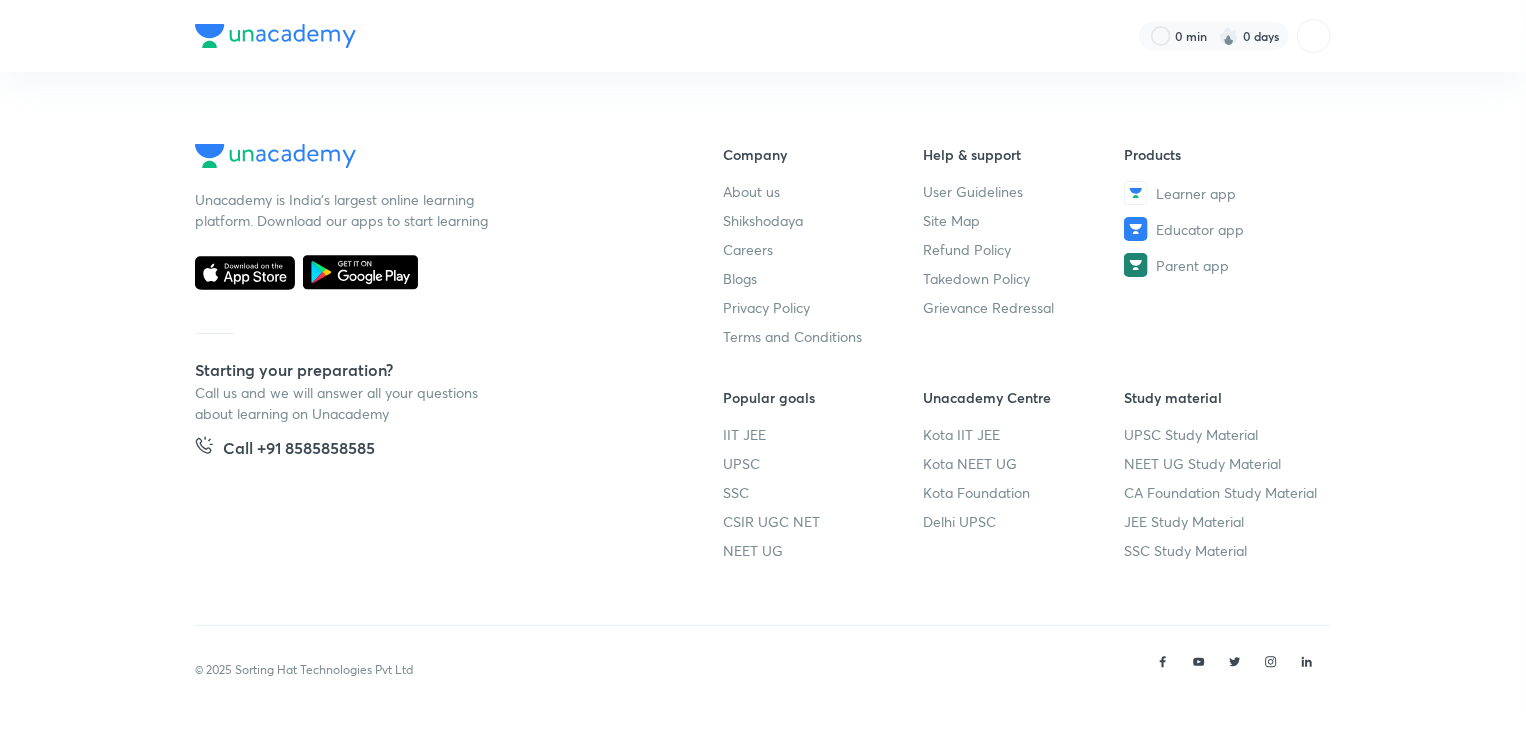 scroll, scrollTop: 0, scrollLeft: 0, axis: both 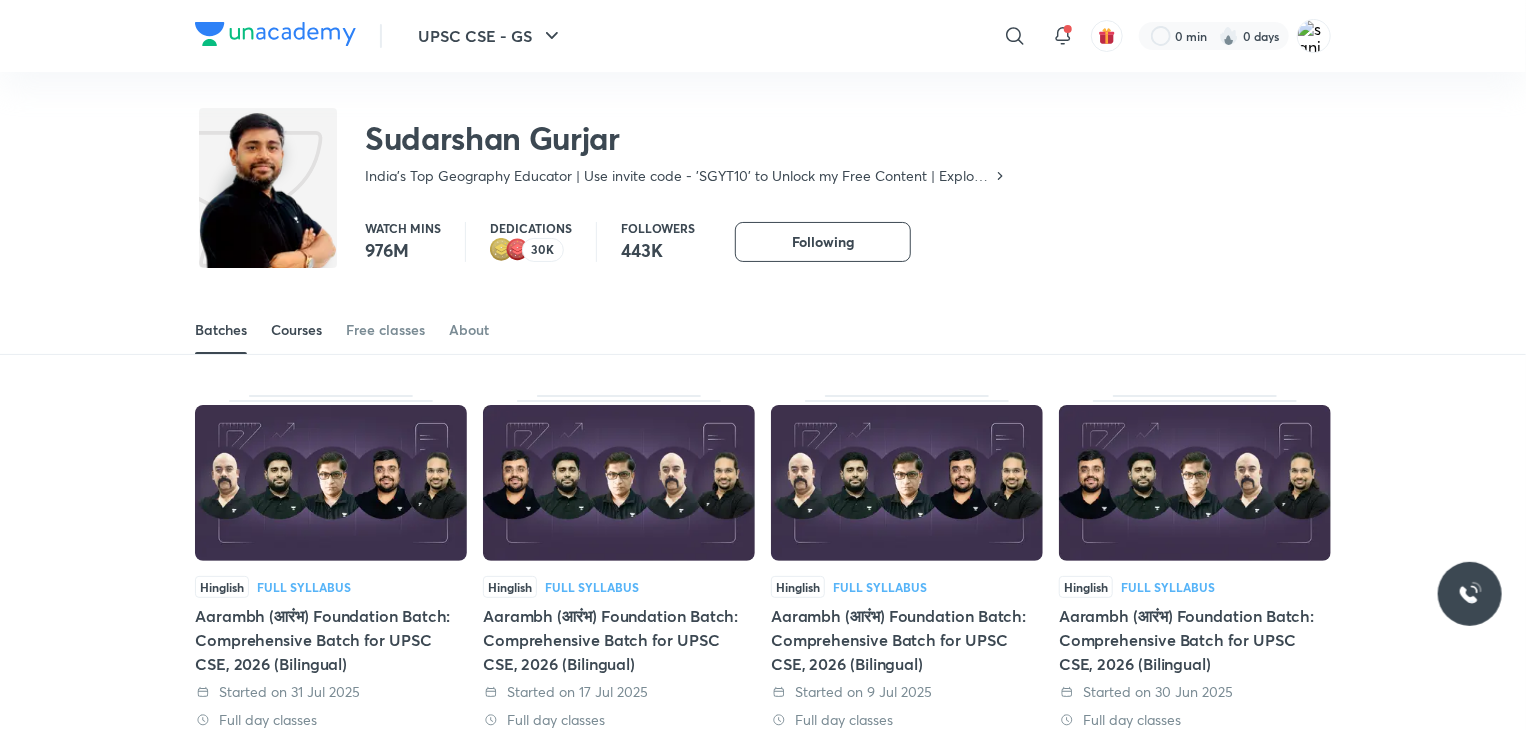 click on "Courses" at bounding box center (296, 330) 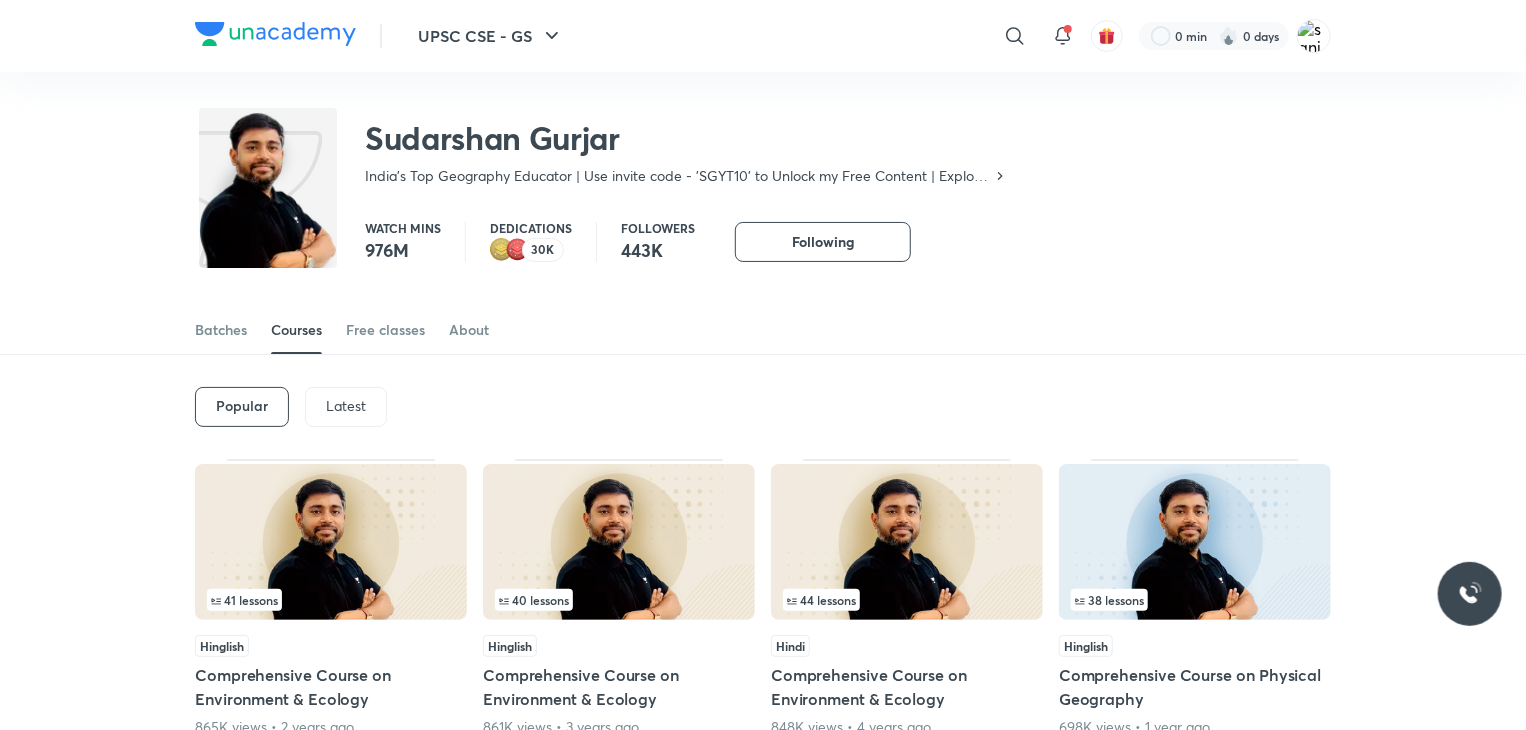 click on "Latest" at bounding box center (346, 406) 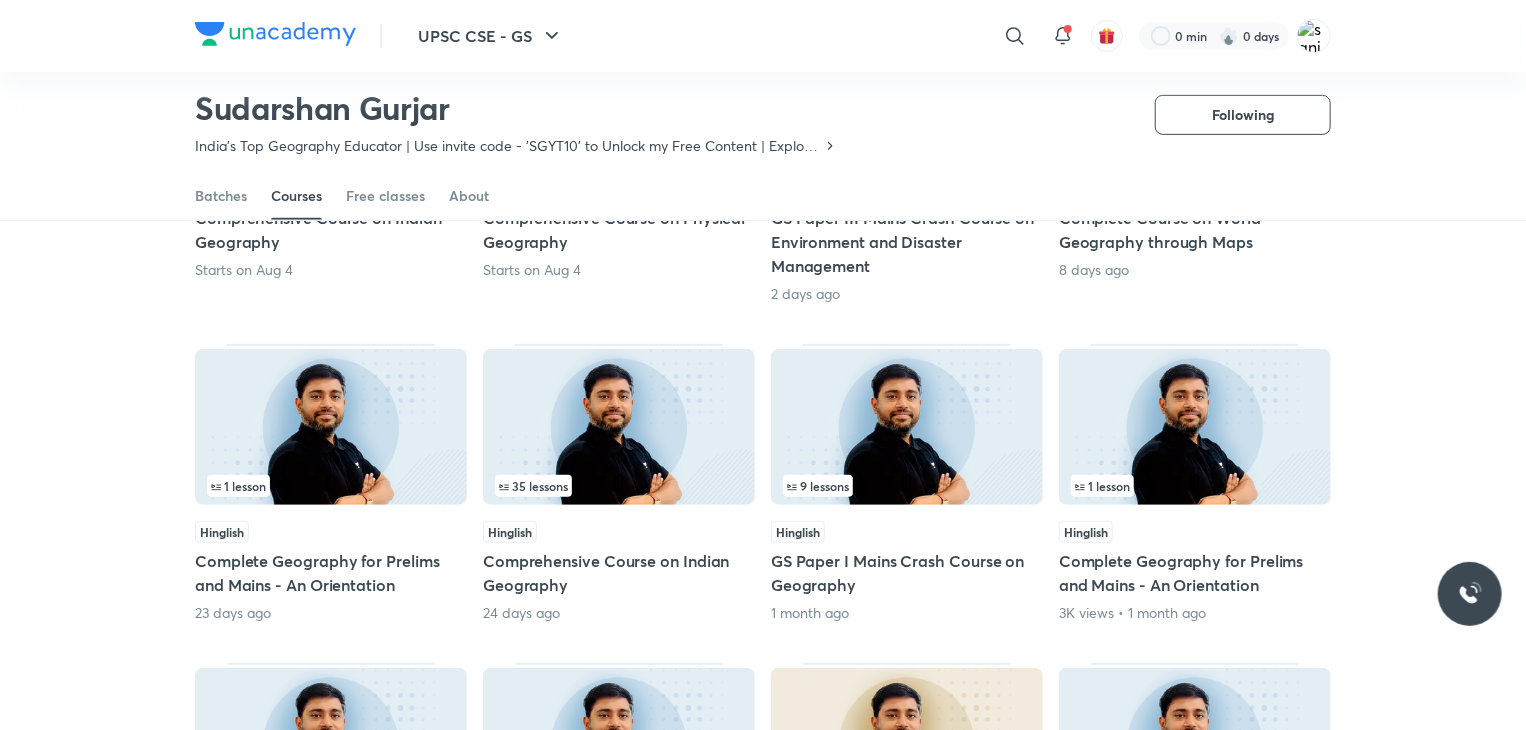 scroll, scrollTop: 398, scrollLeft: 0, axis: vertical 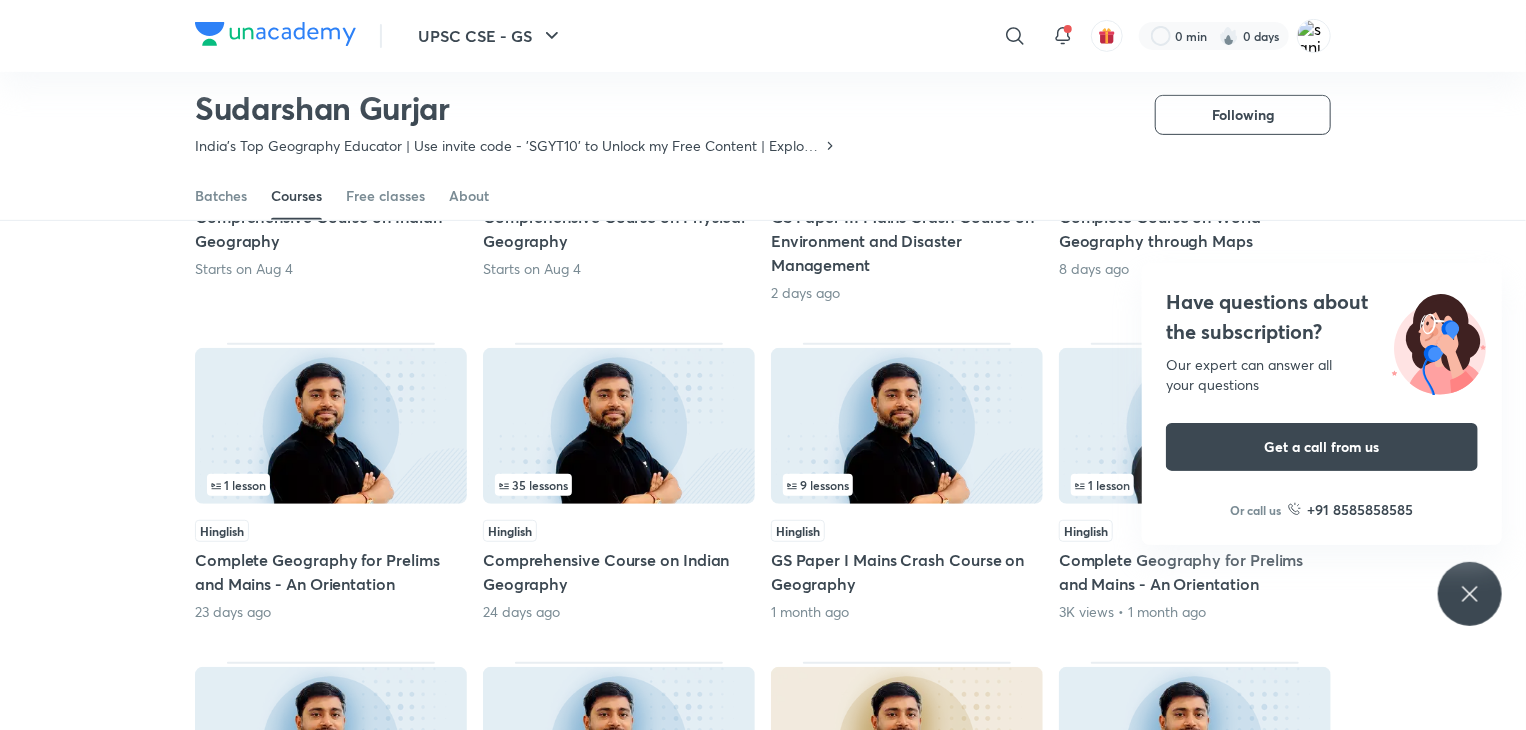 click at bounding box center (619, 426) 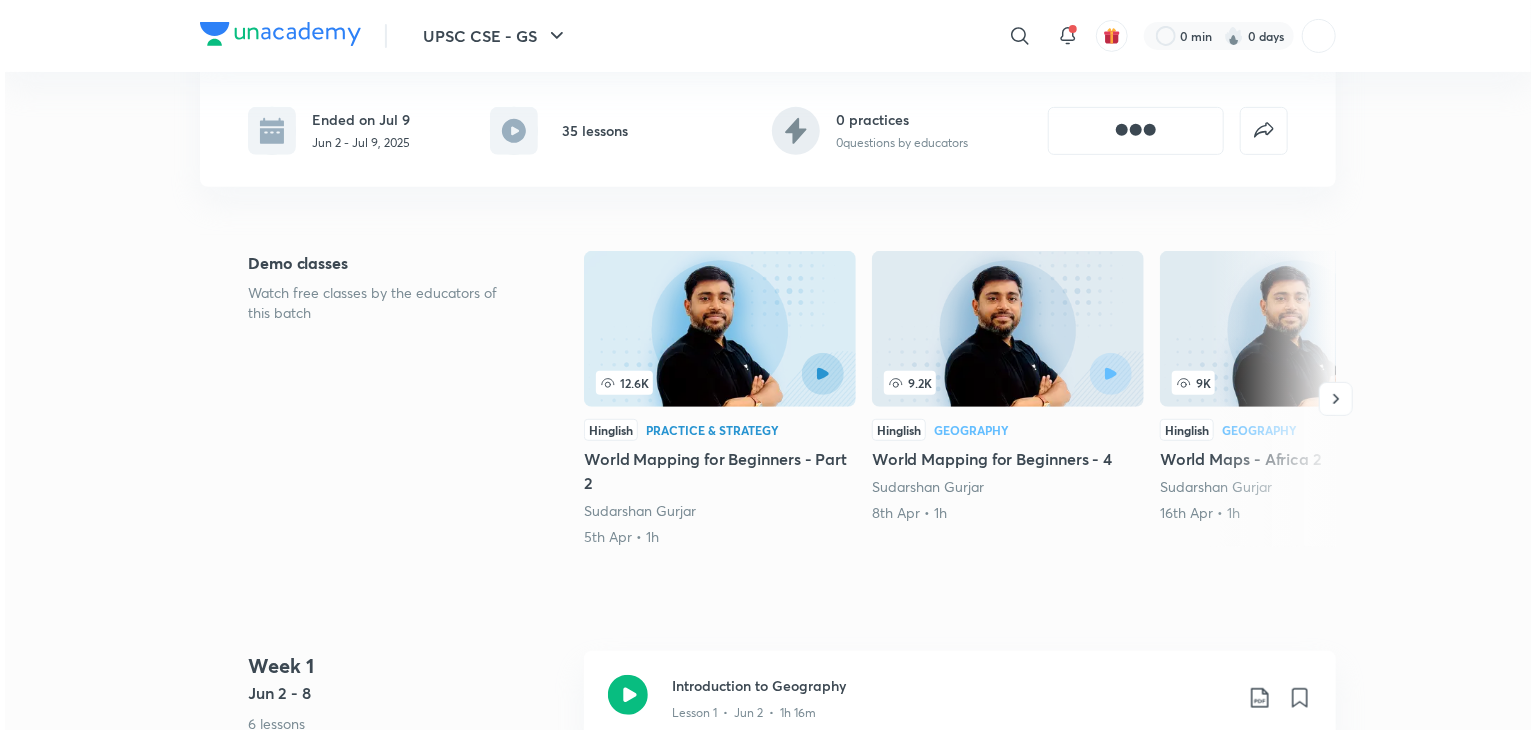 scroll, scrollTop: 0, scrollLeft: 0, axis: both 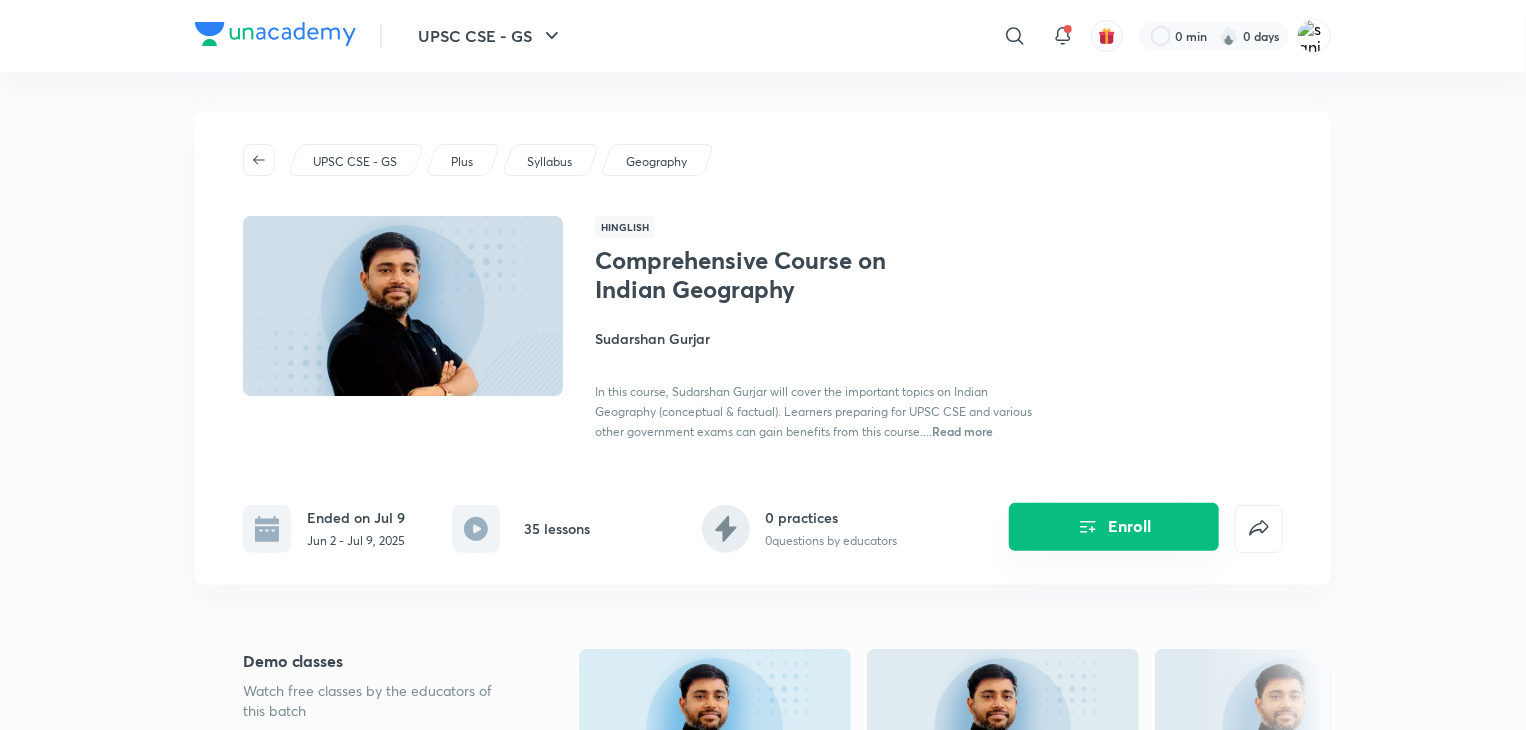 click on "Enroll" at bounding box center (1114, 527) 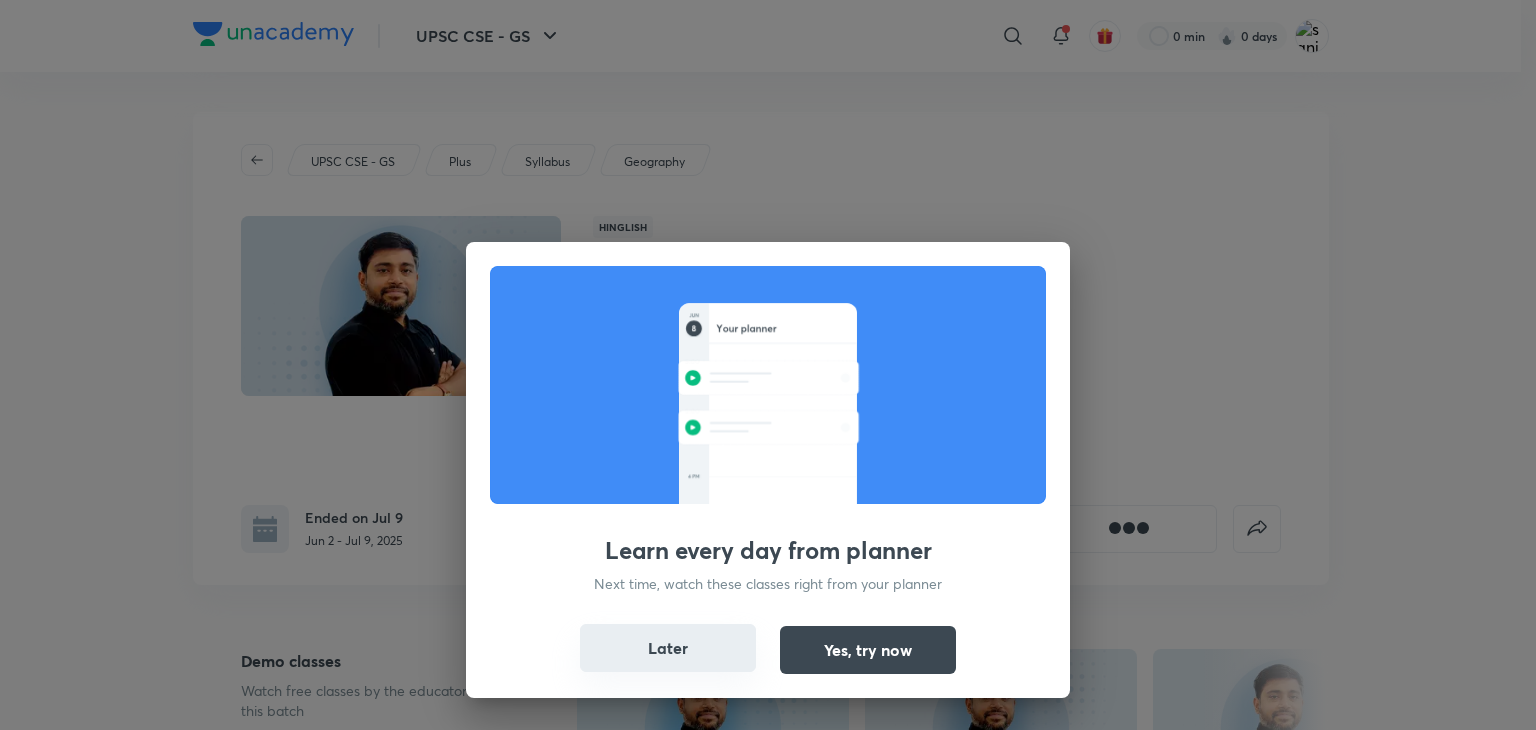 click on "Later" at bounding box center (668, 648) 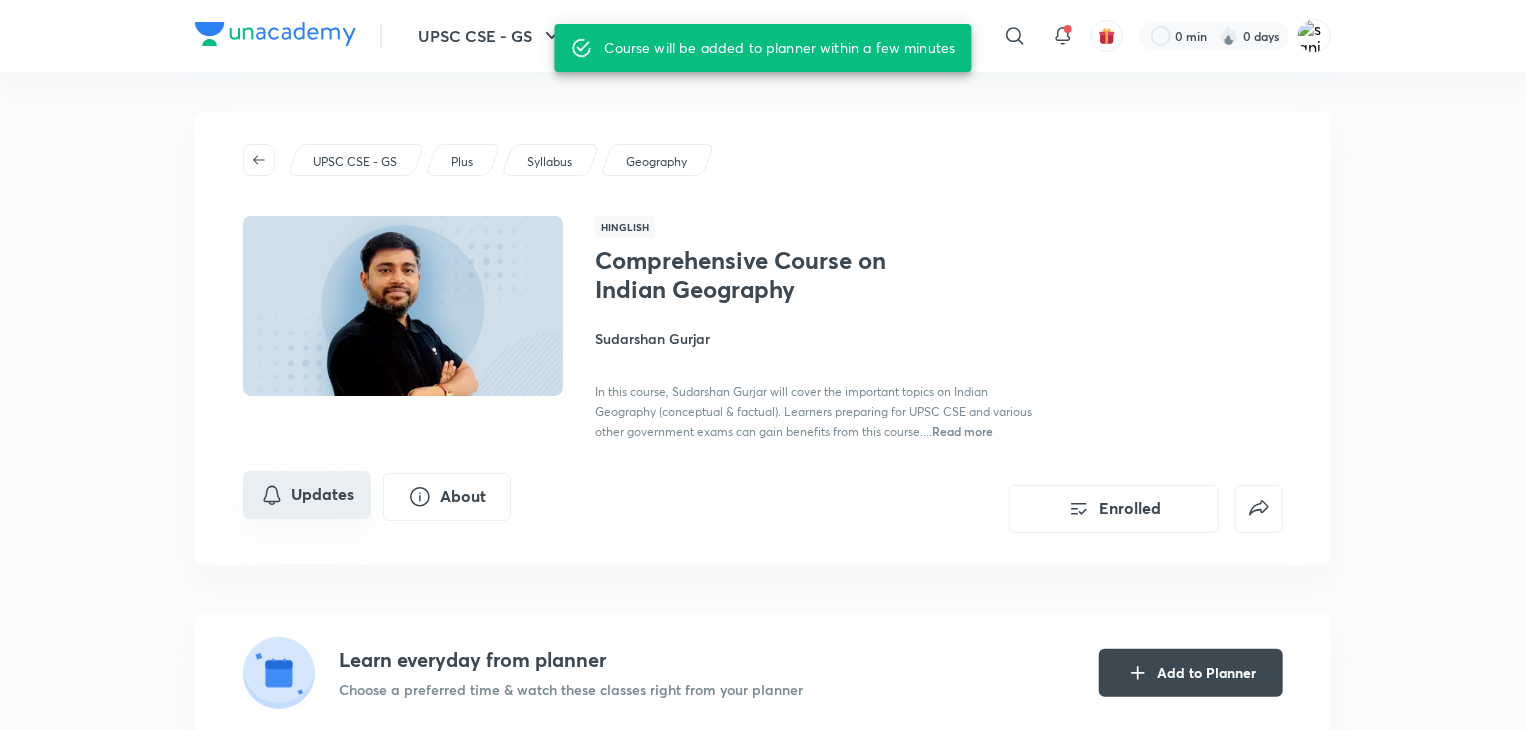 click on "Updates" at bounding box center (307, 495) 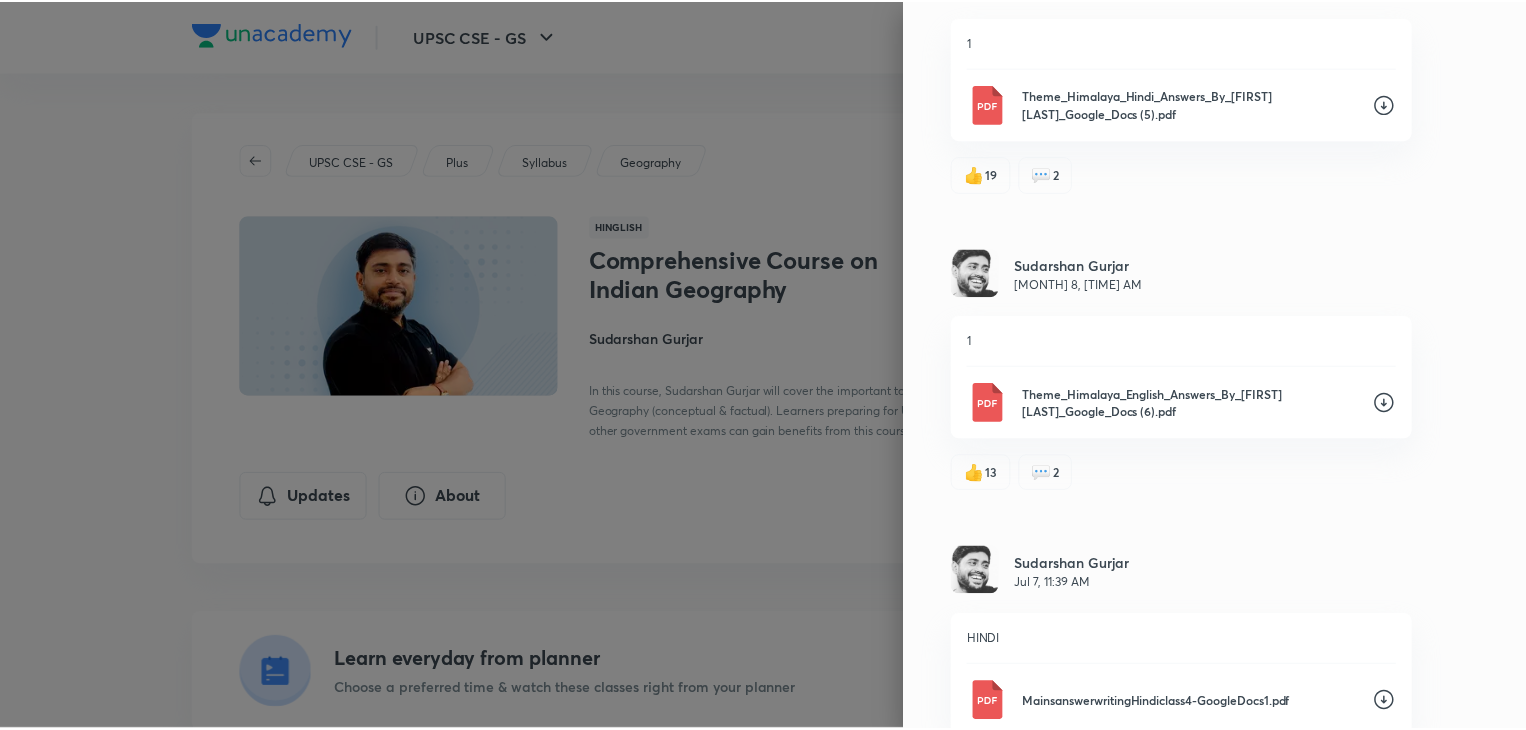 scroll, scrollTop: 291, scrollLeft: 0, axis: vertical 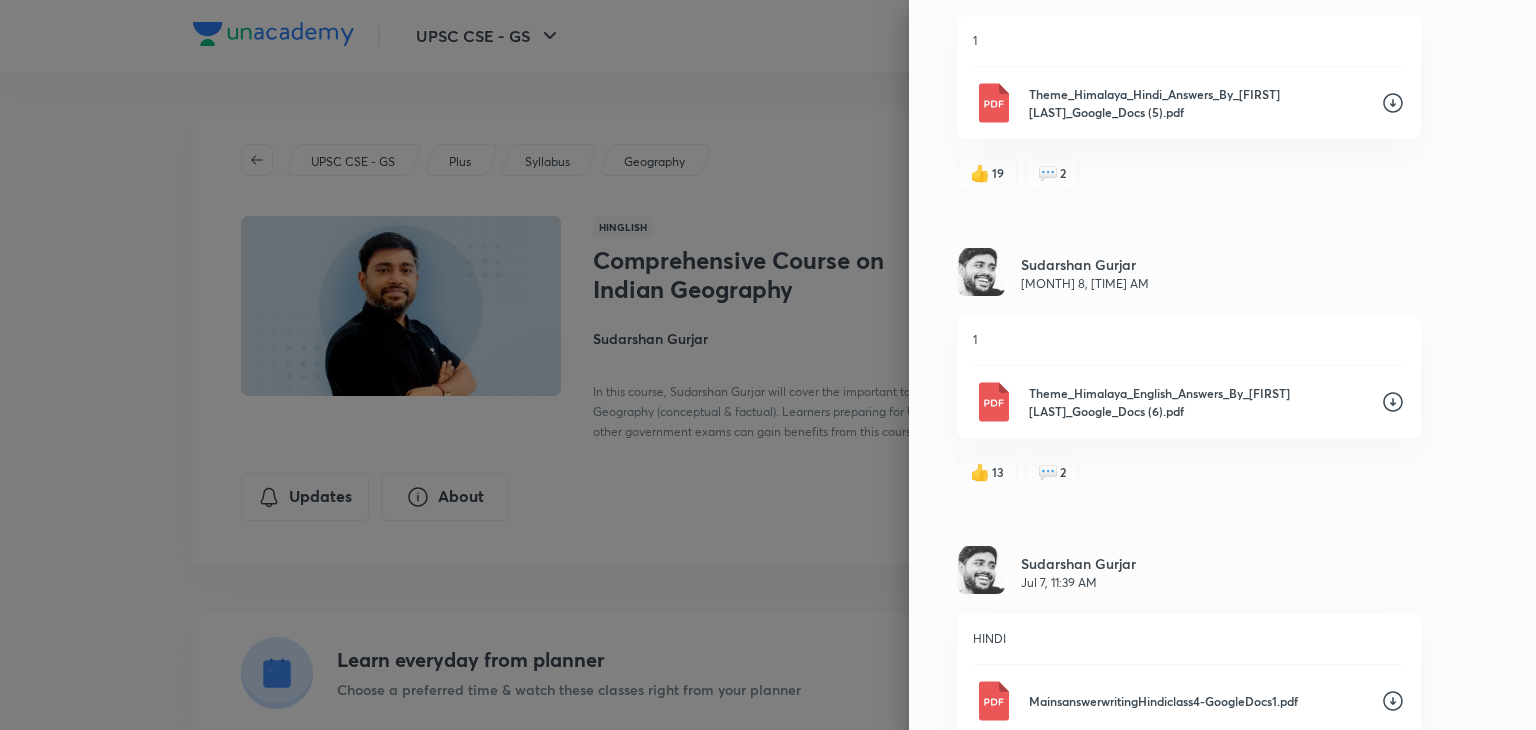 click at bounding box center [768, 365] 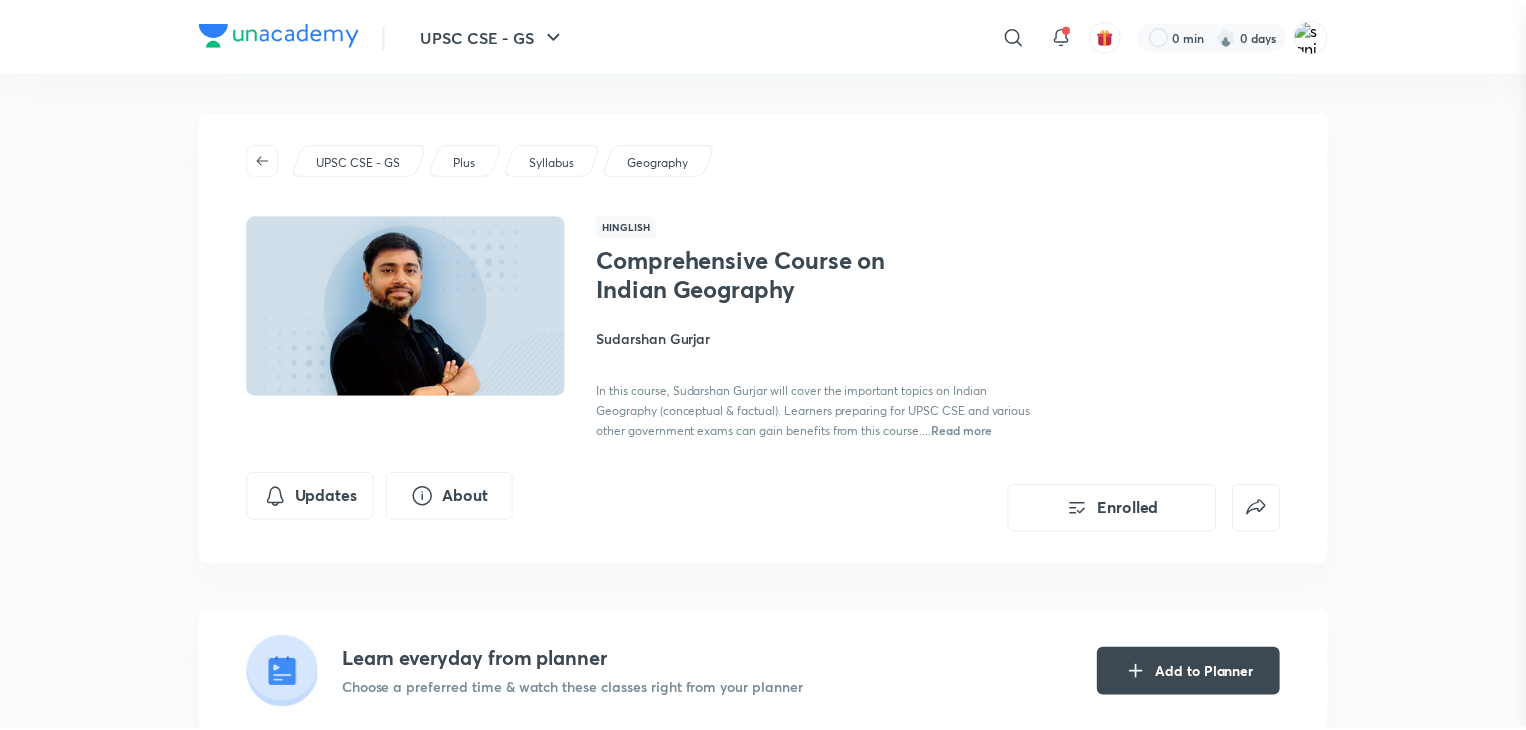 scroll, scrollTop: 0, scrollLeft: 0, axis: both 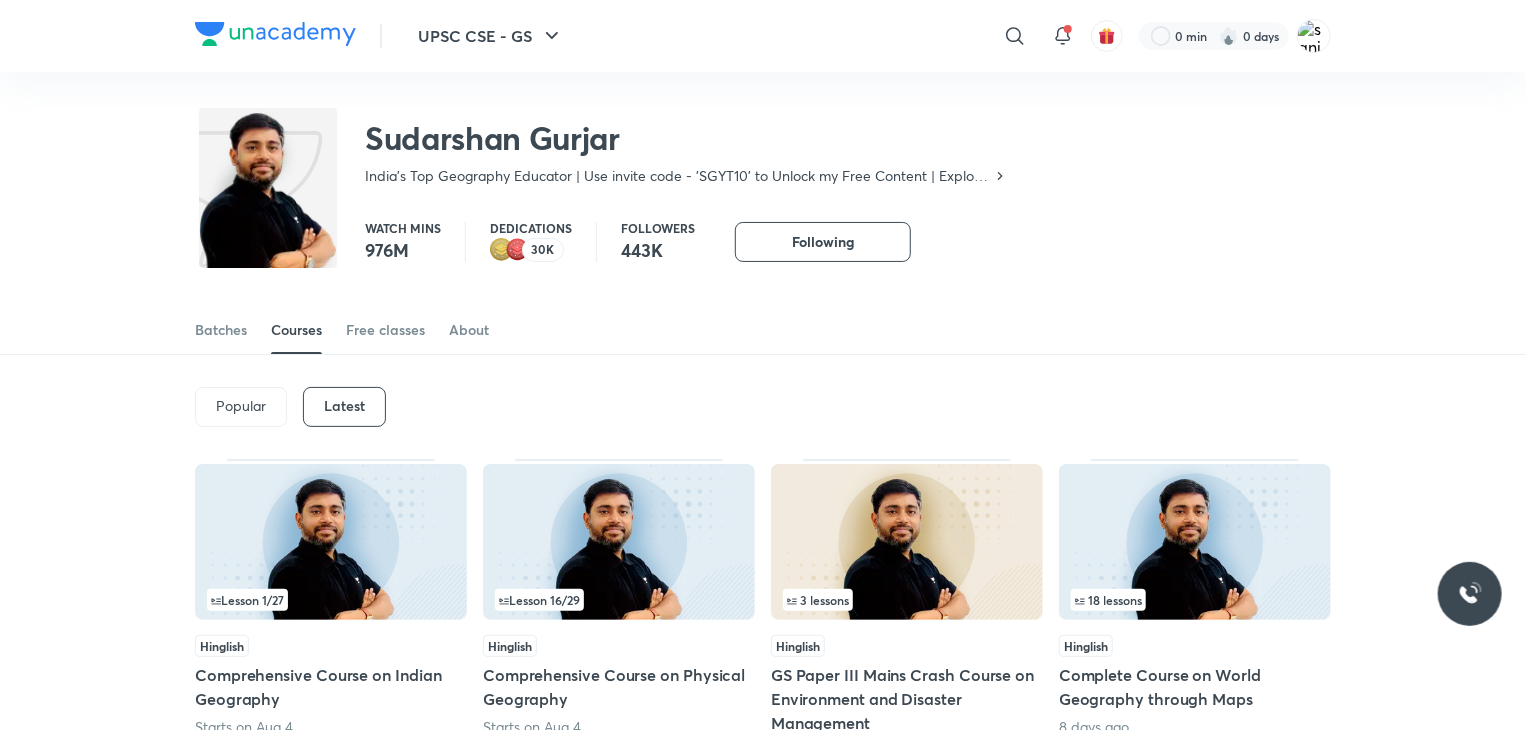 click on "Latest" at bounding box center (344, 407) 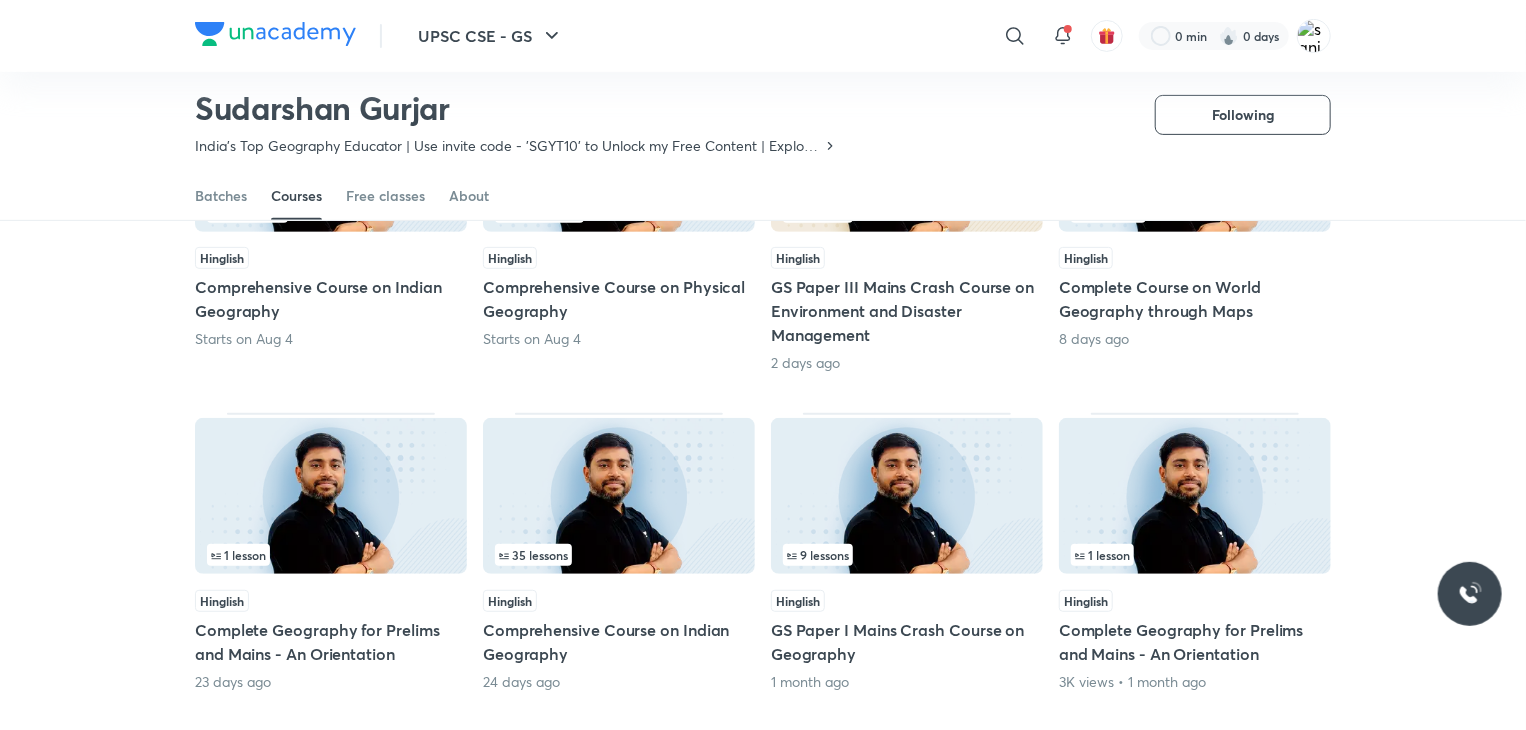 scroll, scrollTop: 336, scrollLeft: 0, axis: vertical 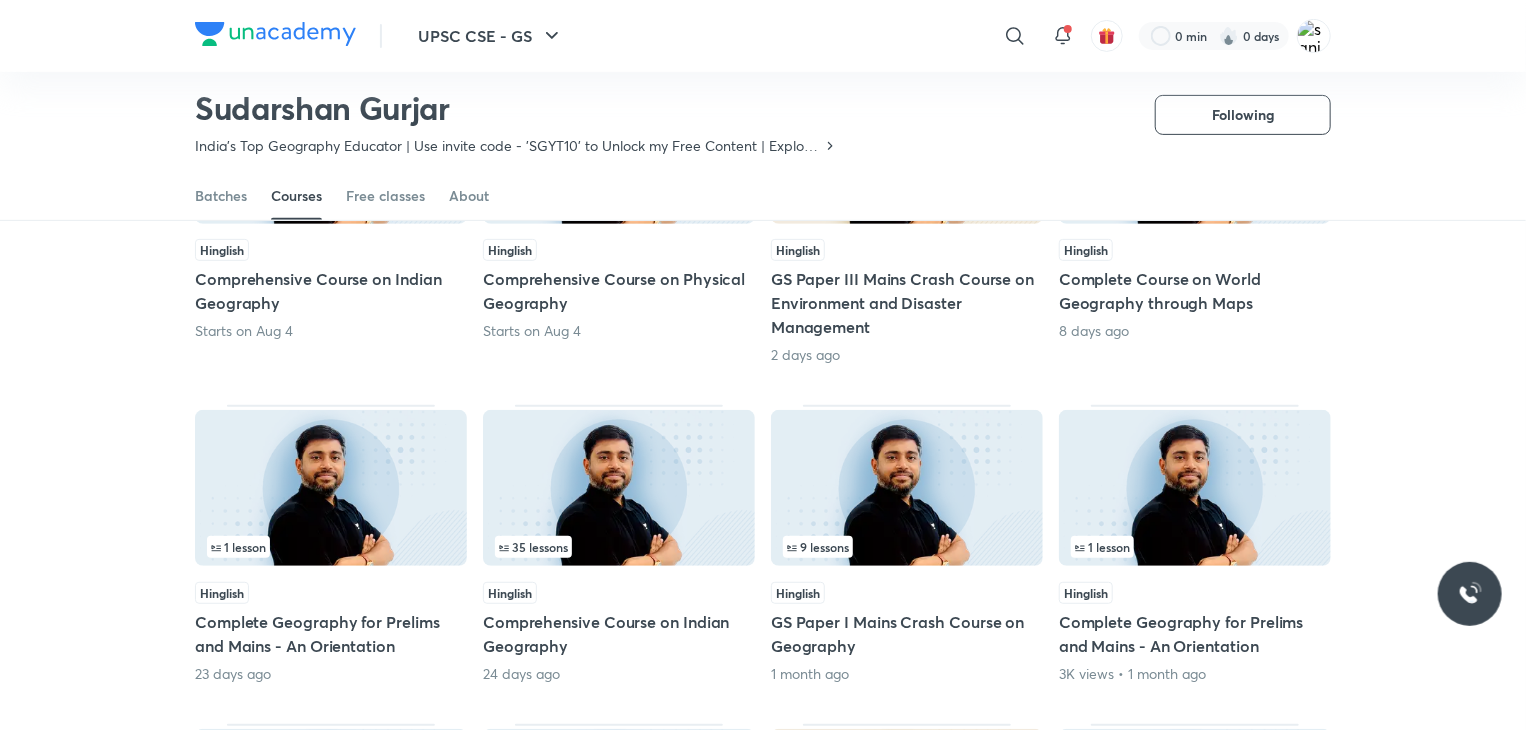 click at bounding box center [619, 488] 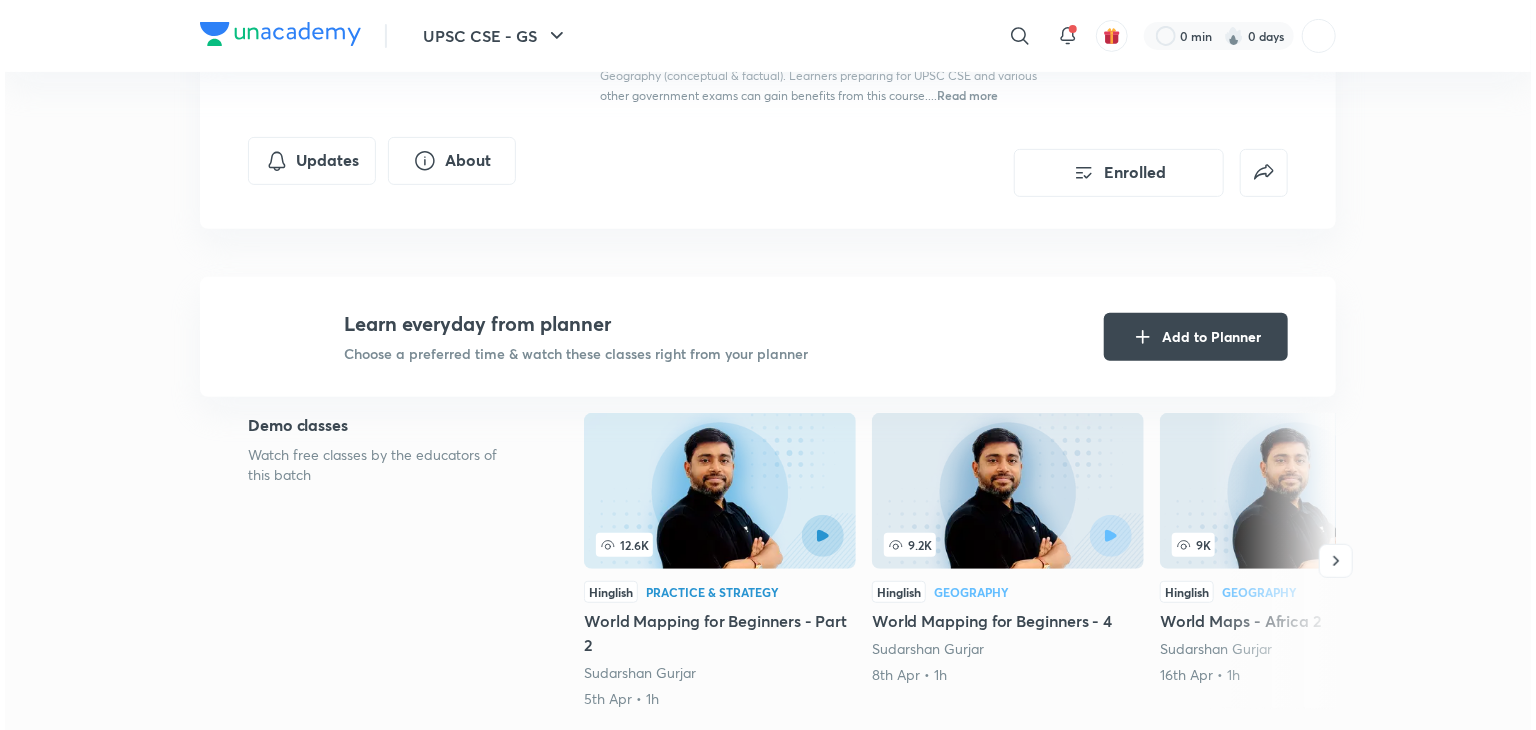 scroll, scrollTop: 0, scrollLeft: 0, axis: both 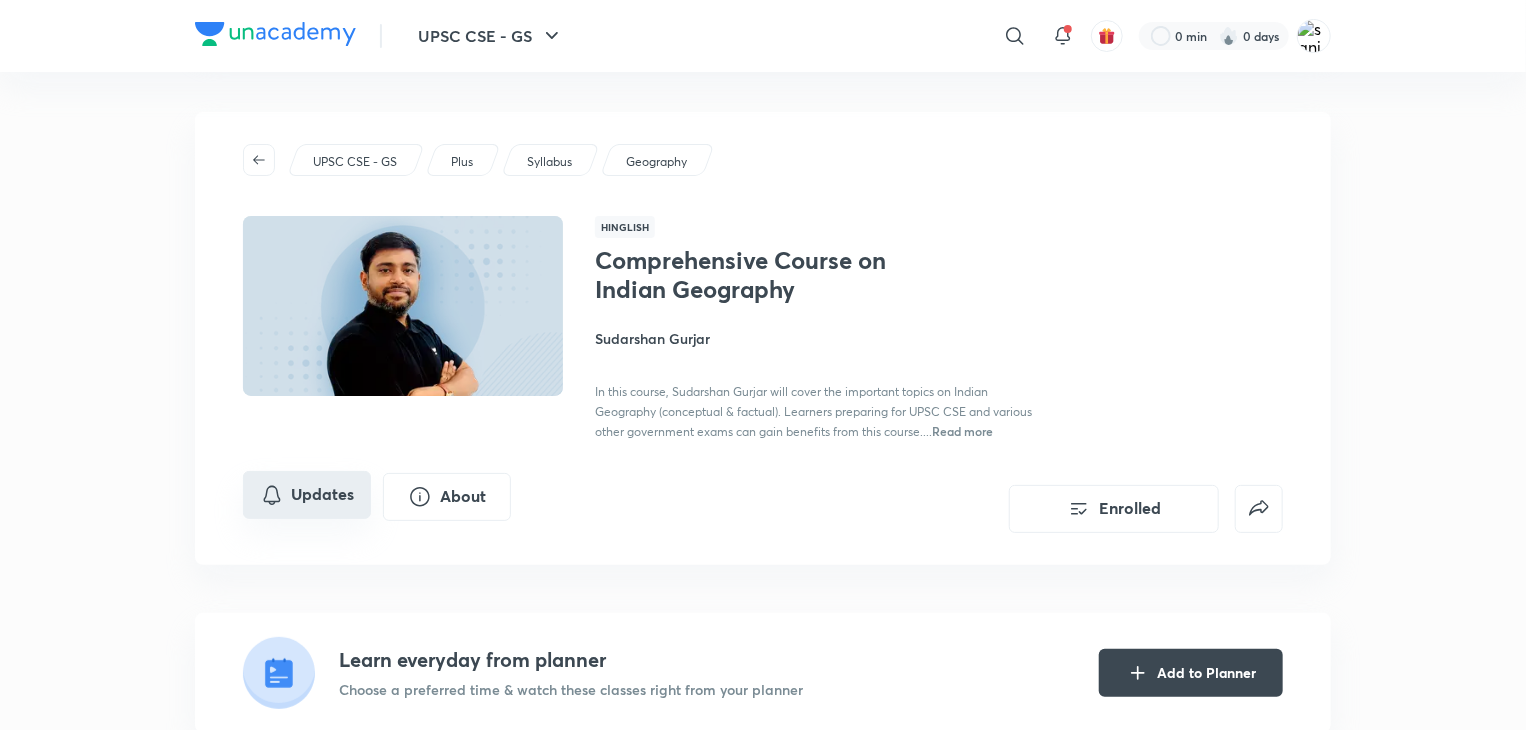 click on "Updates" at bounding box center [307, 495] 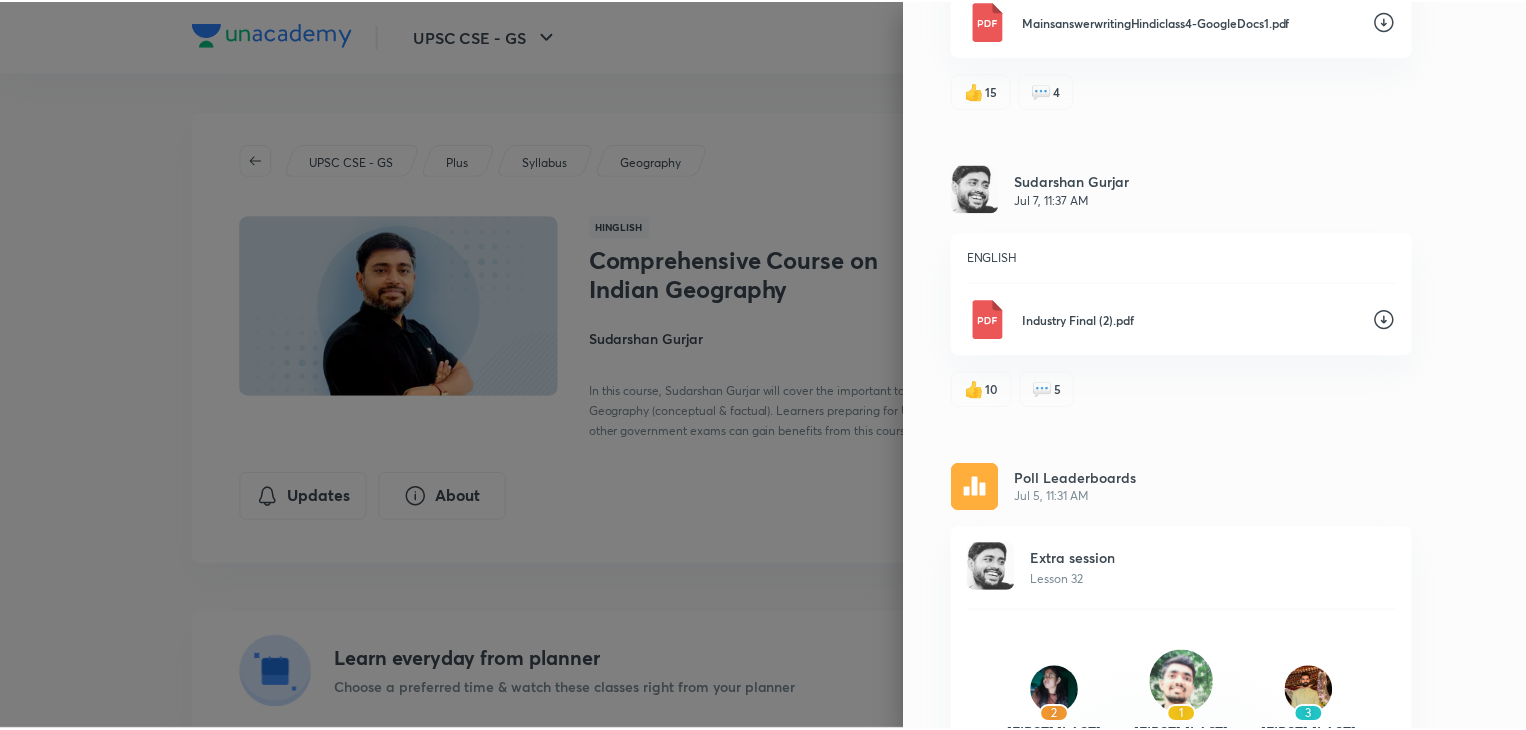 scroll, scrollTop: 972, scrollLeft: 0, axis: vertical 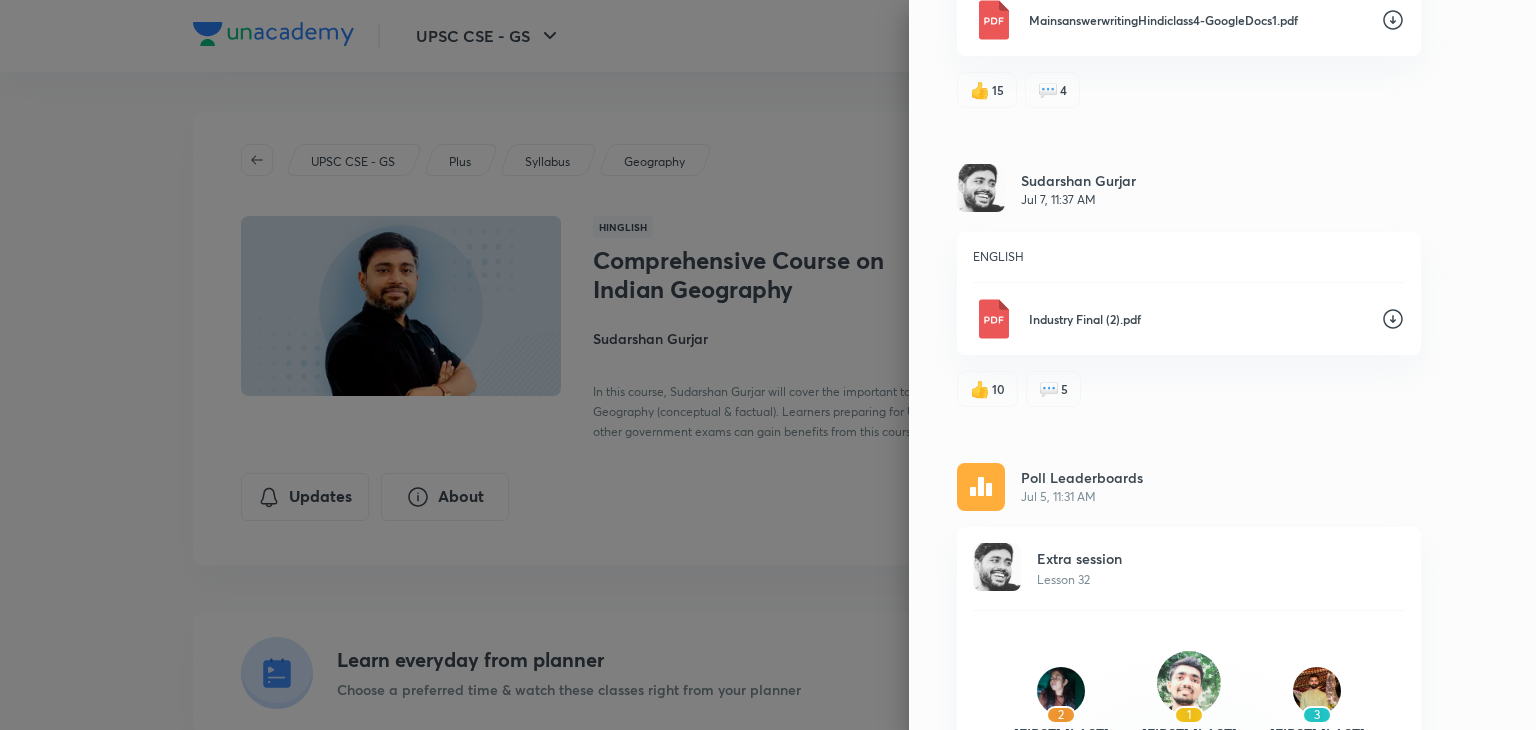 click at bounding box center (768, 365) 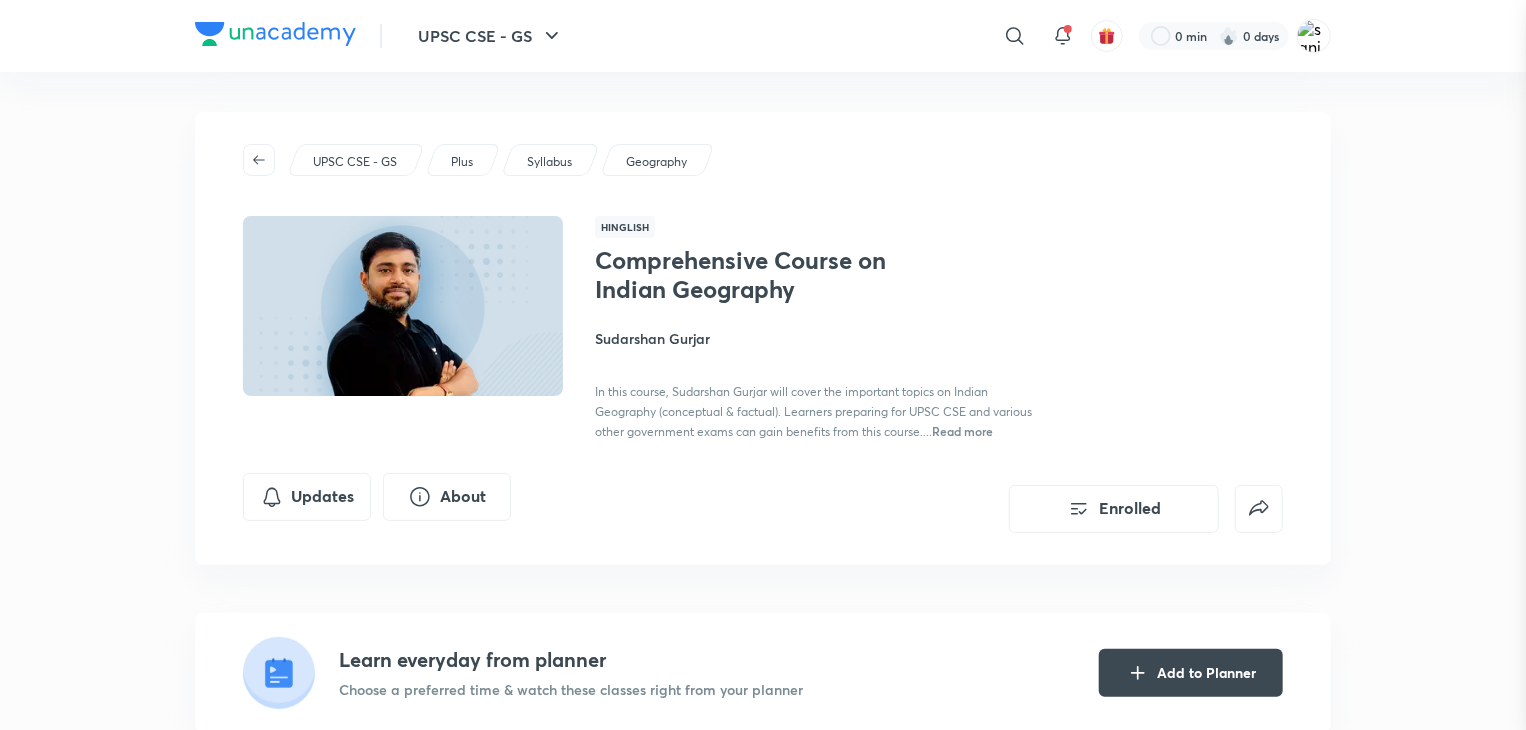 scroll, scrollTop: 0, scrollLeft: 0, axis: both 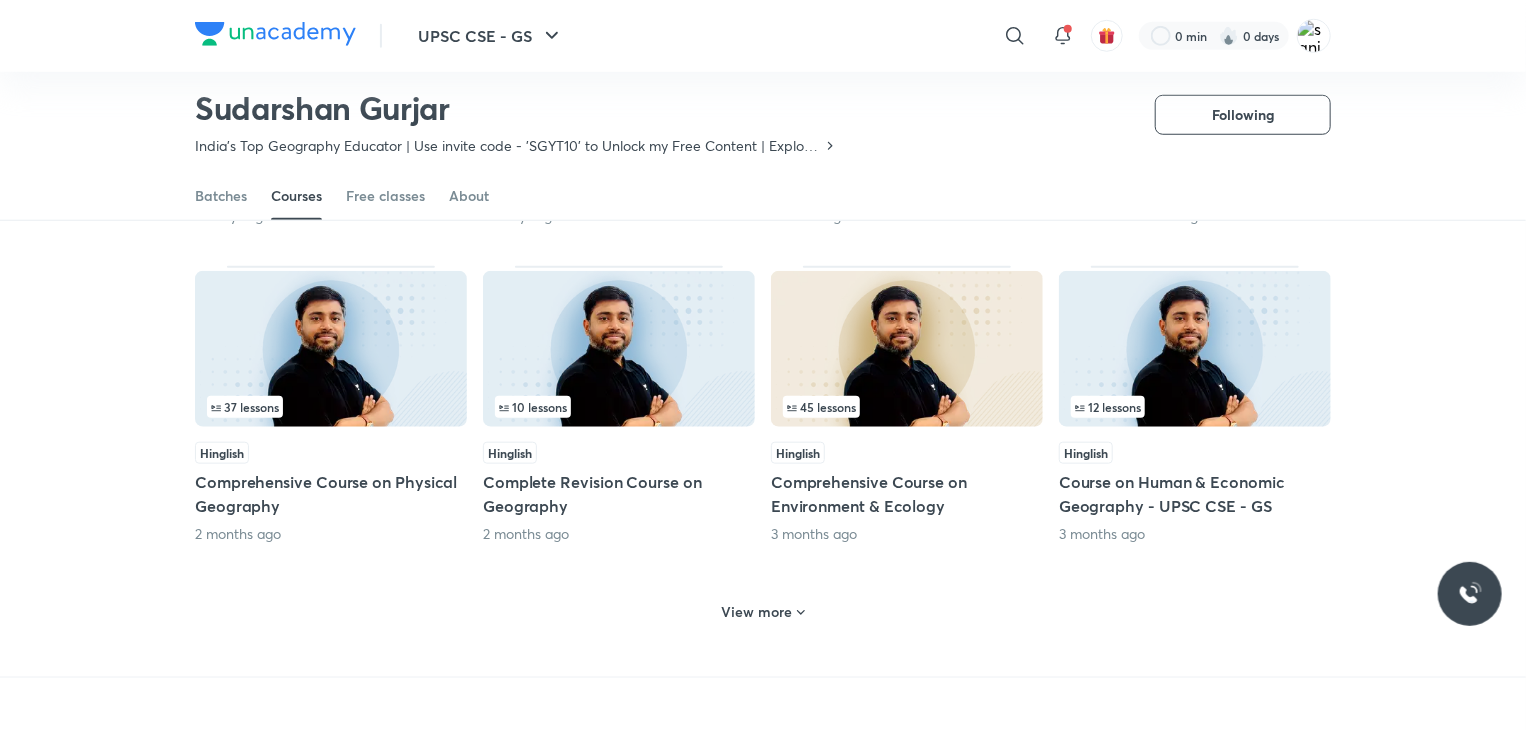 click at bounding box center (331, 349) 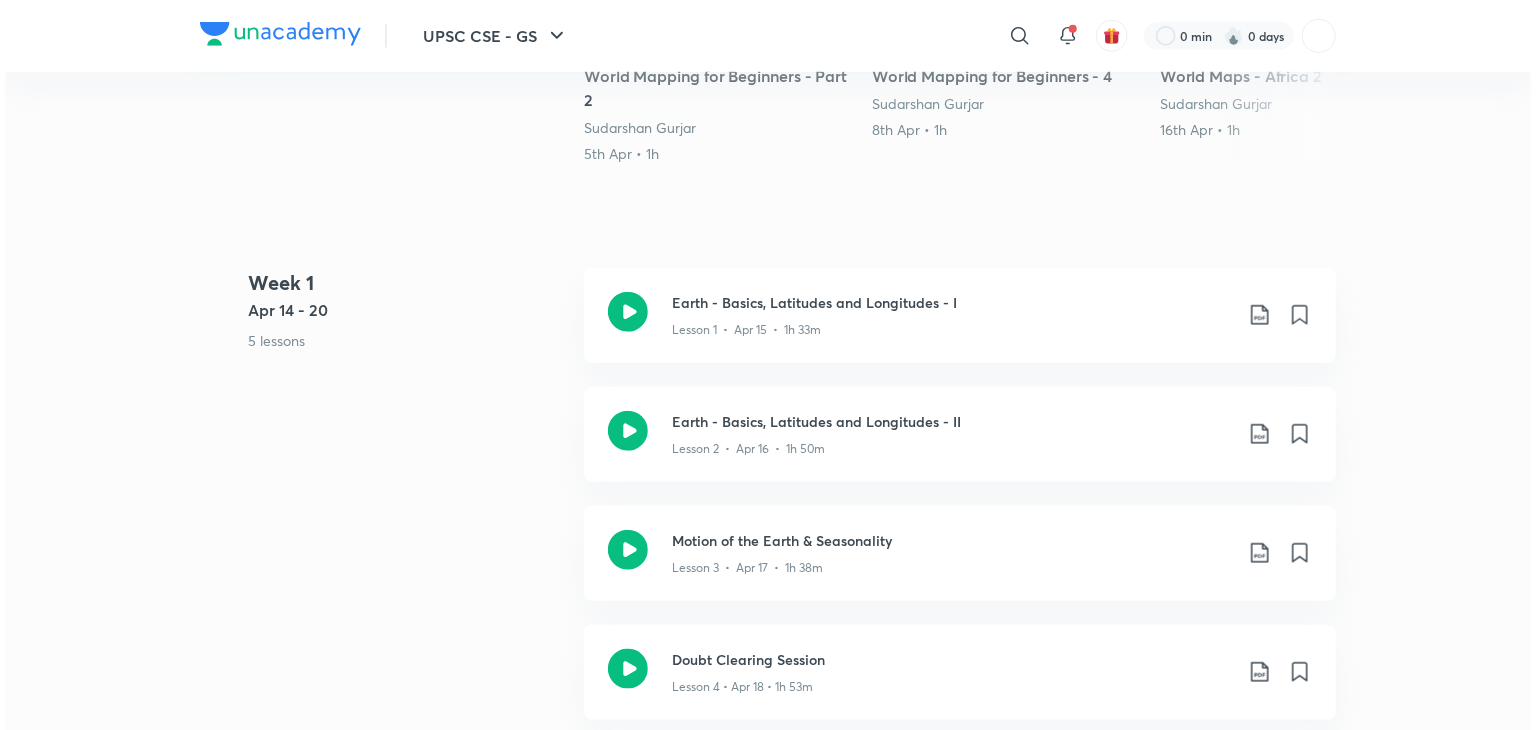 scroll, scrollTop: 0, scrollLeft: 0, axis: both 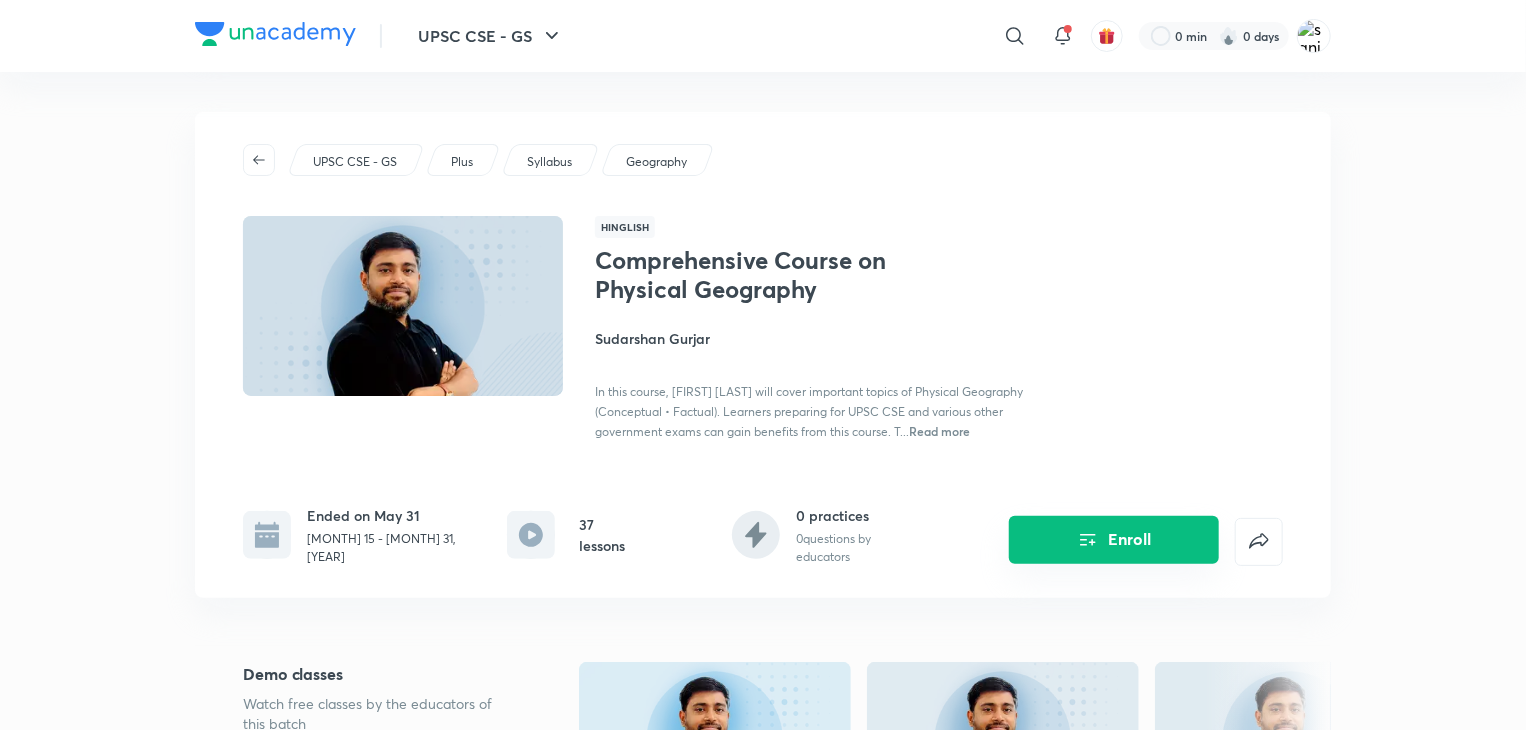 click on "Enroll" at bounding box center (1114, 540) 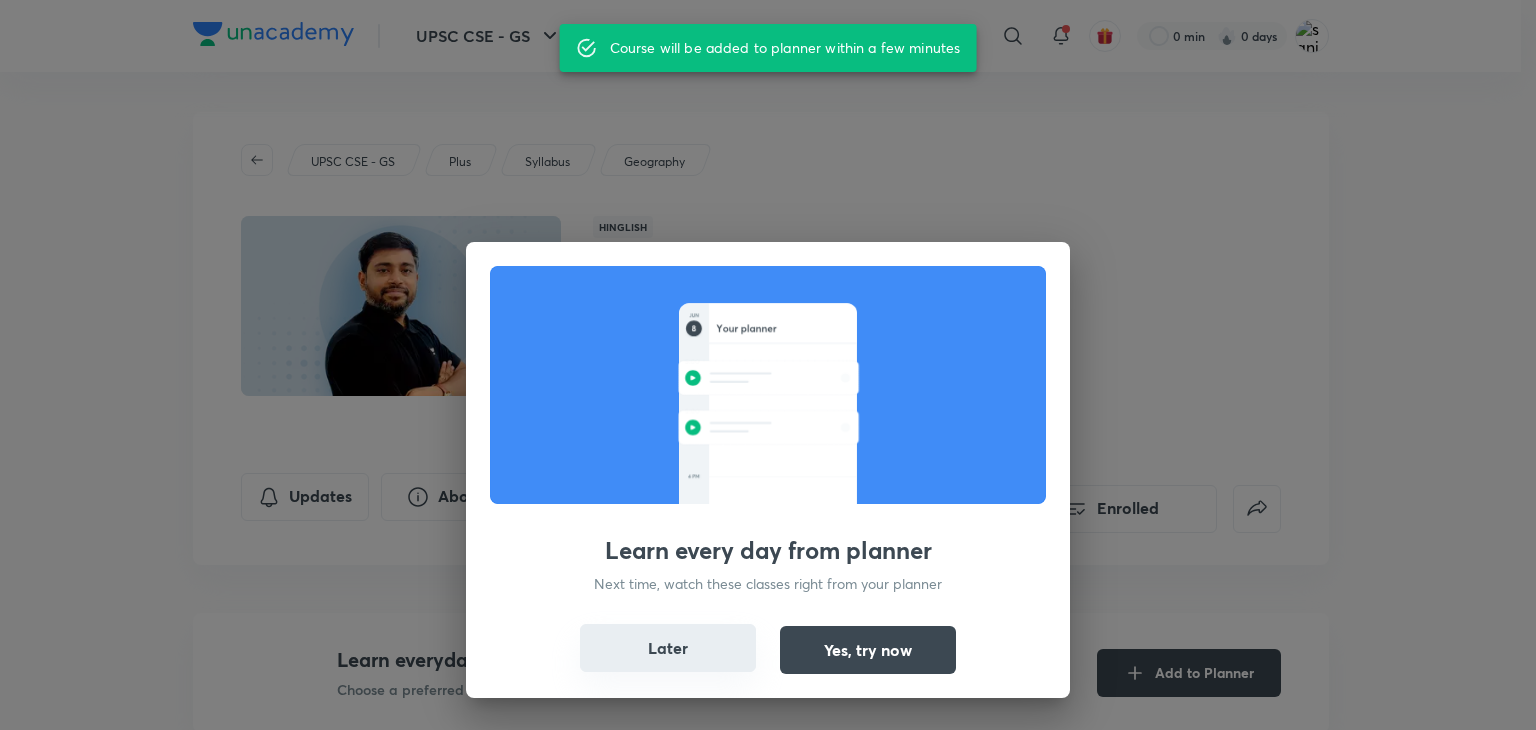 click on "Later" at bounding box center [668, 648] 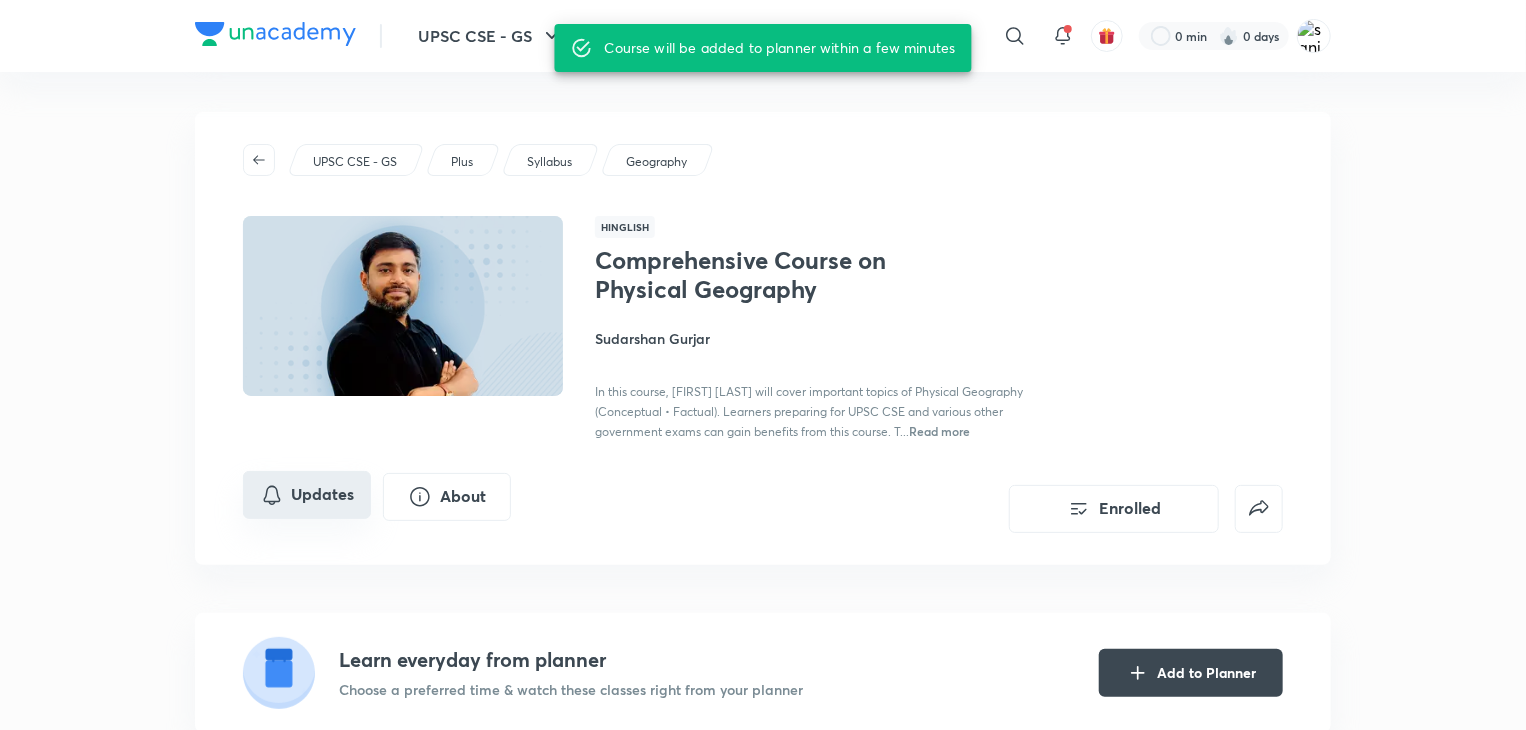 click on "Updates" at bounding box center [307, 495] 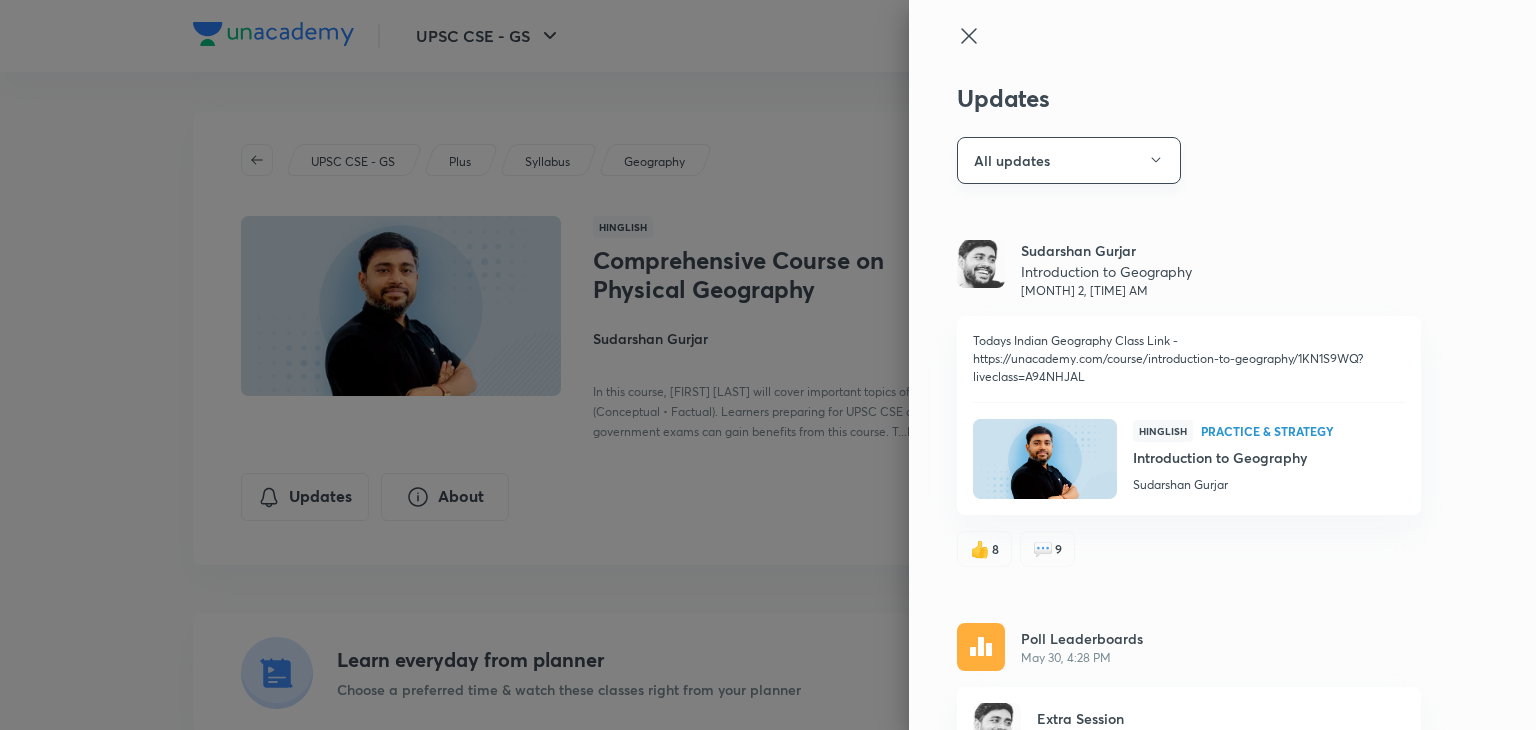 click on "All updates" at bounding box center [1069, 160] 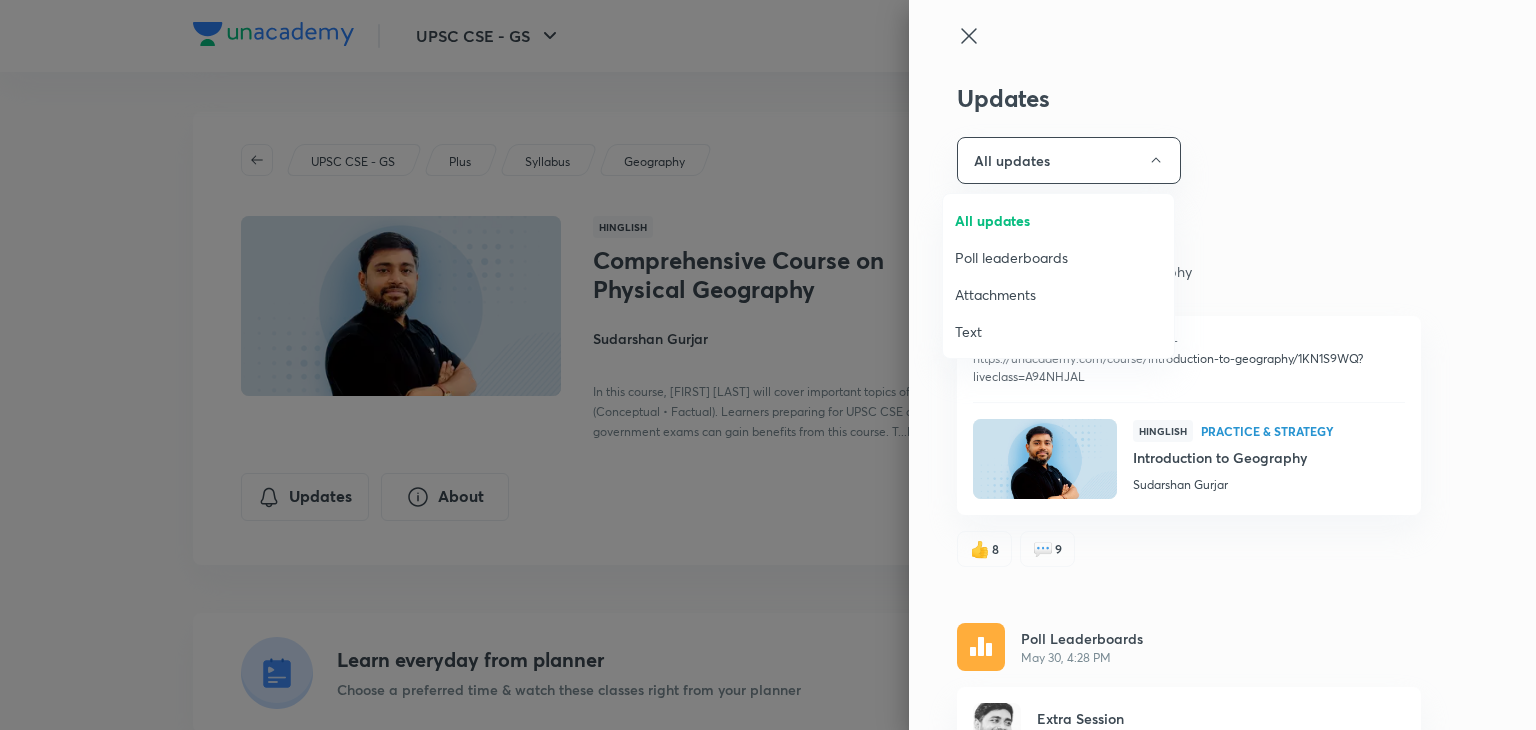 click on "Attachments" at bounding box center (1058, 294) 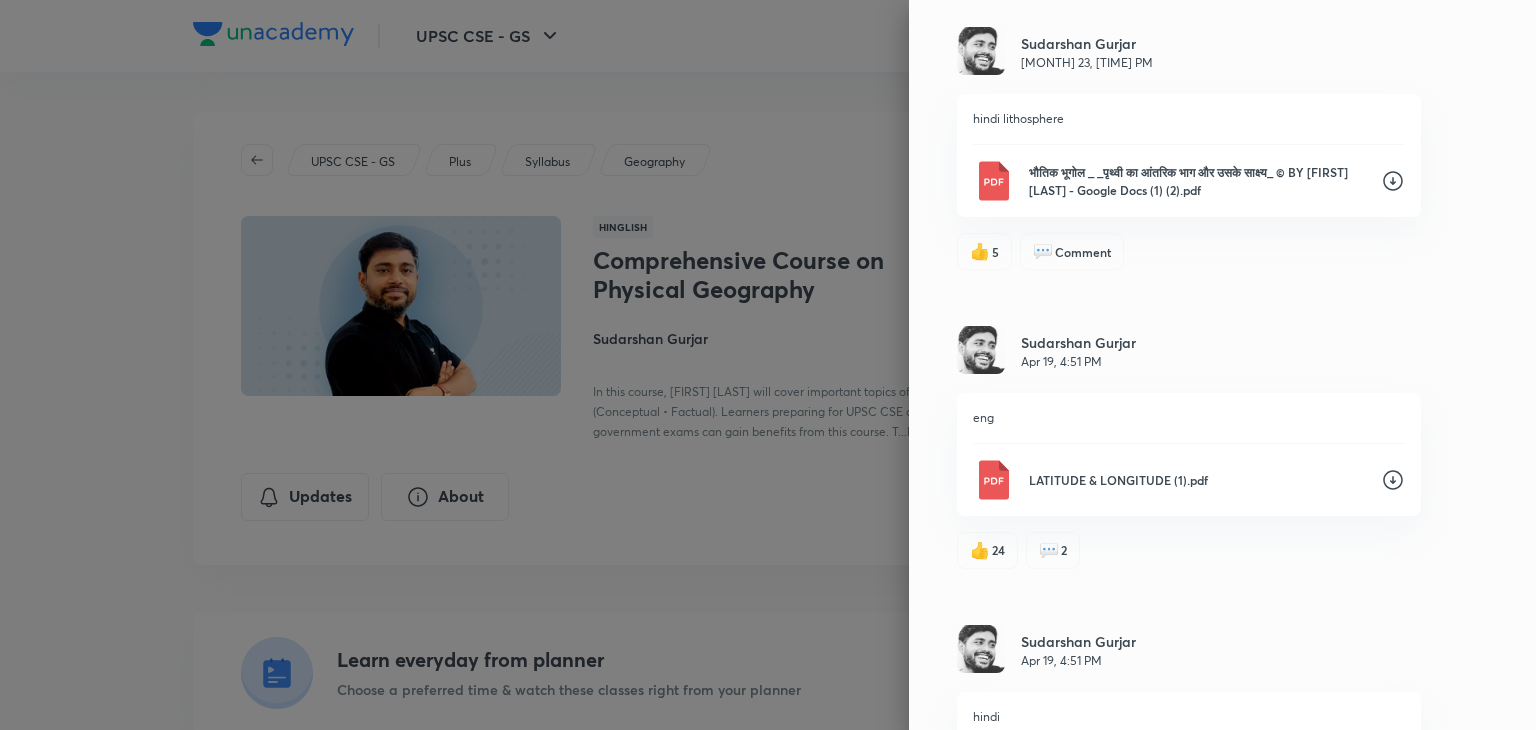 scroll, scrollTop: 1971, scrollLeft: 0, axis: vertical 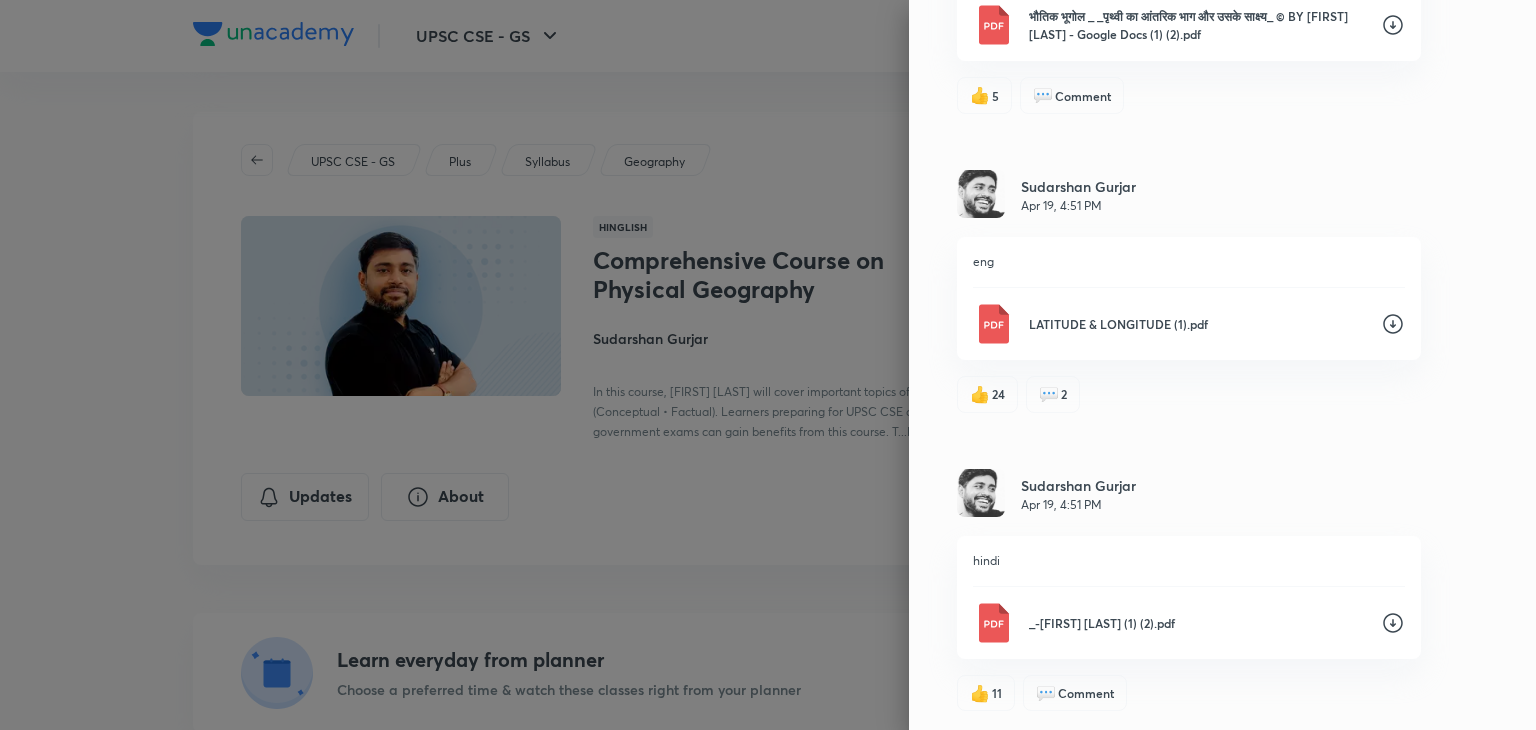 click 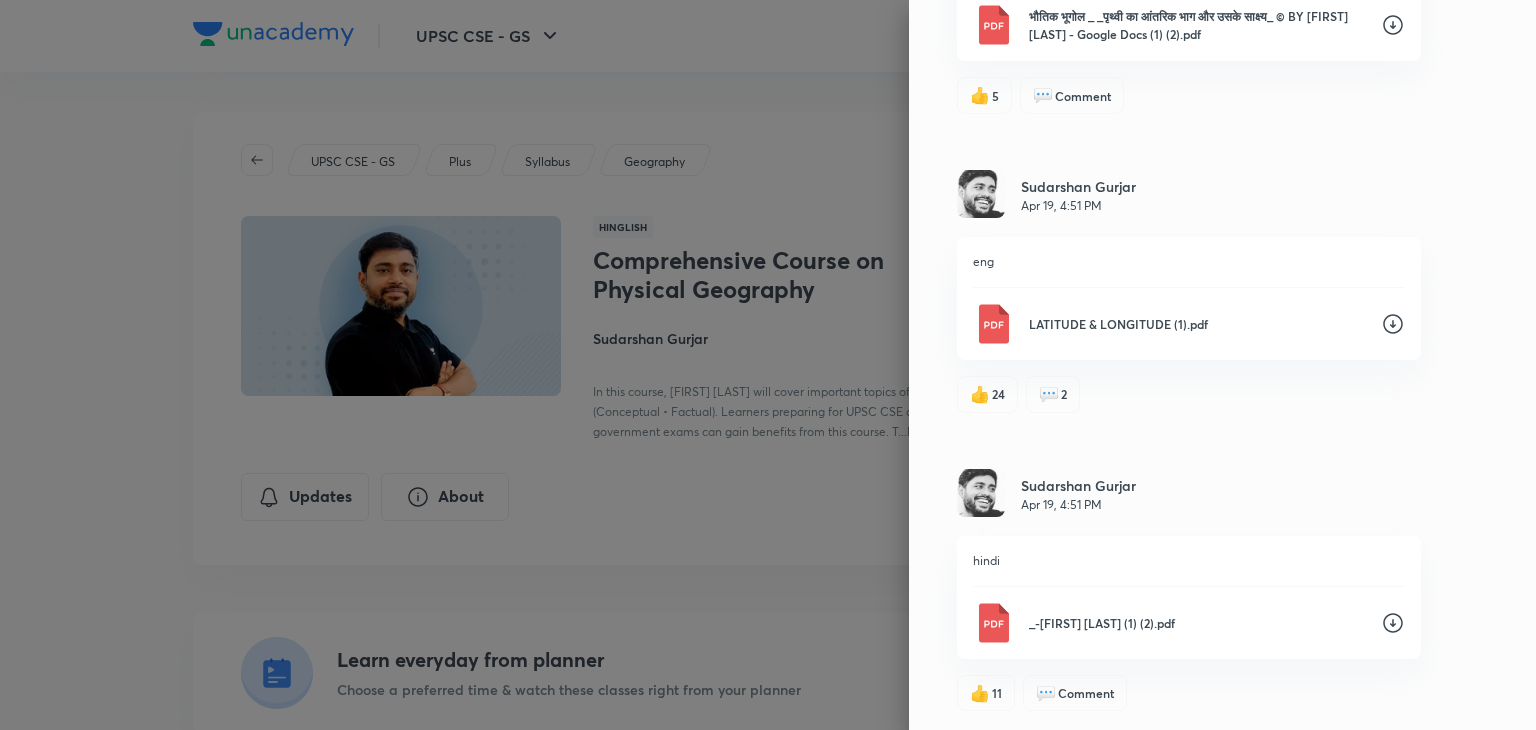 click 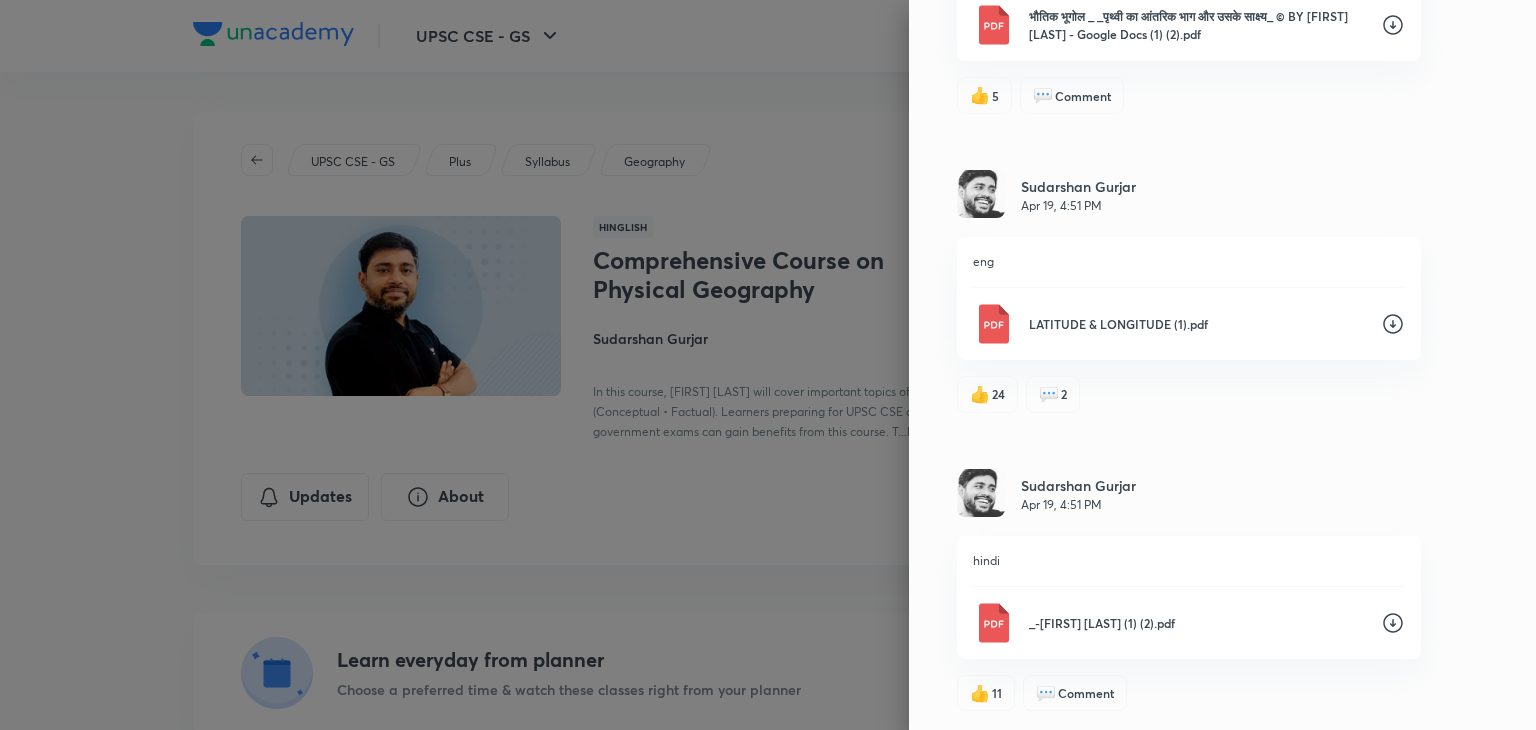 click 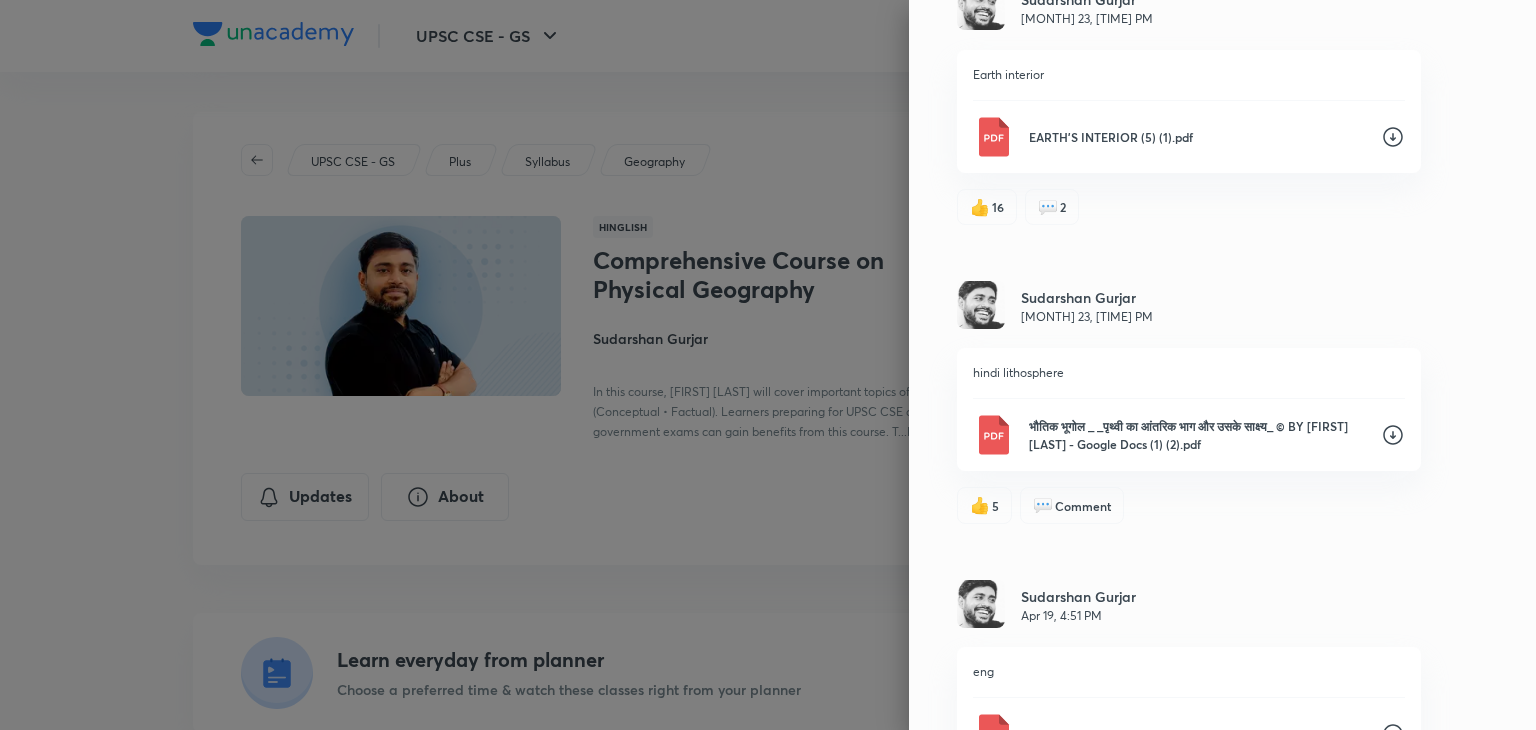 scroll, scrollTop: 1560, scrollLeft: 0, axis: vertical 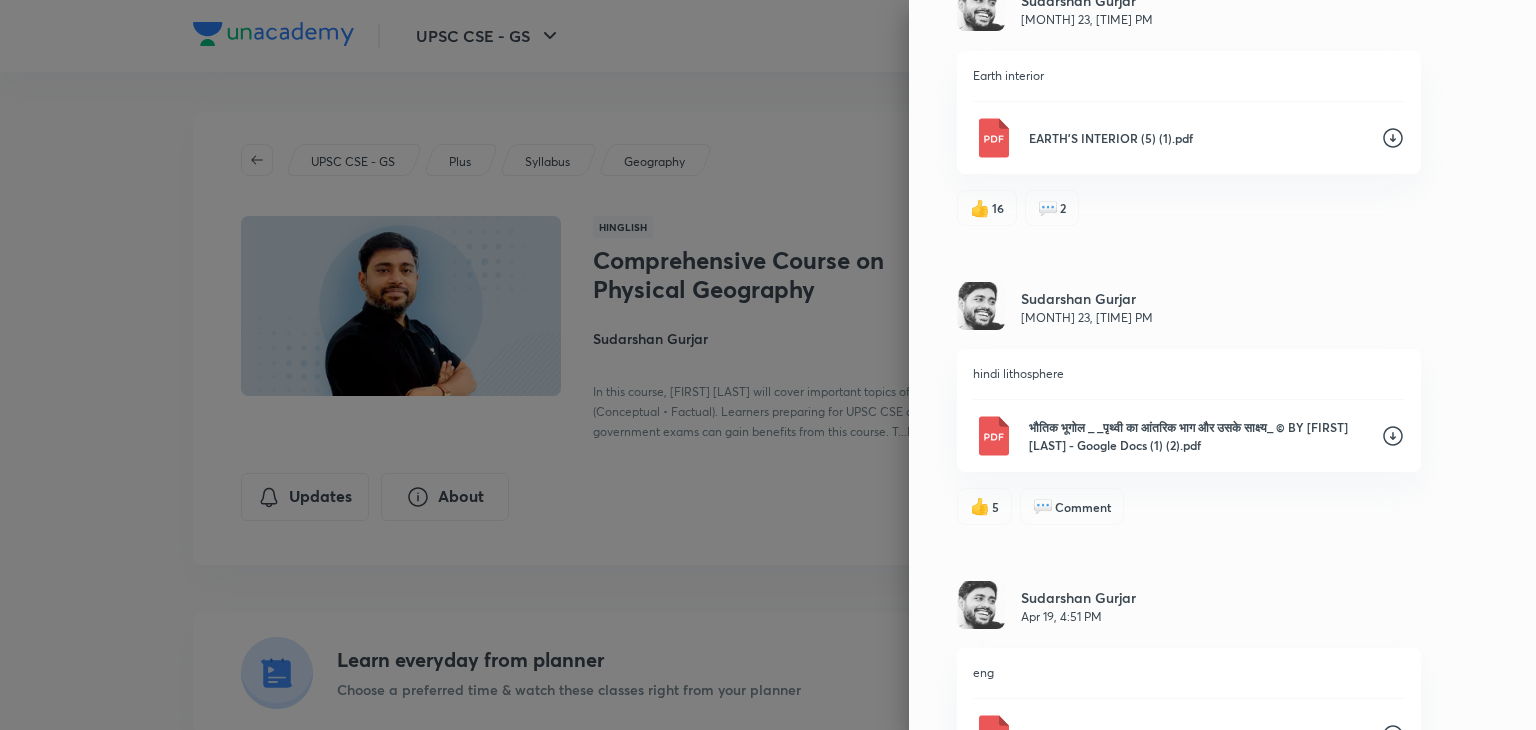 click 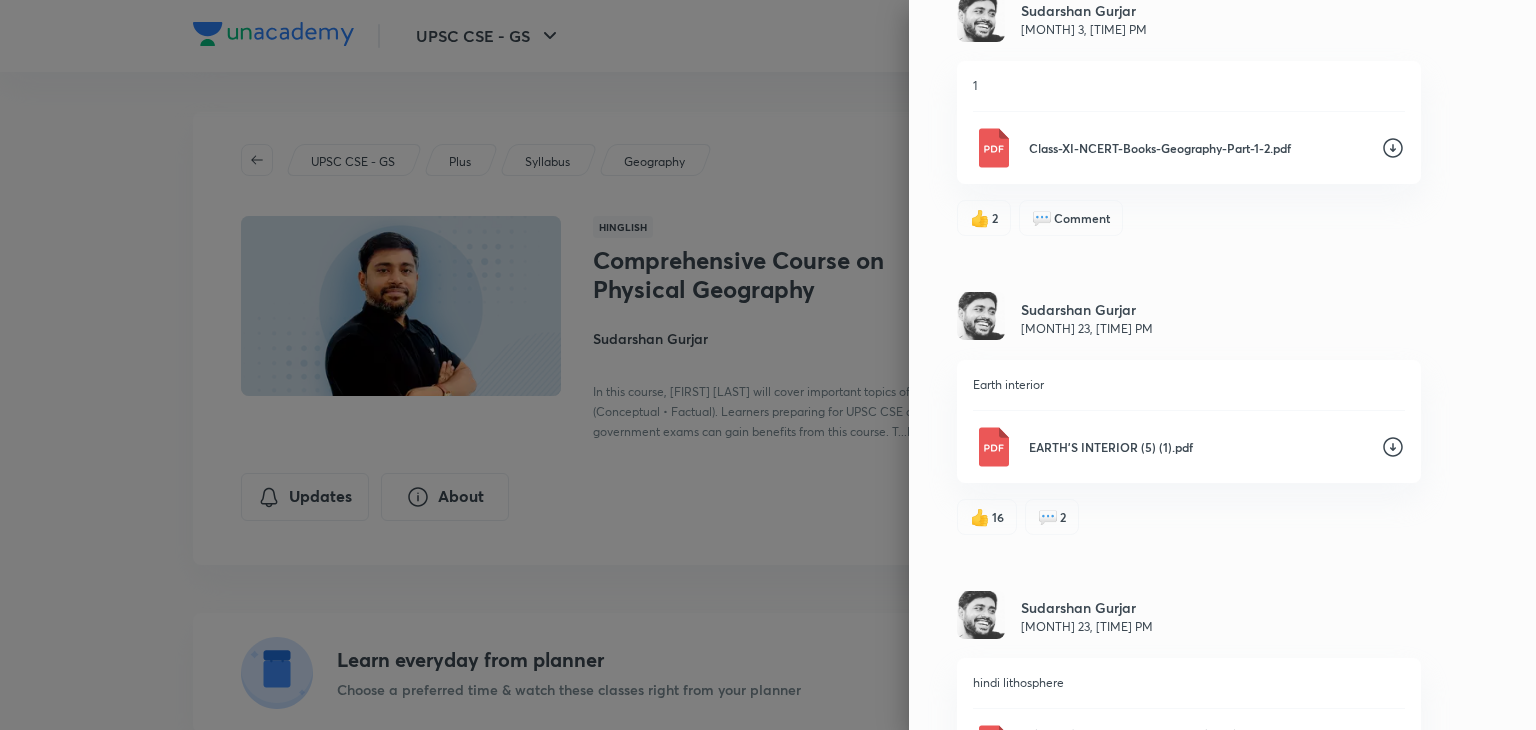 scroll, scrollTop: 1249, scrollLeft: 0, axis: vertical 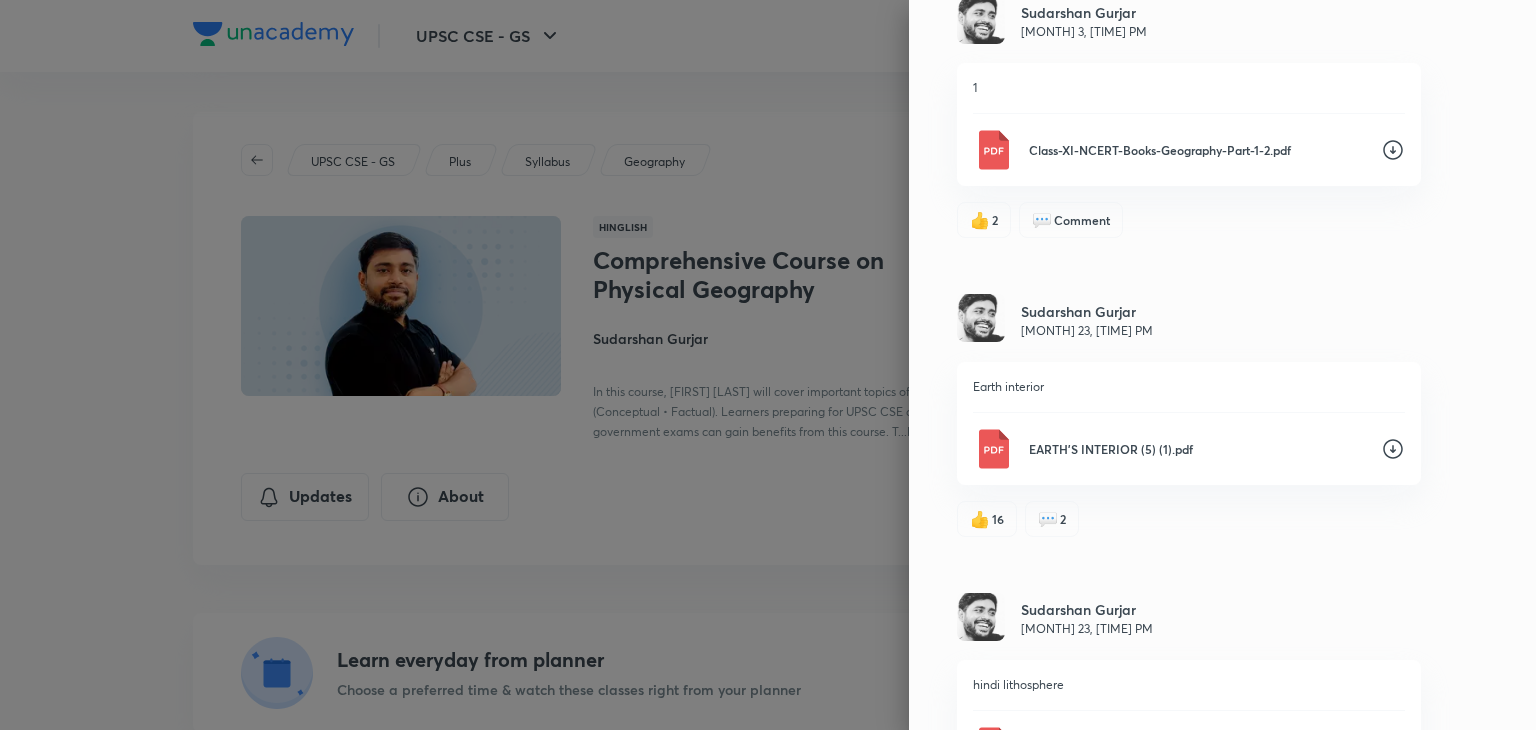 click 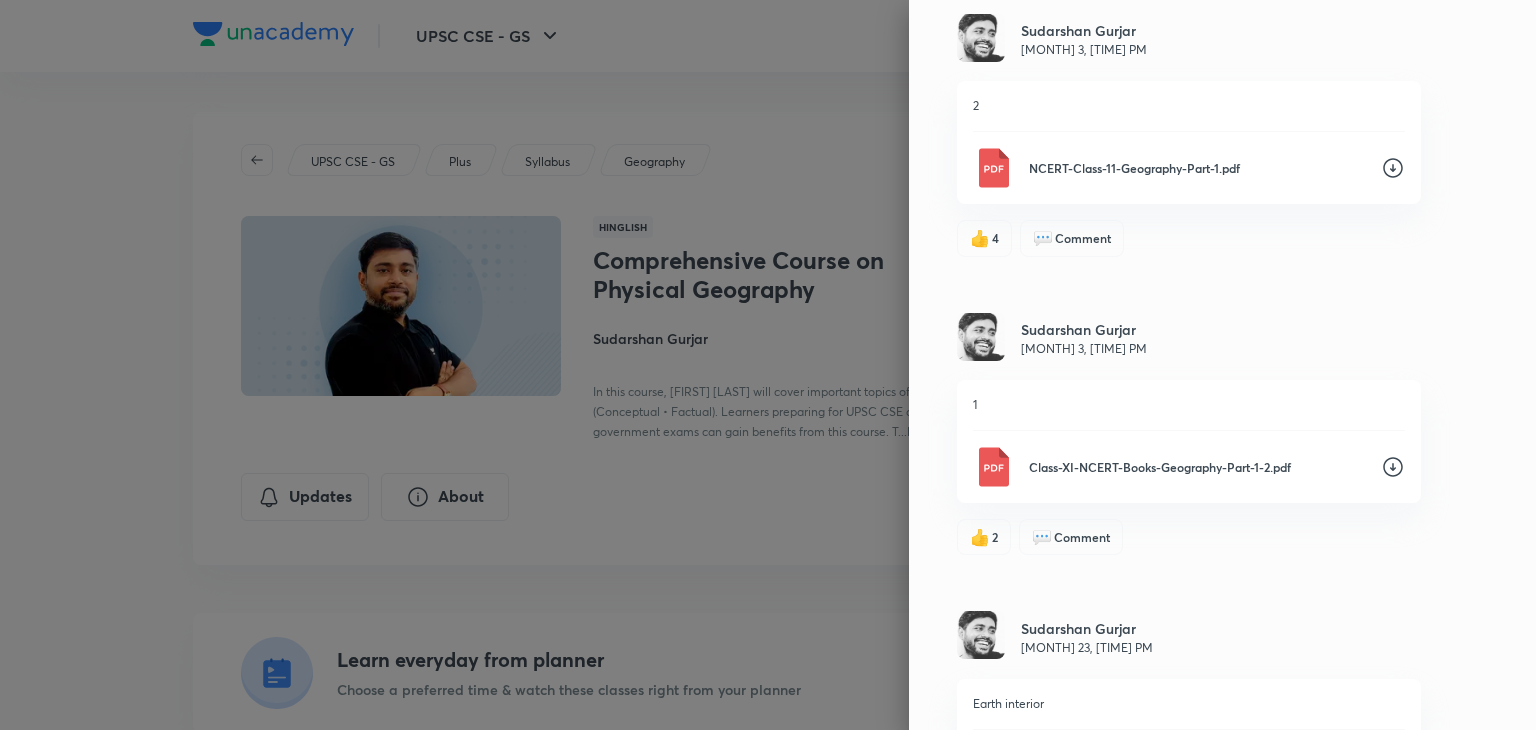scroll, scrollTop: 925, scrollLeft: 0, axis: vertical 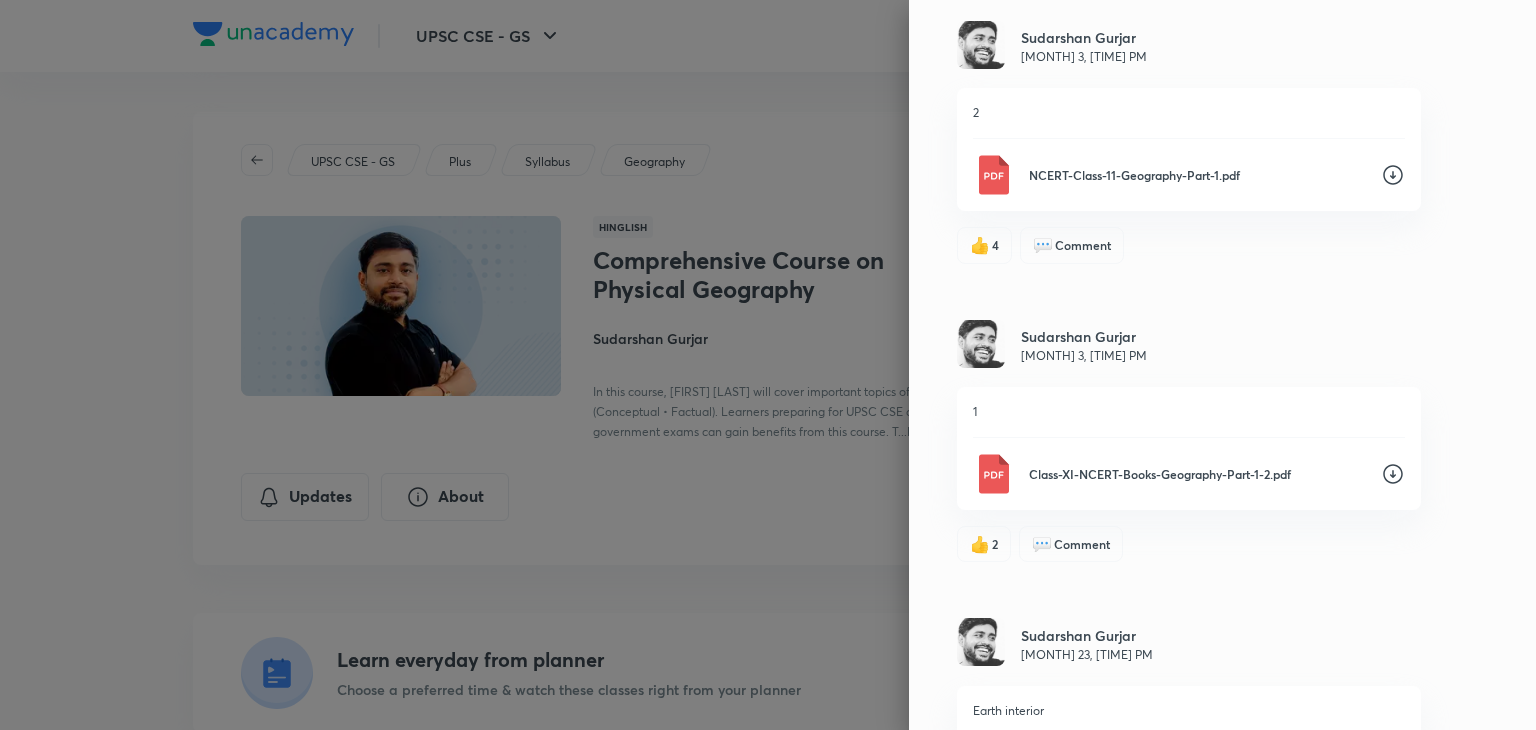 click 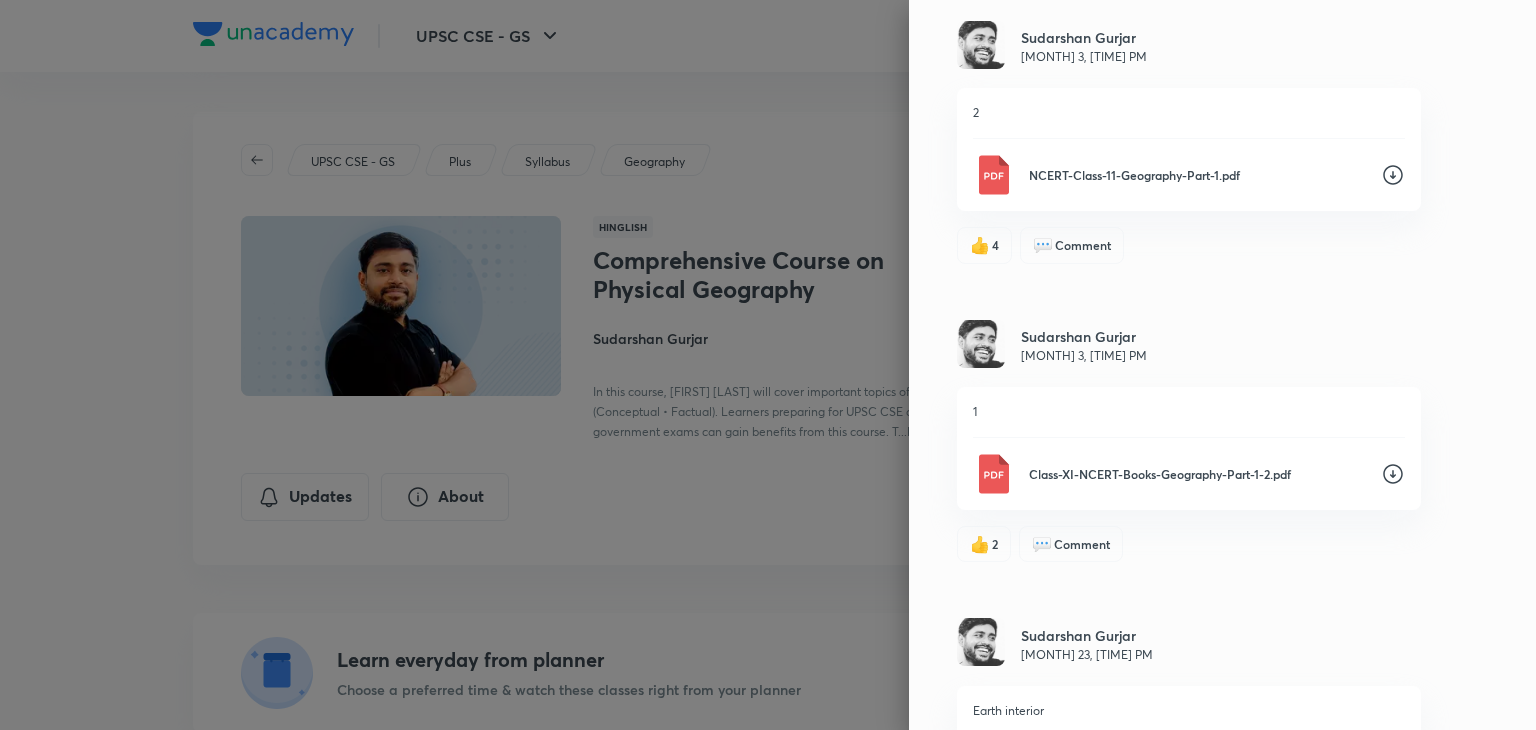 click 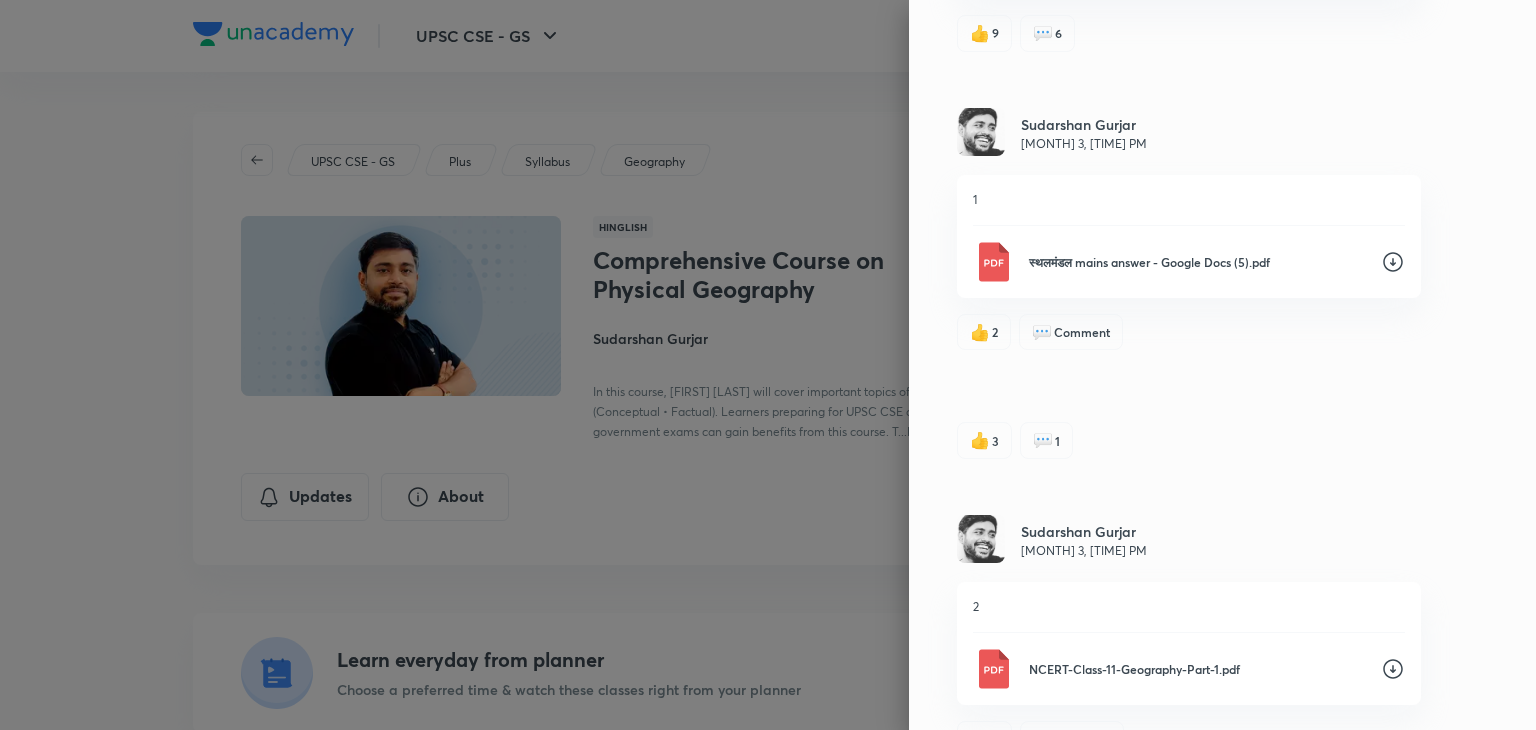 scroll, scrollTop: 430, scrollLeft: 0, axis: vertical 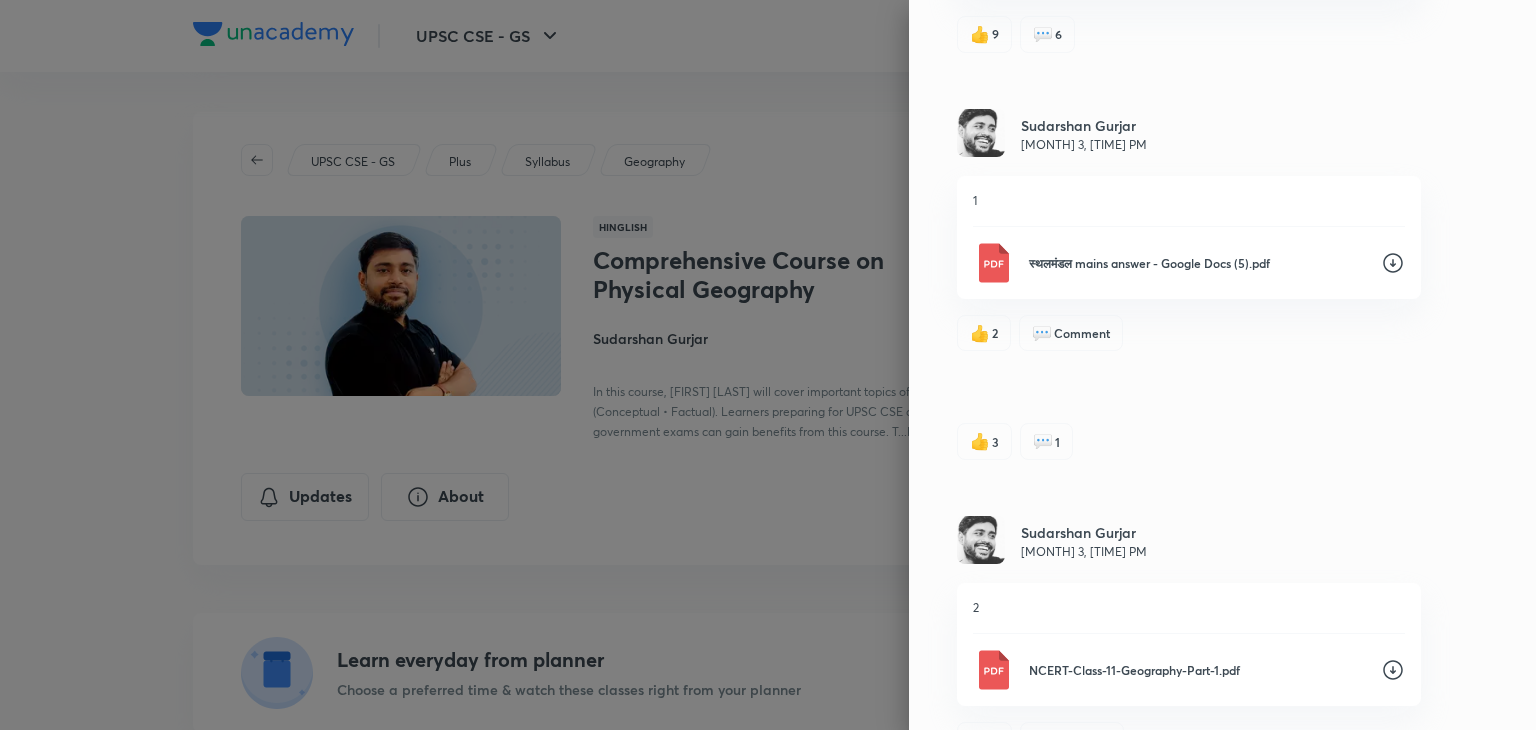 click 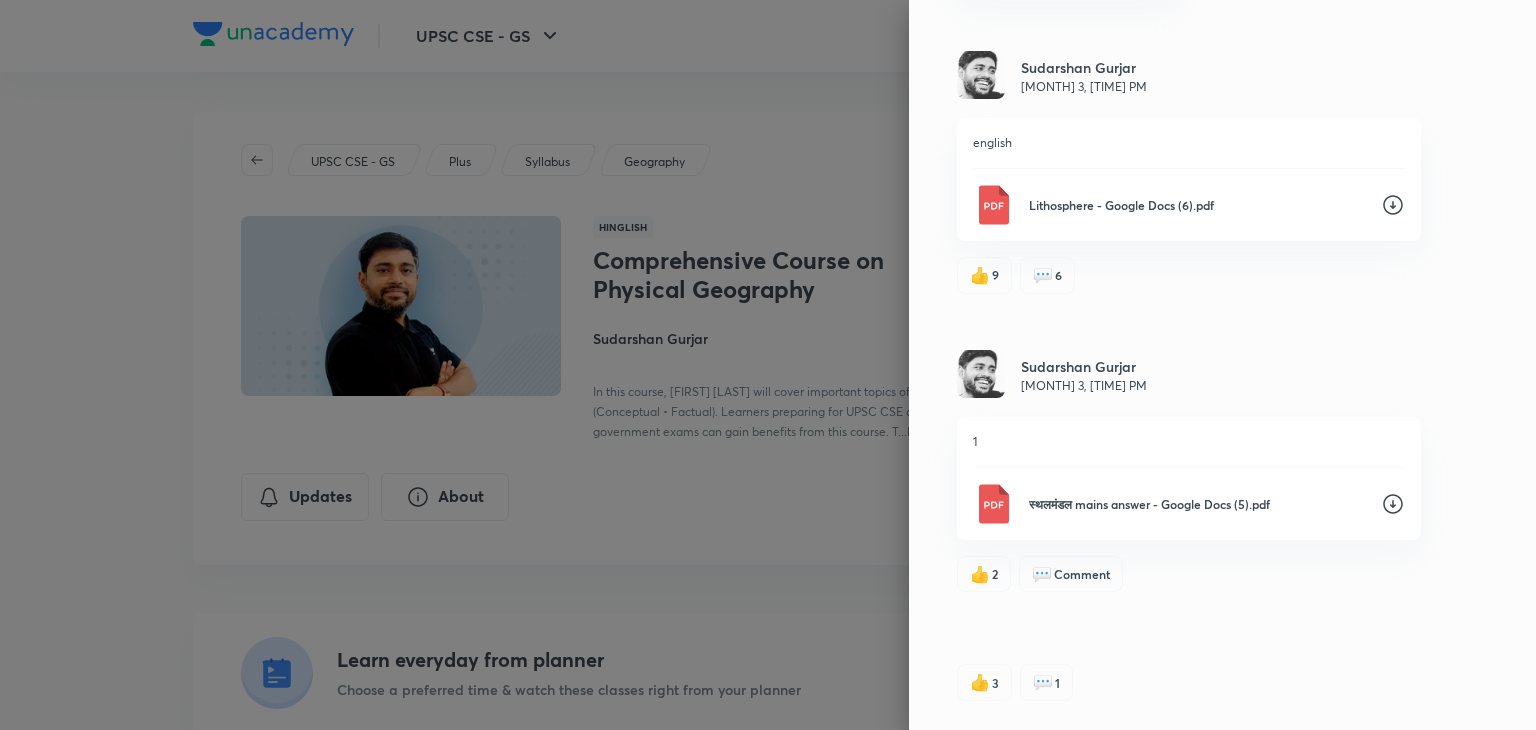 scroll, scrollTop: 186, scrollLeft: 0, axis: vertical 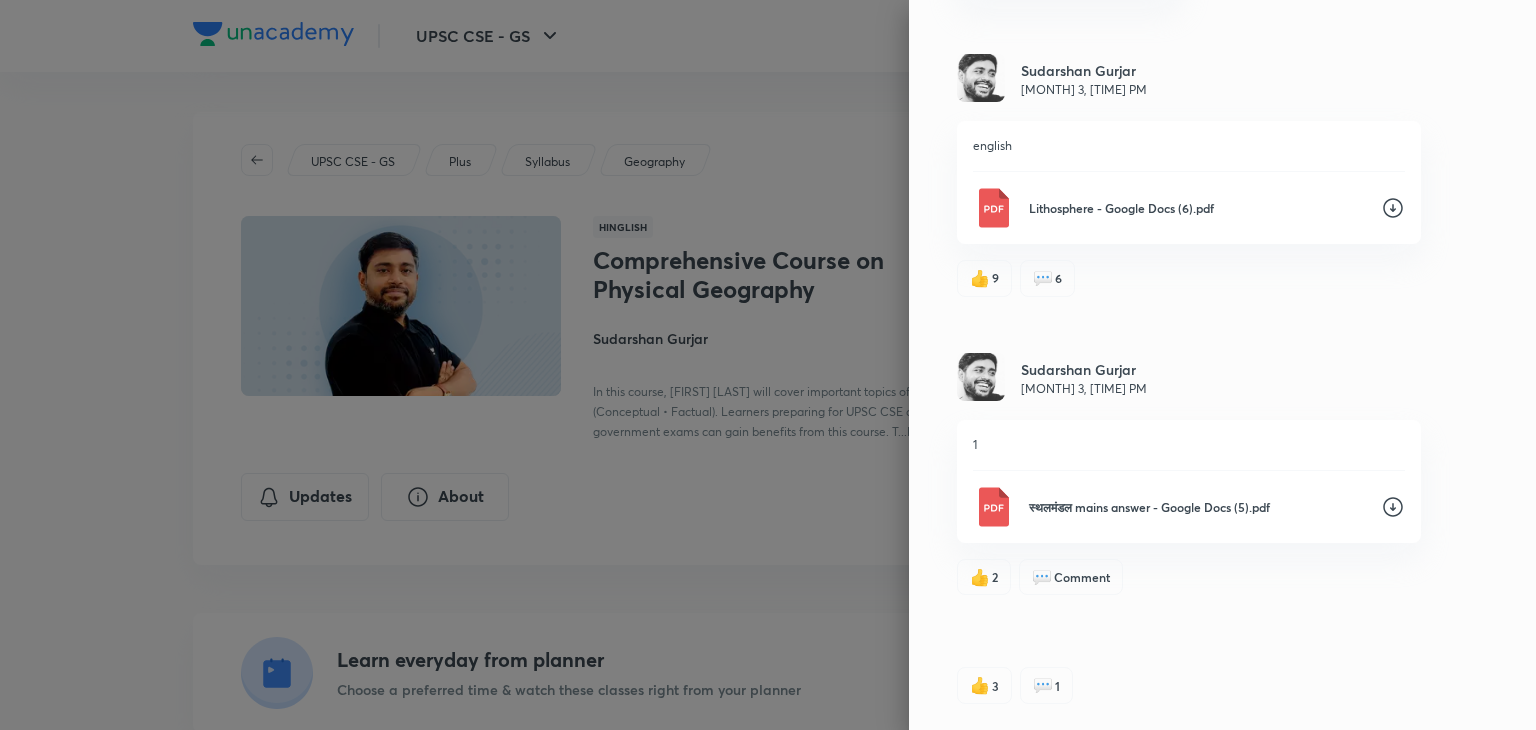 click 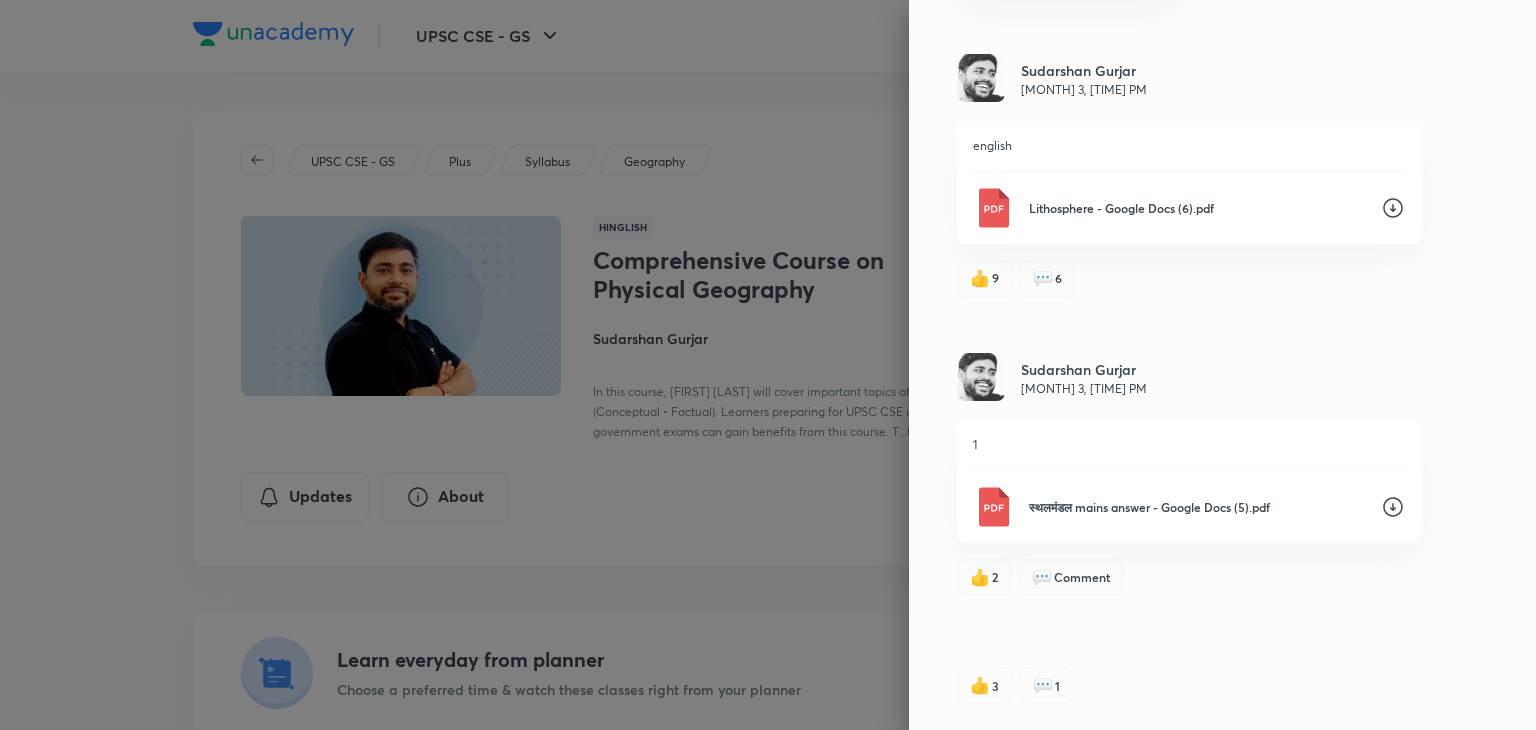 click on "Updates Attachments [FIRST] [LAST] May 3, 4:38 PM english Lithosphere - Google Docs (6).pdf 👍 9 💬 6 [FIRST] [LAST] May 3, 4:38 PM 1 स्थलमंडल mains answer - Google Docs (5).pdf 👍 2 💬 Comment 👍 3 💬 1 [FIRST] [LAST] May 3, 4:01 PM 2 NCERT-Class-11-Geography-Part-1.pdf 👍 4 💬 Comment [FIRST] [LAST] May 3, 4:01 PM 1 Class-XI-NCERT-Books-Geography-Part-1-2.pdf 👍 2 💬 Comment [FIRST] [LAST] Apr 23, 4:49 PM Earth interior EARTH’S INTERIOR (5) (1).pdf 👍 16 💬 2 [FIRST] [LAST] Apr 23, 4:49 PM hindi lithosphere भौतिक भूगोल _ _पृथ्वी का आंतरिक भाग और उसके साक्ष्य_ © BY [FIRST] [LAST] - Google Docs (1) (2).pdf 👍 5 💬 Comment [FIRST] [LAST] Apr 19, 4:51 PM eng LATITUDE & LONGITUDE (1).pdf 👍 24 💬 2 [FIRST] [LAST] Apr 19, 4:51 PM hindi _-_By[FIRST] [LAST] (1) (2).pdf 👍 11 💬 Comment" at bounding box center [1222, 365] 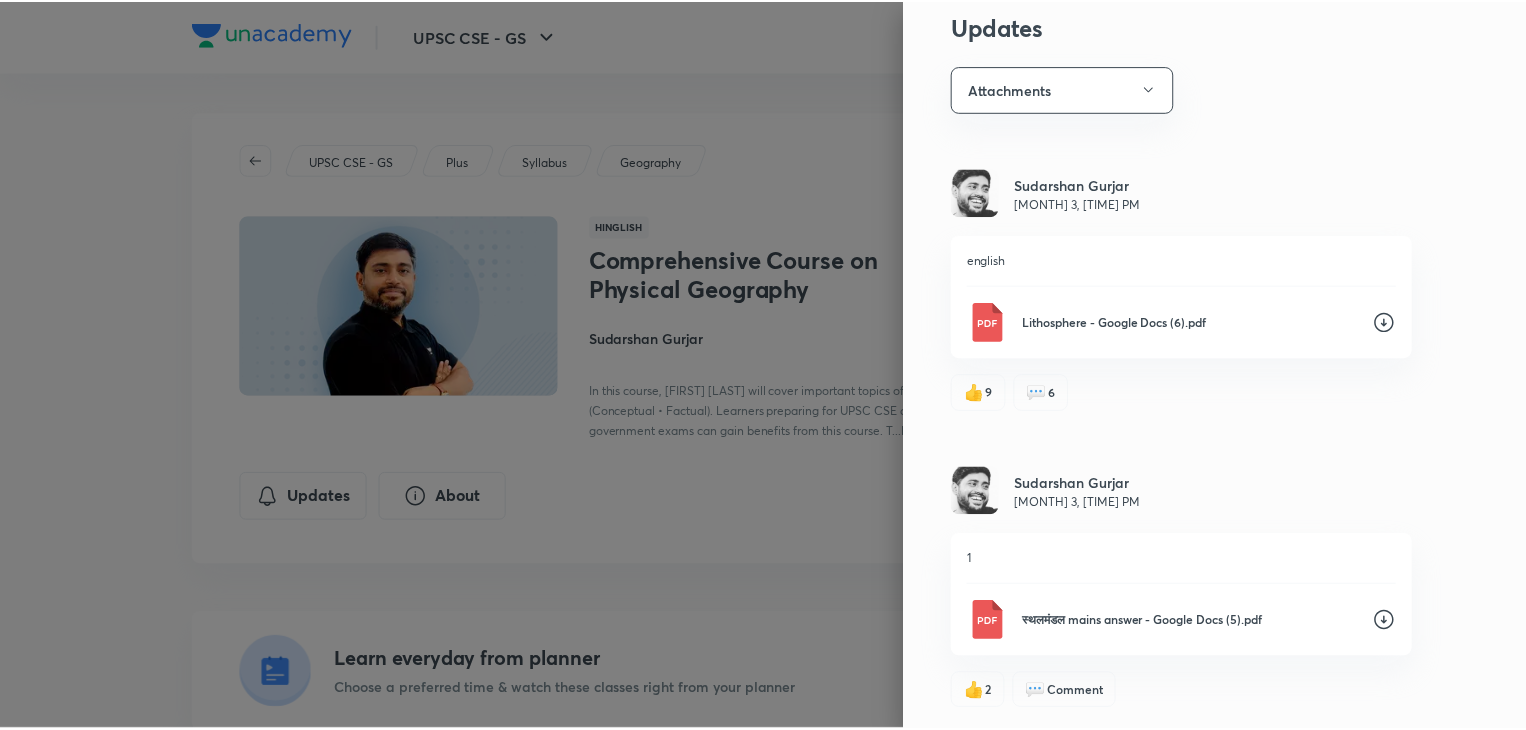 scroll, scrollTop: 0, scrollLeft: 0, axis: both 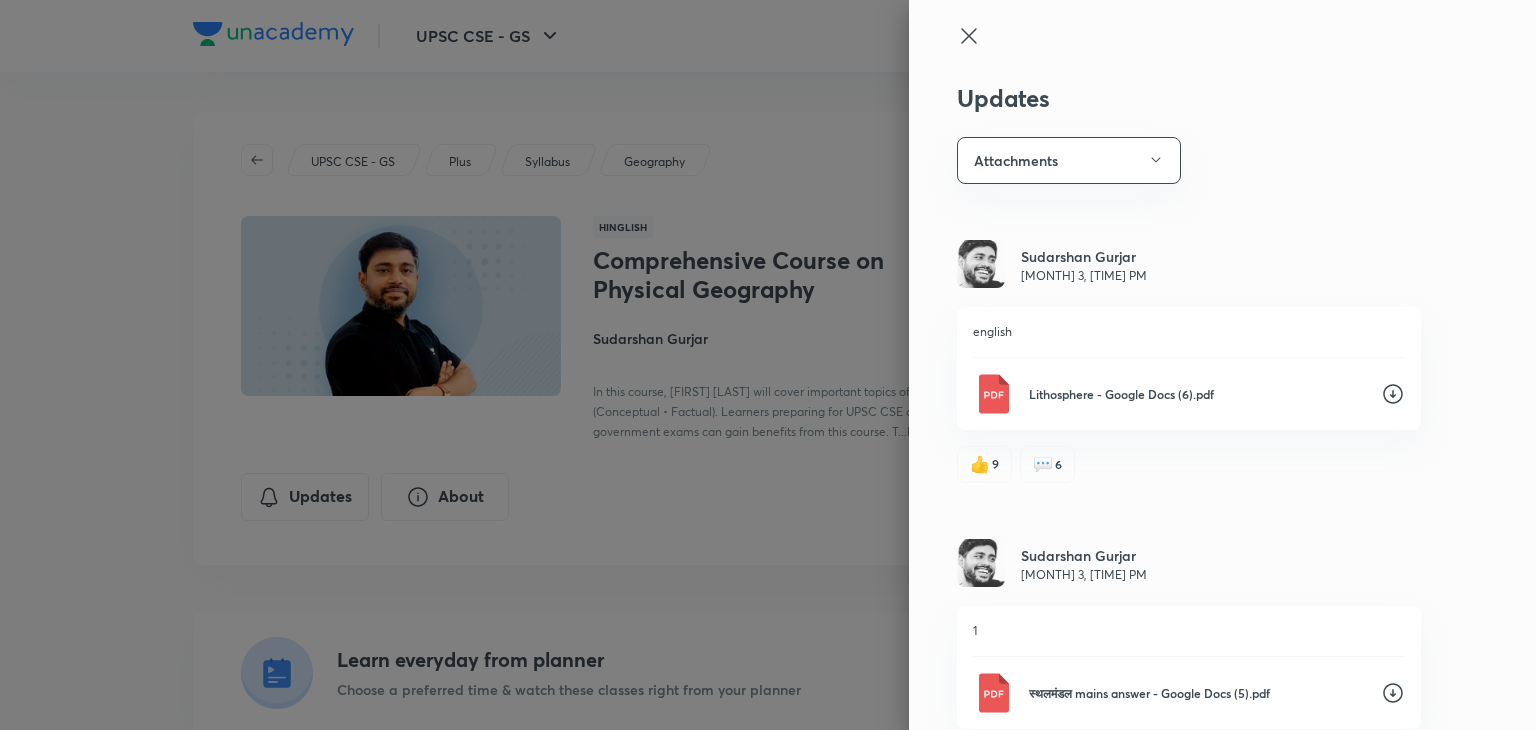 click at bounding box center (768, 365) 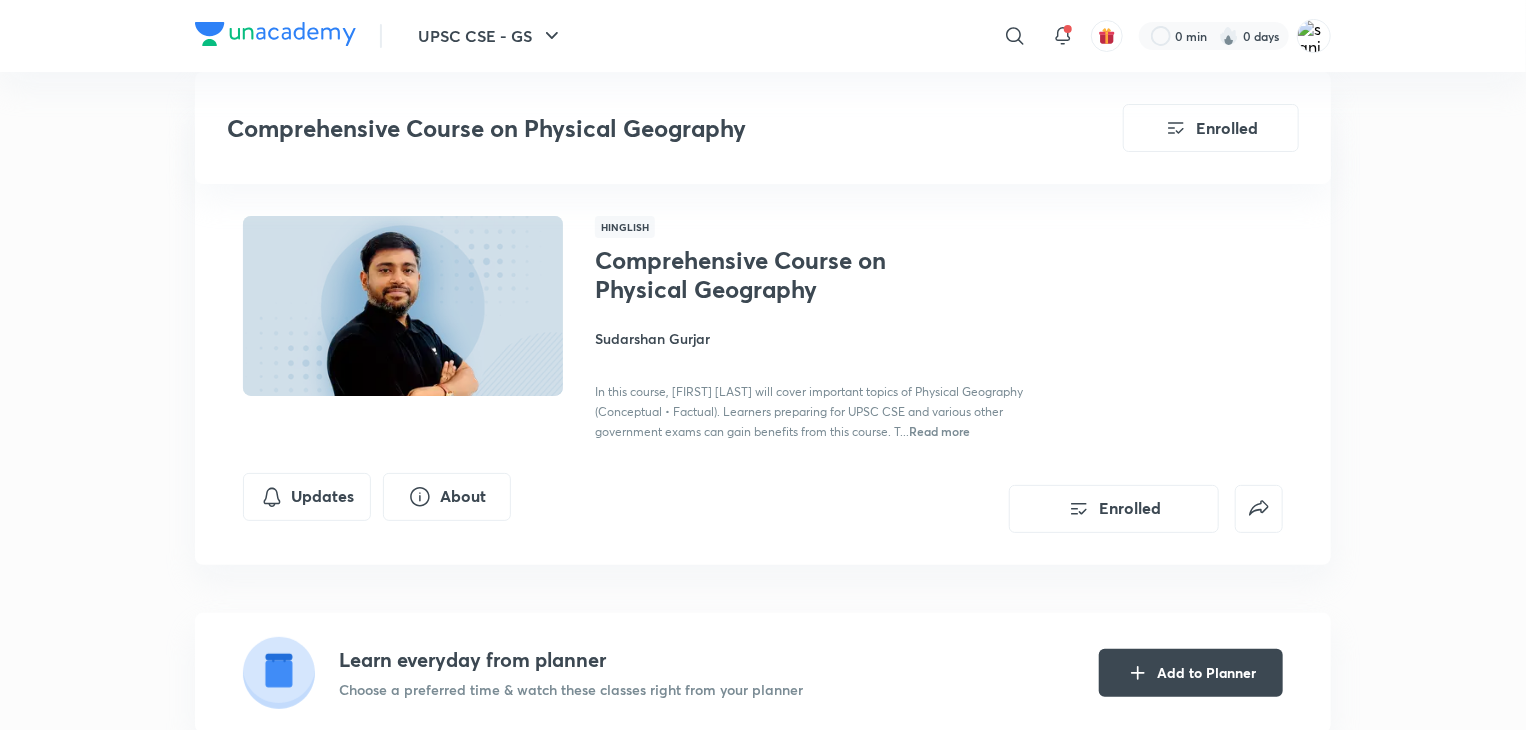 scroll, scrollTop: 794, scrollLeft: 0, axis: vertical 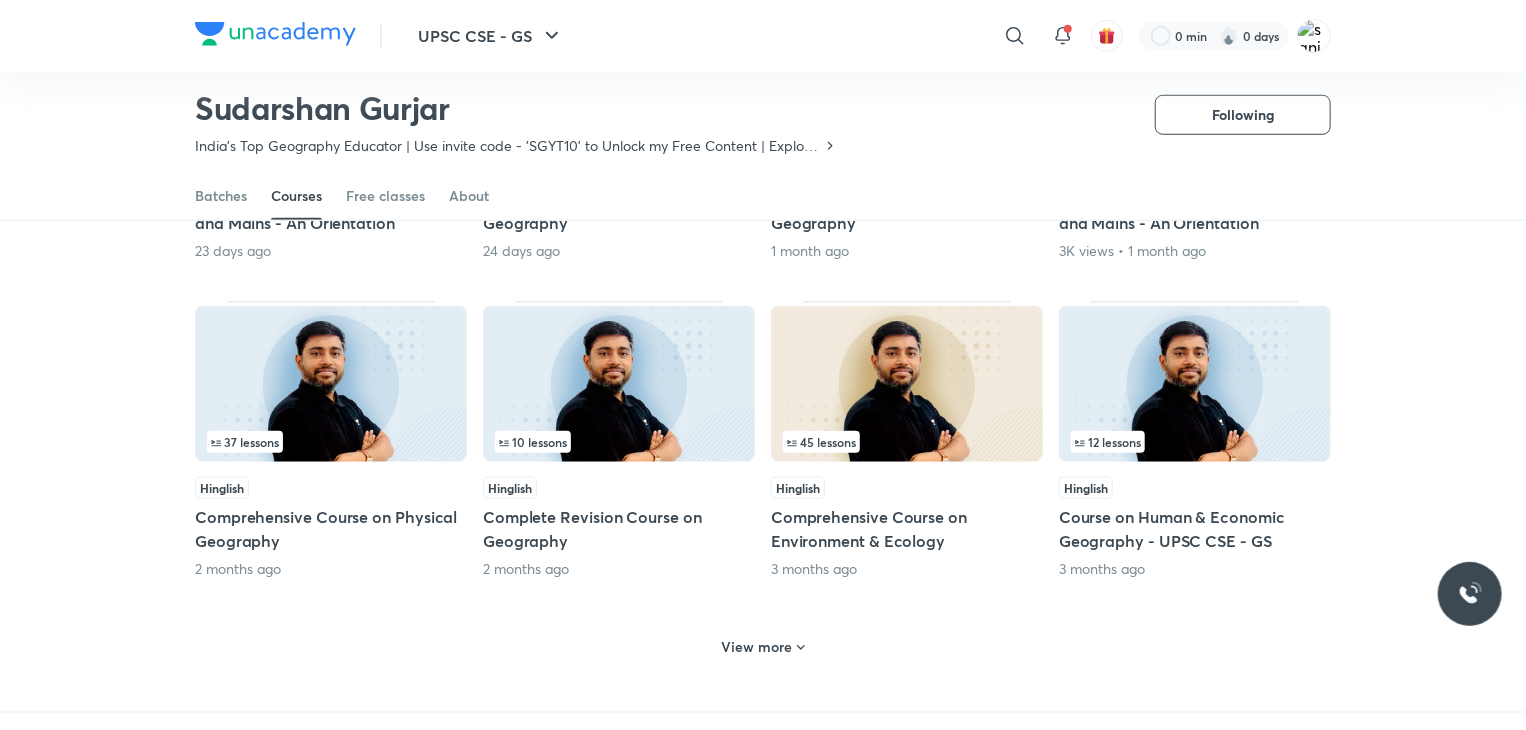 click at bounding box center [907, 384] 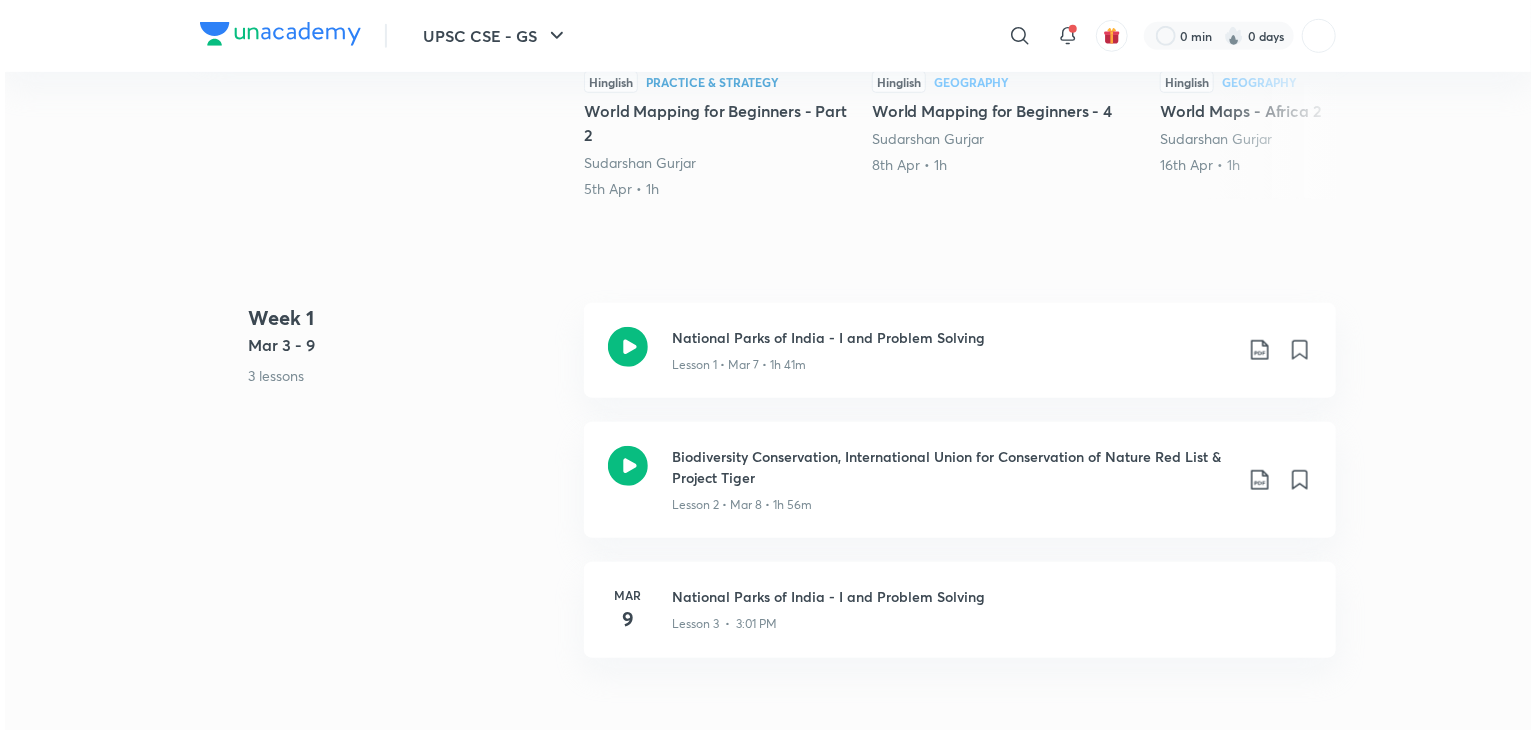 scroll, scrollTop: 0, scrollLeft: 0, axis: both 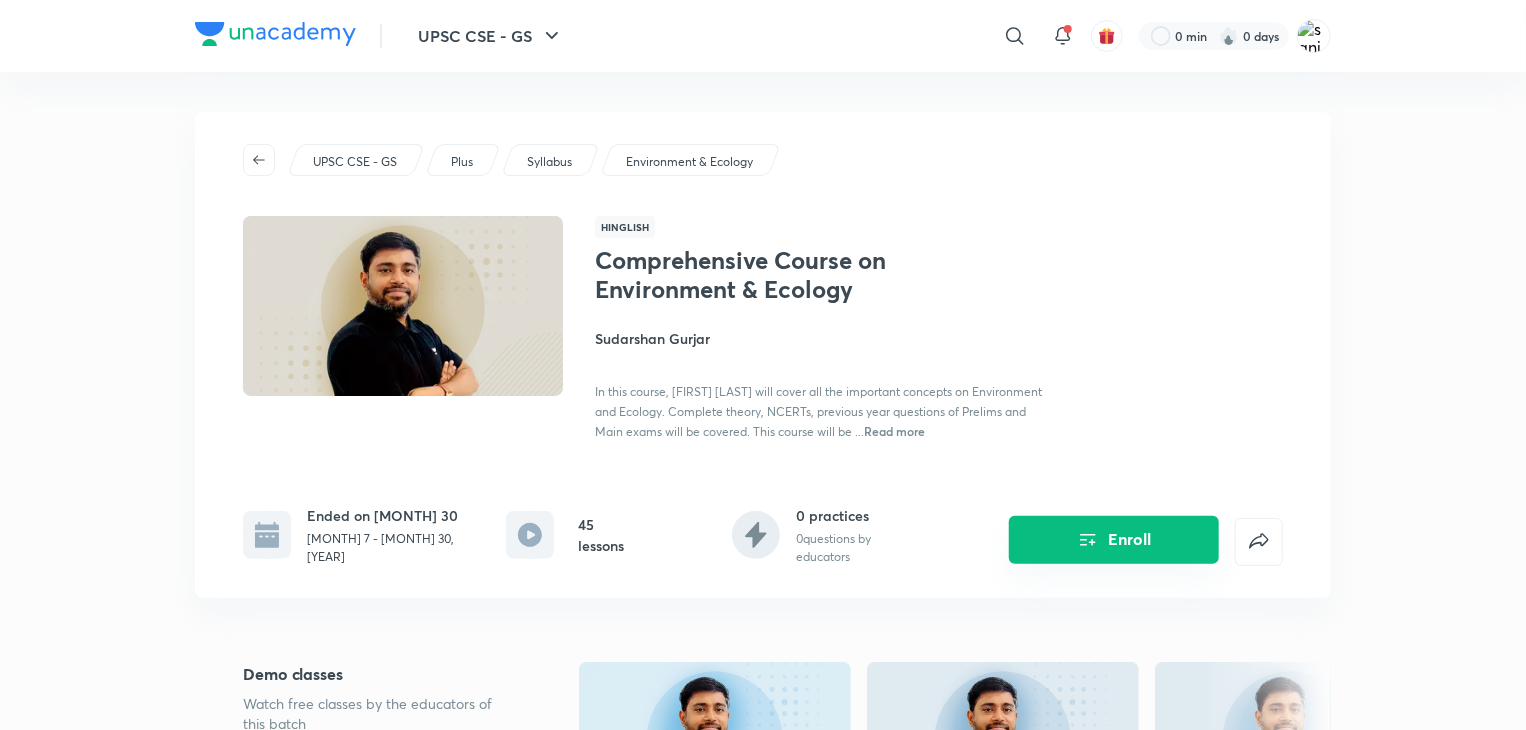 click 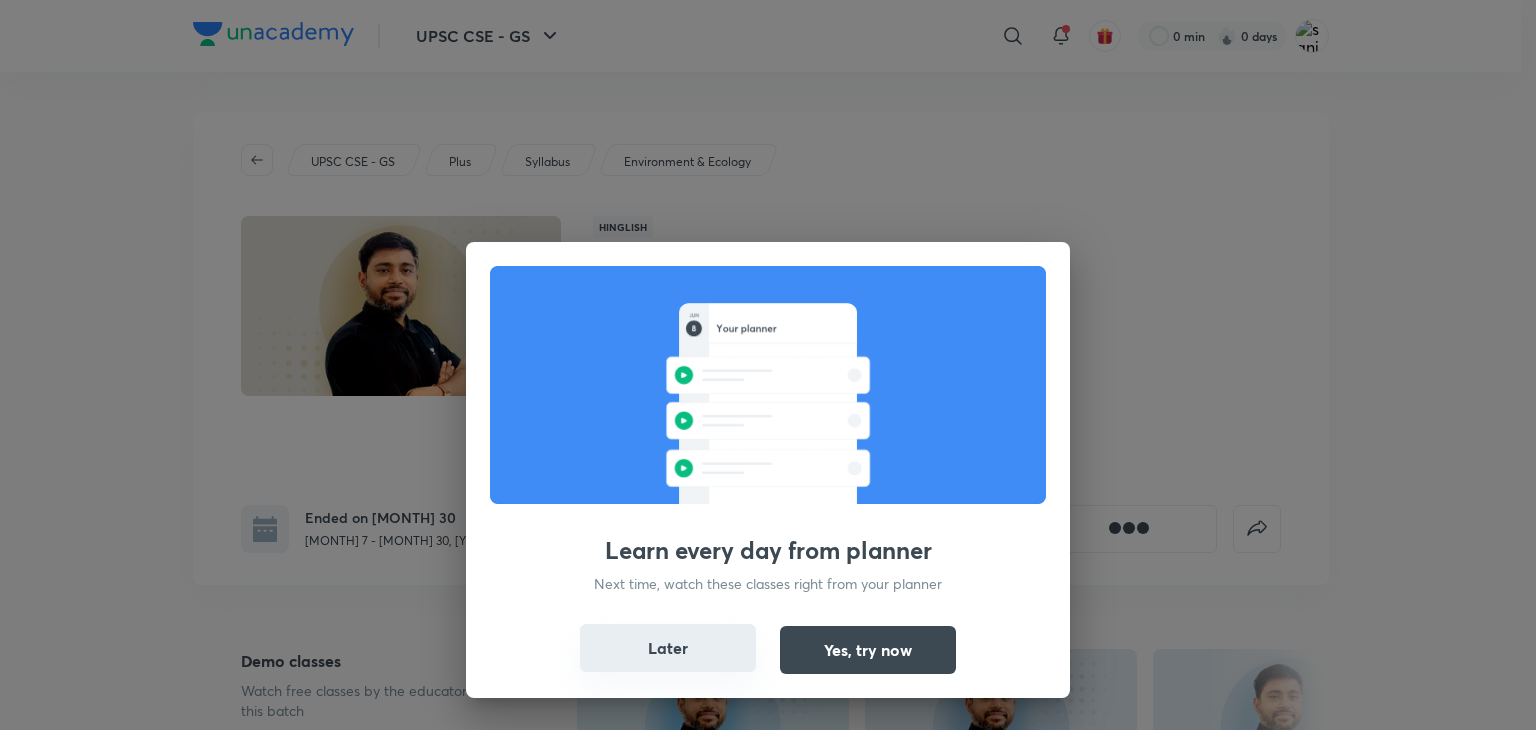 click on "Later" at bounding box center (668, 648) 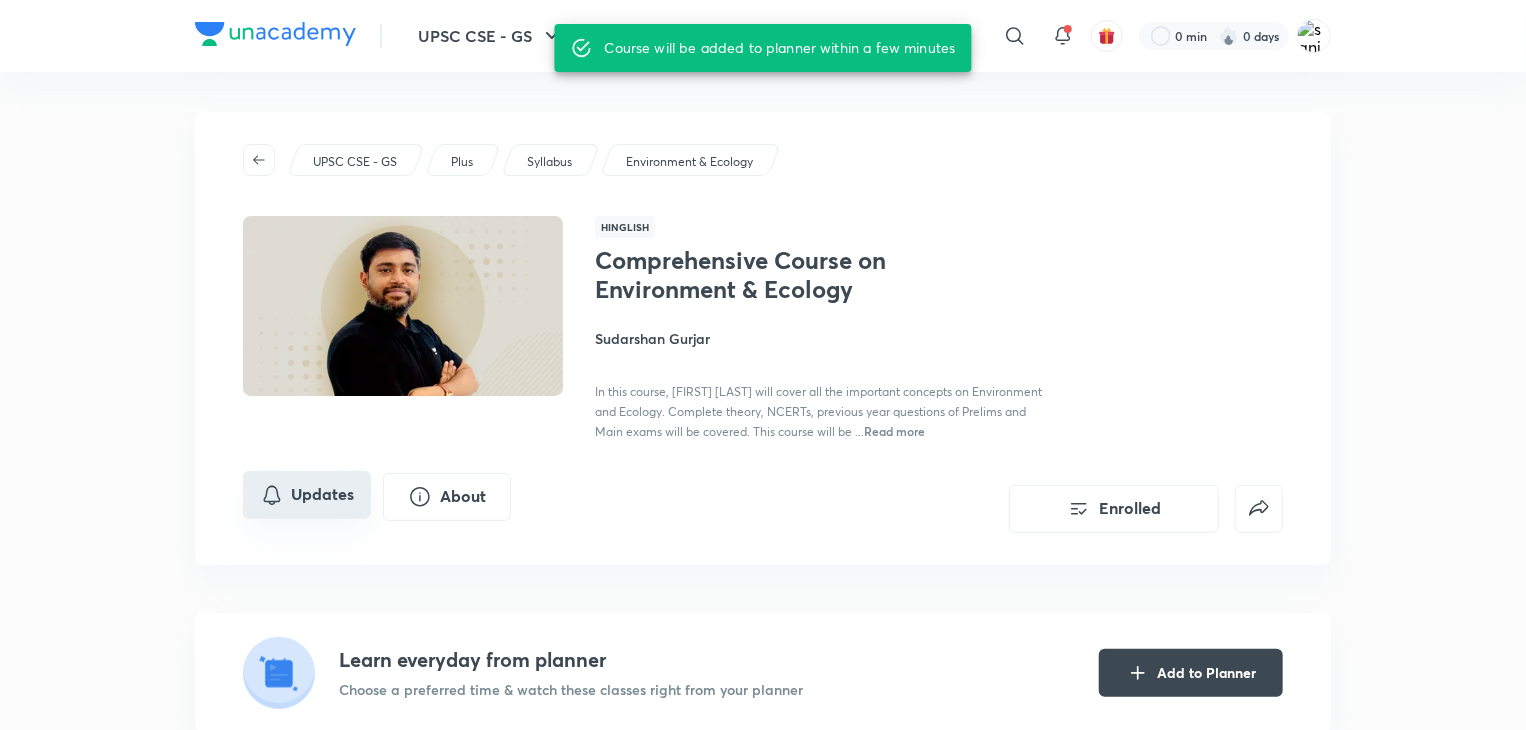 click on "Updates" at bounding box center [307, 495] 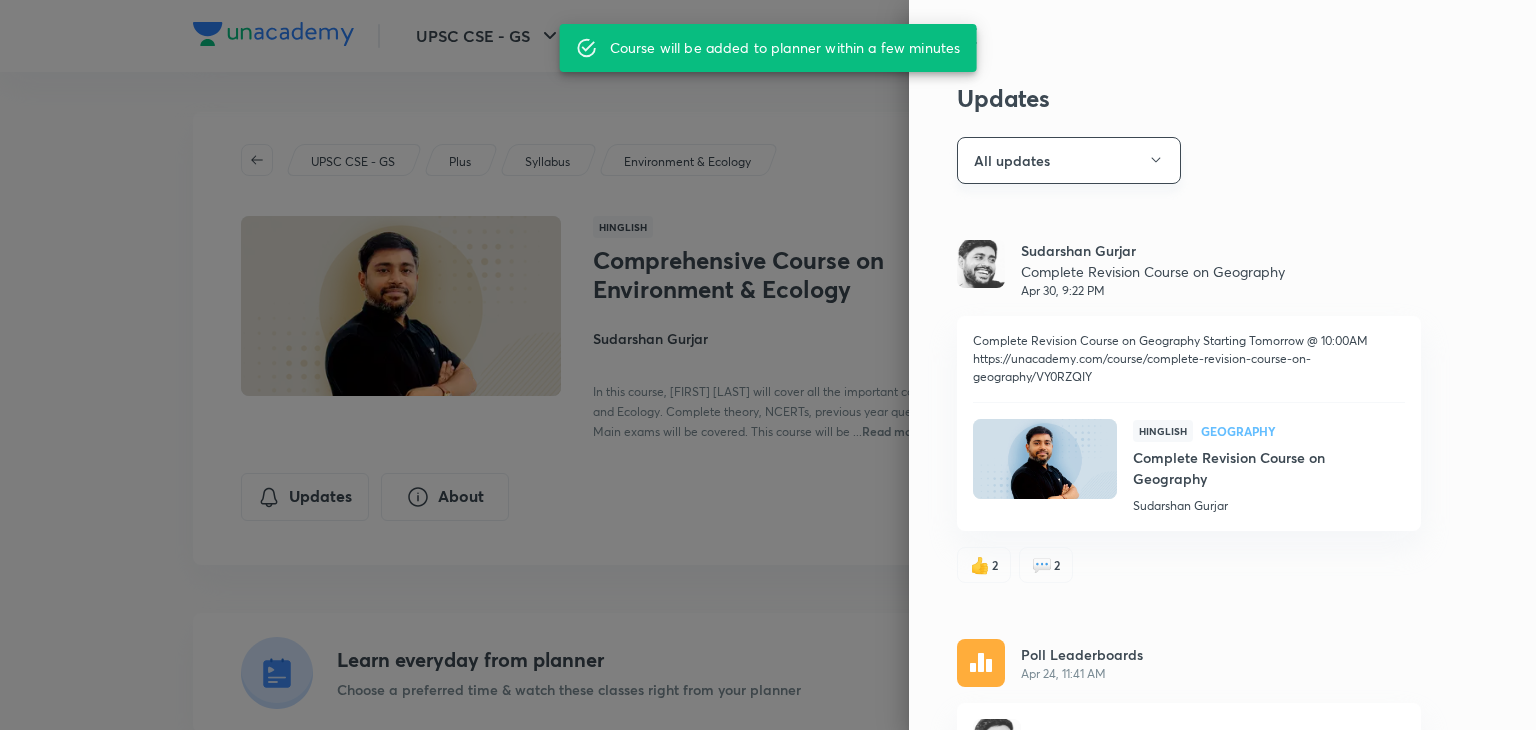 click on "All updates" at bounding box center [1069, 160] 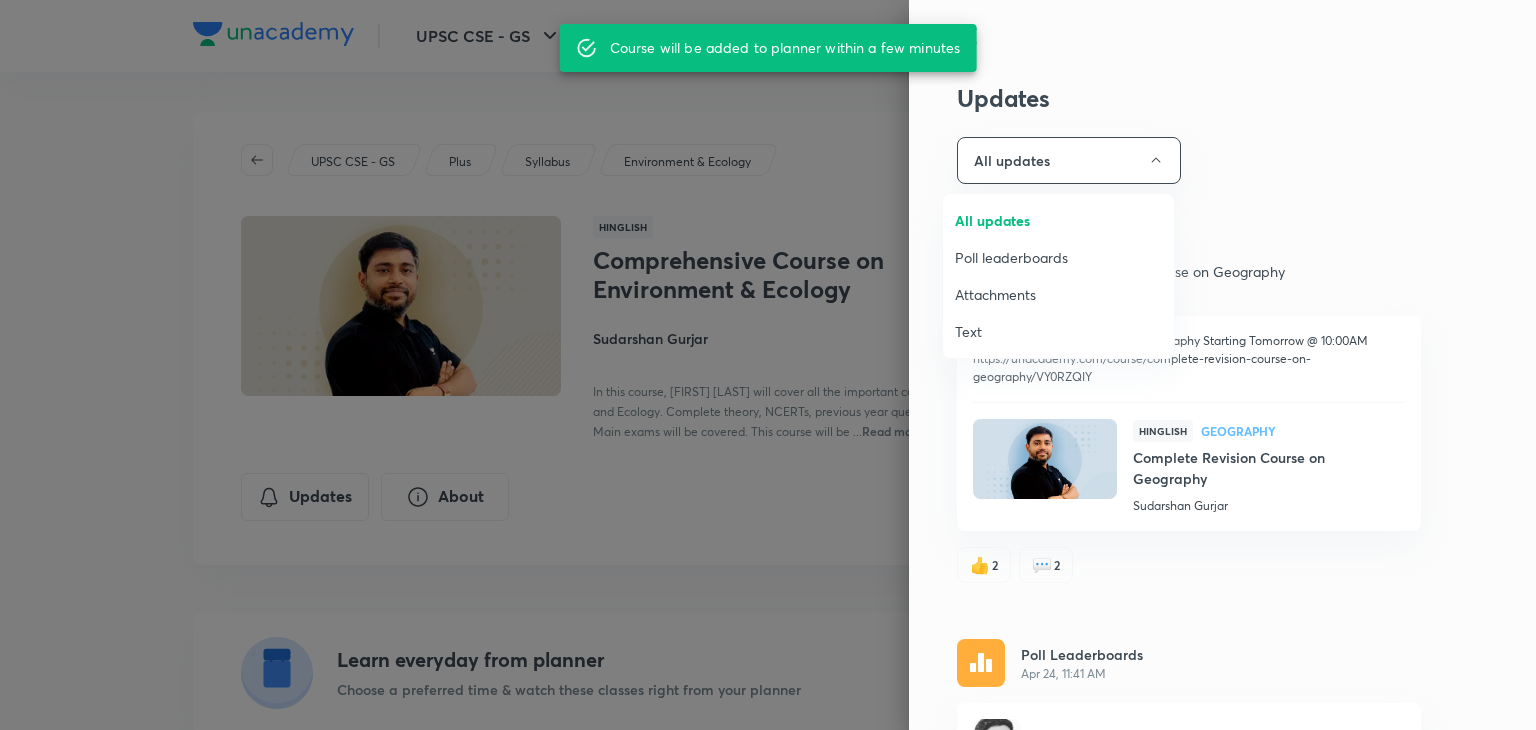 click on "Attachments" at bounding box center (1058, 294) 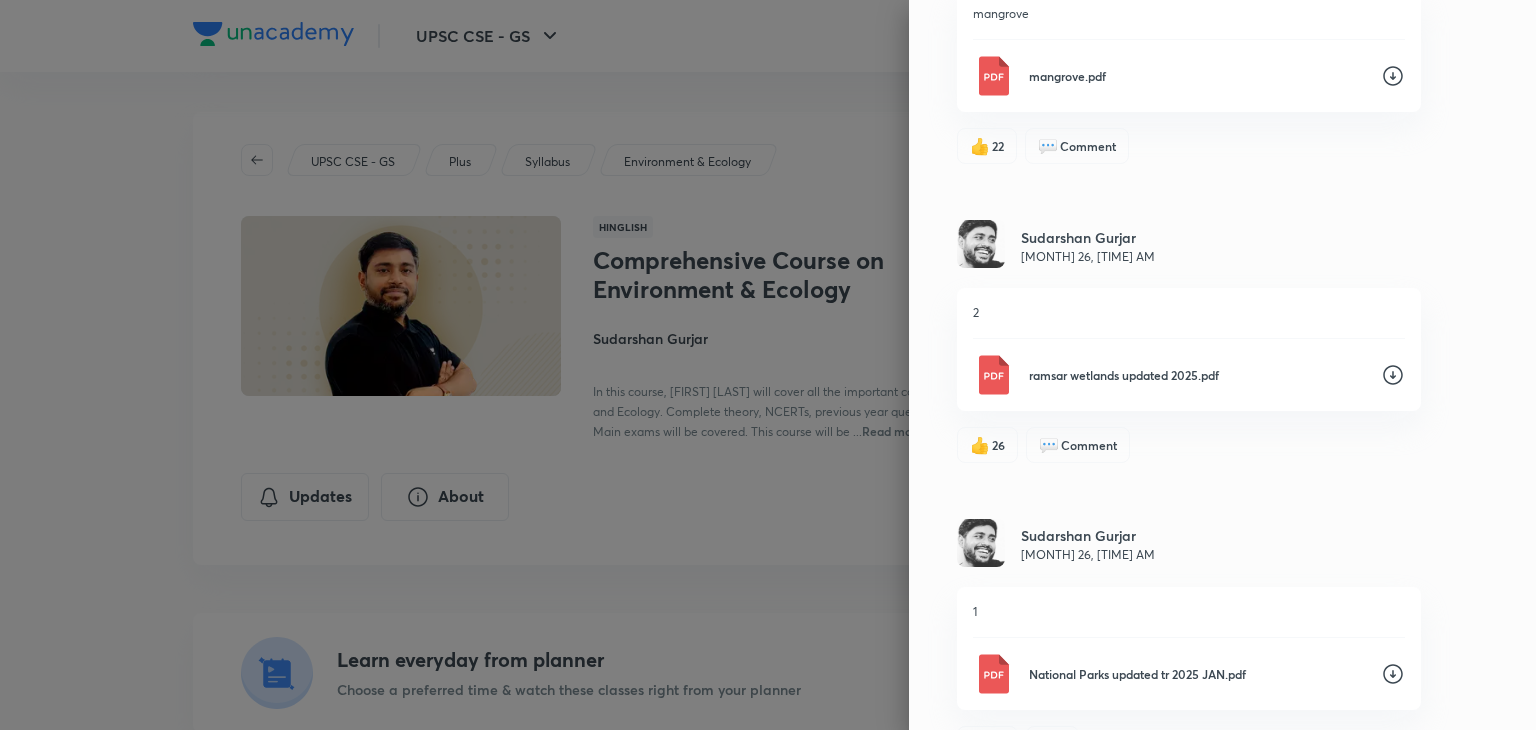scroll, scrollTop: 1863, scrollLeft: 0, axis: vertical 